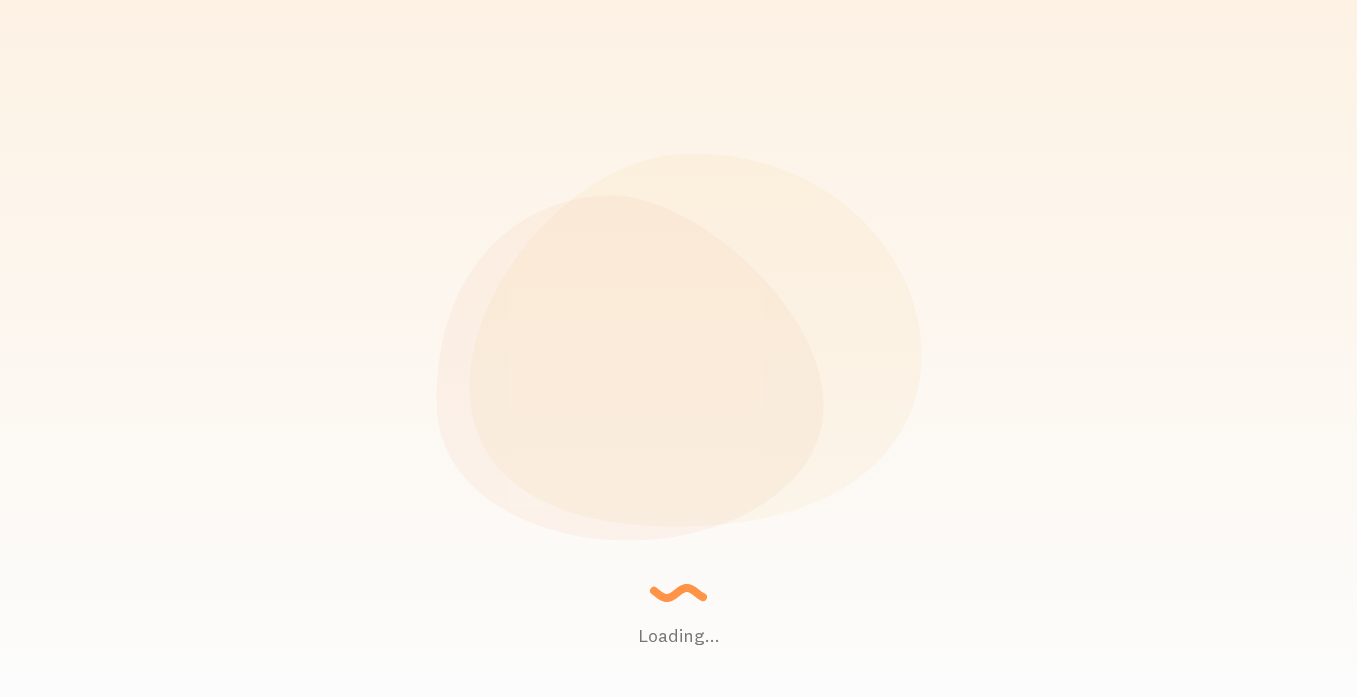 scroll, scrollTop: 0, scrollLeft: 0, axis: both 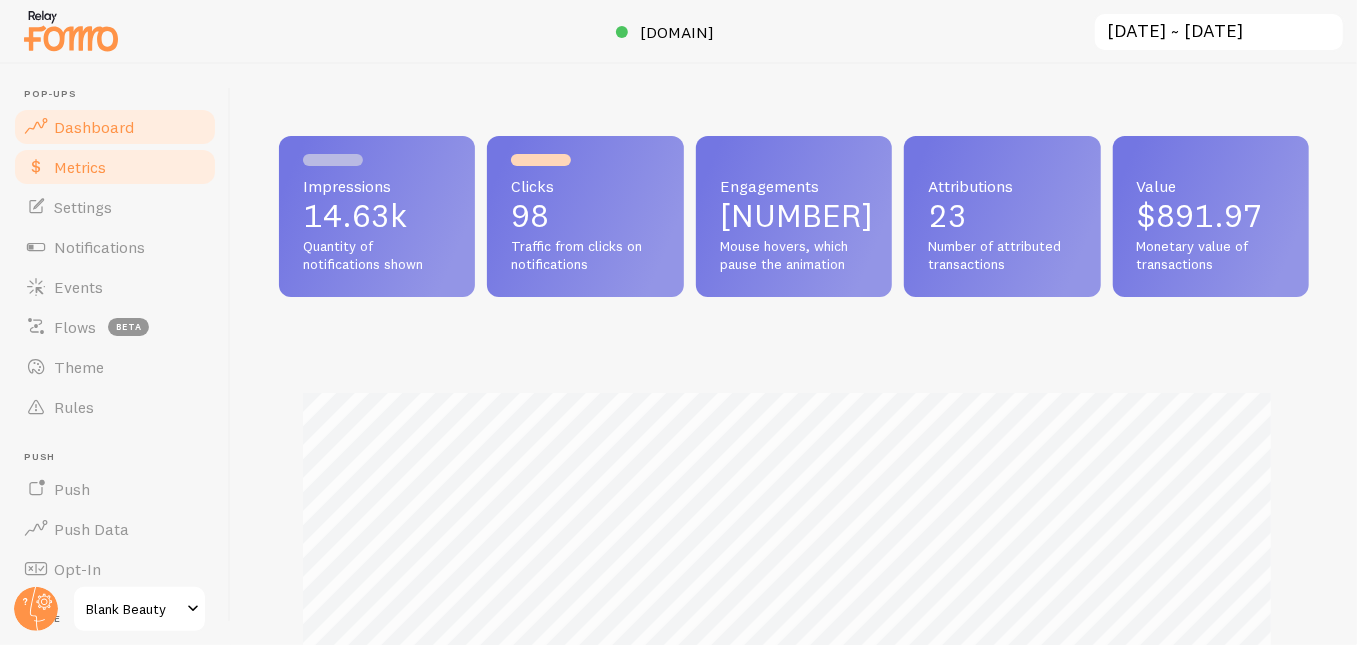 click on "Metrics" at bounding box center [80, 167] 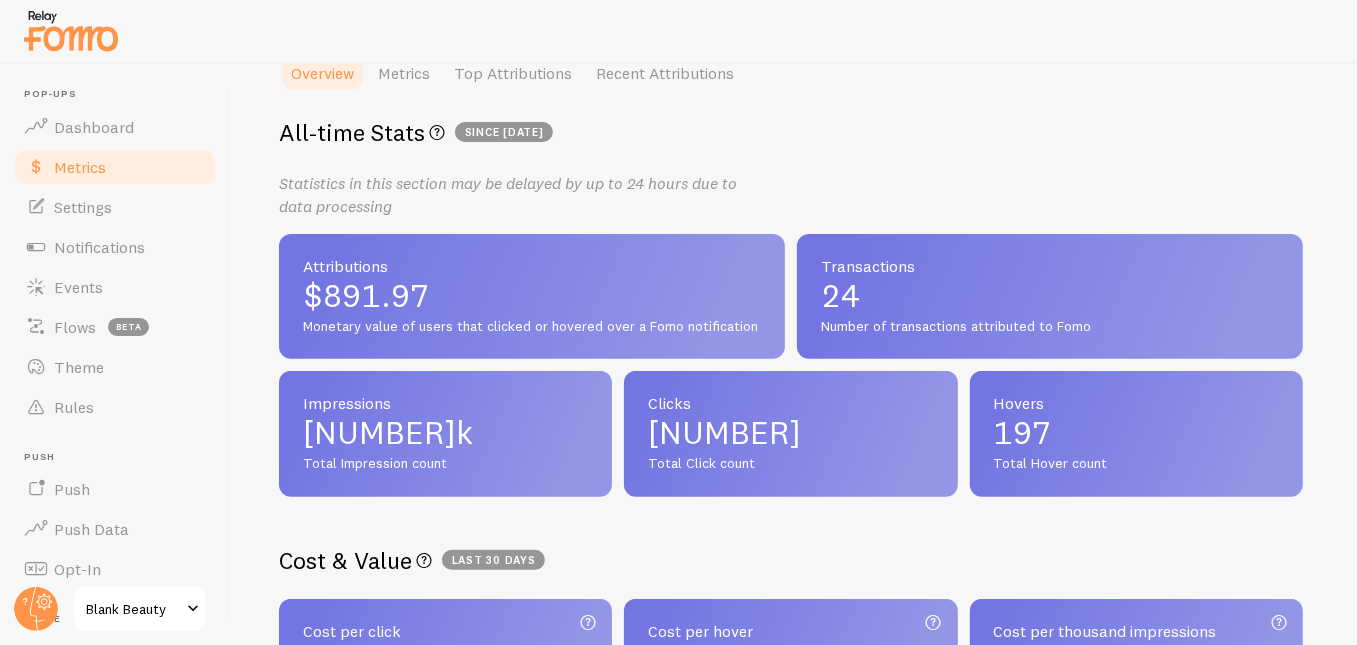 scroll, scrollTop: 233, scrollLeft: 0, axis: vertical 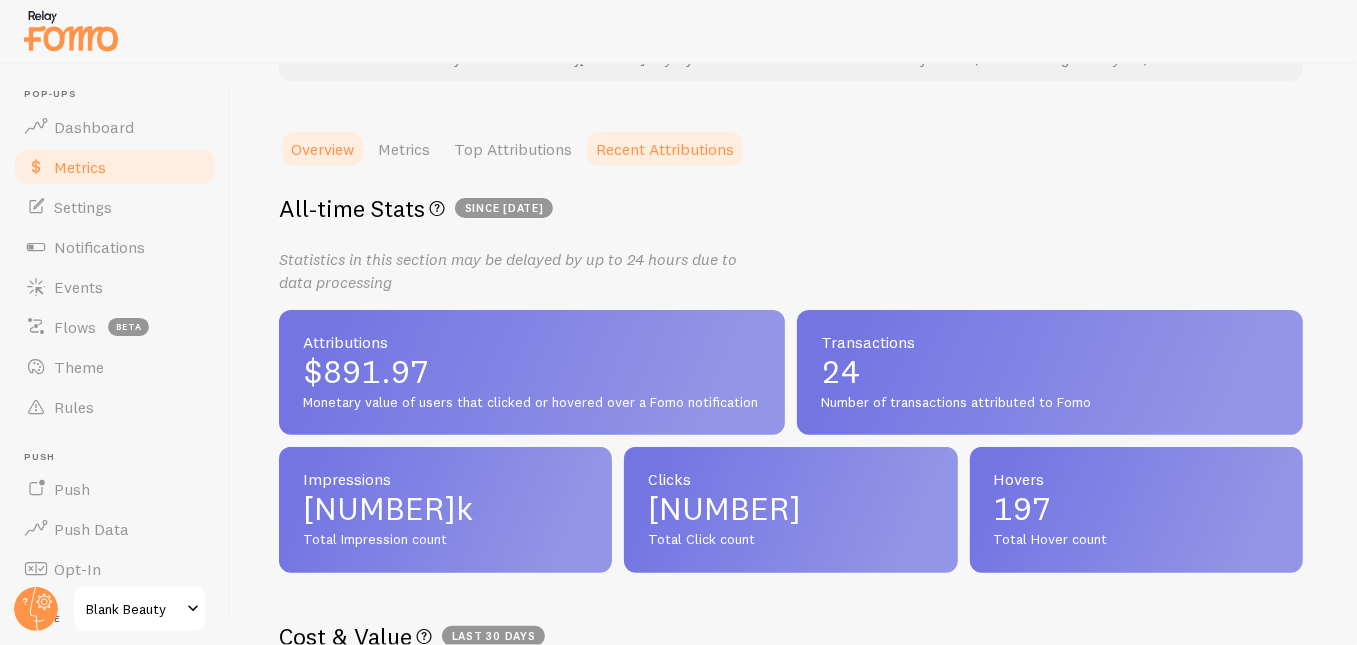 click on "Recent Attributions" at bounding box center (665, 149) 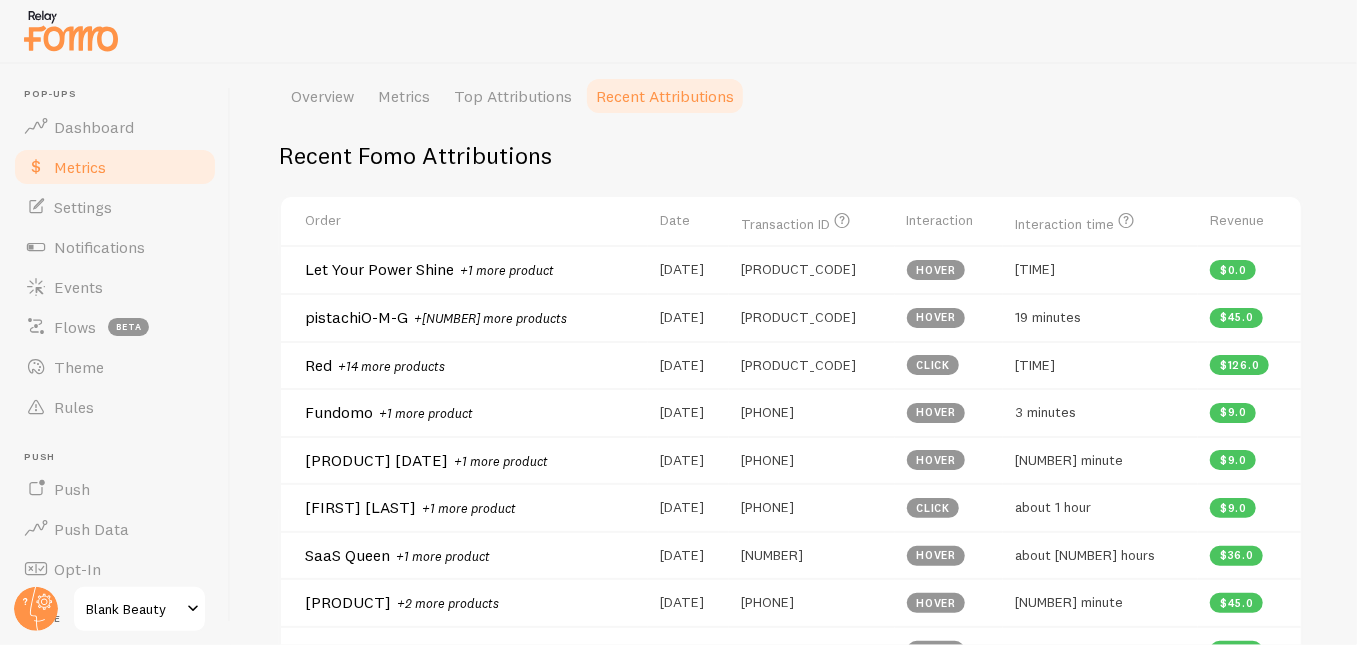 scroll, scrollTop: 331, scrollLeft: 0, axis: vertical 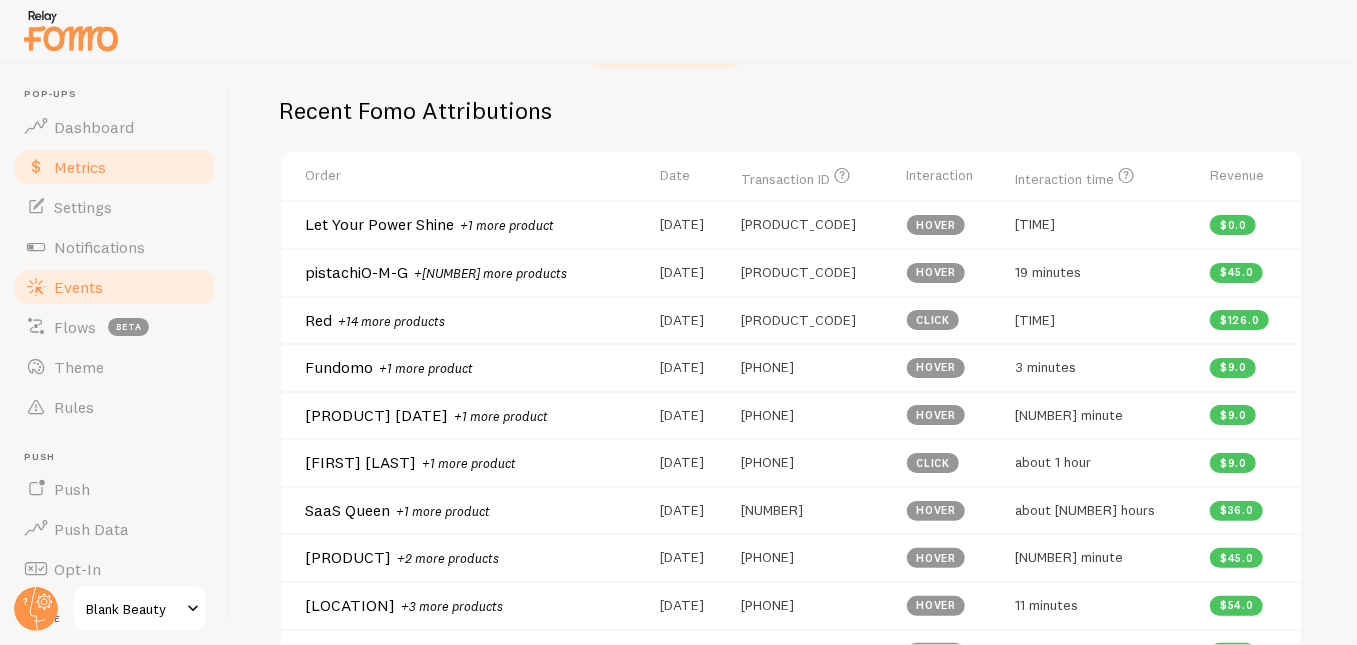 click on "Events" at bounding box center (78, 287) 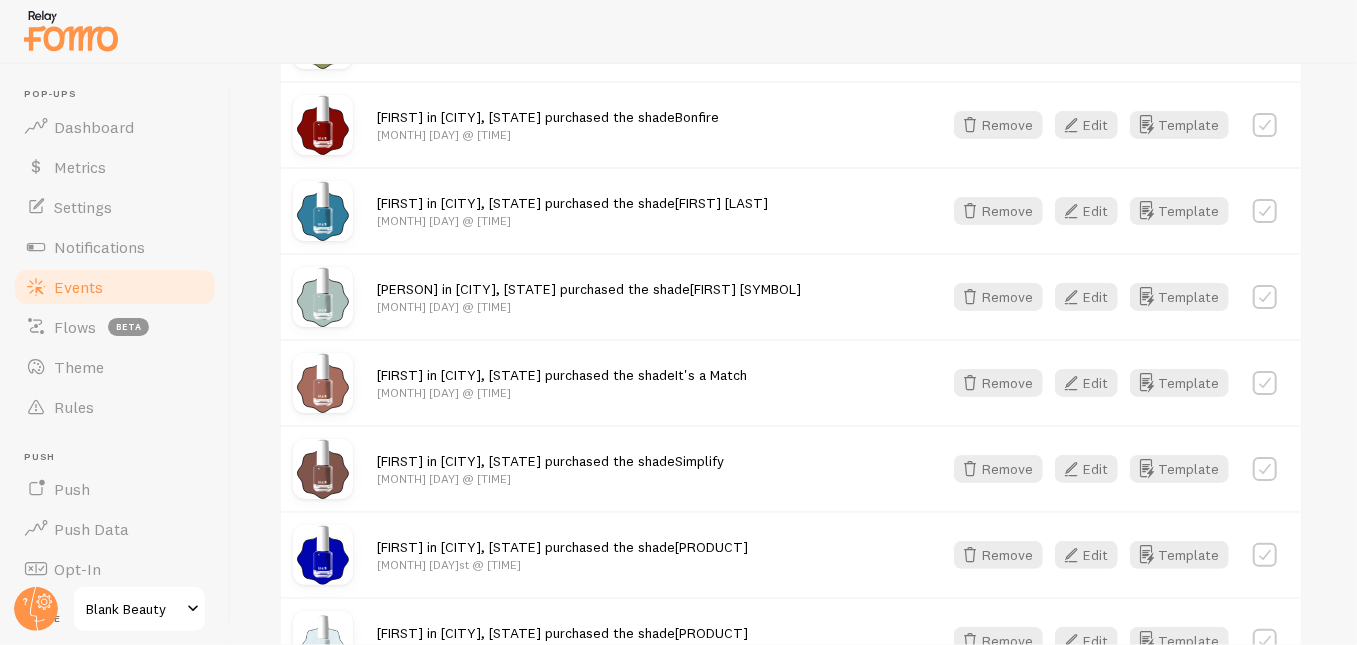 scroll, scrollTop: 528, scrollLeft: 0, axis: vertical 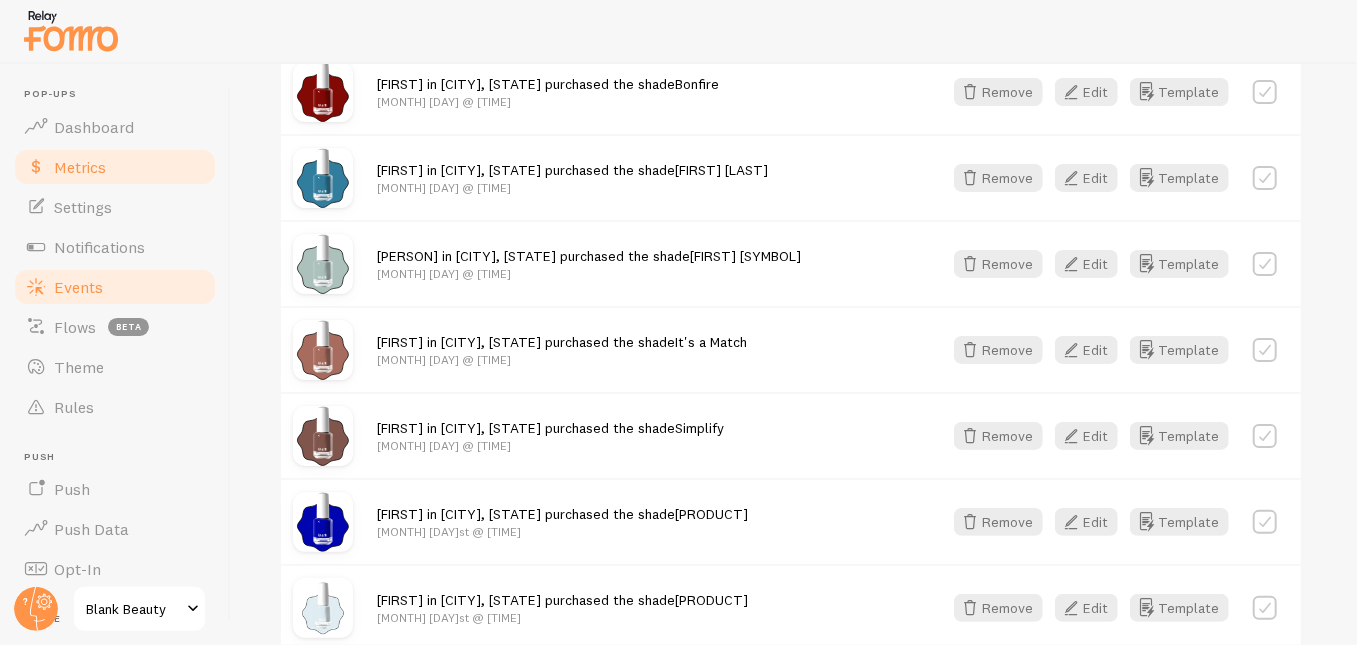 click on "Metrics" at bounding box center (80, 167) 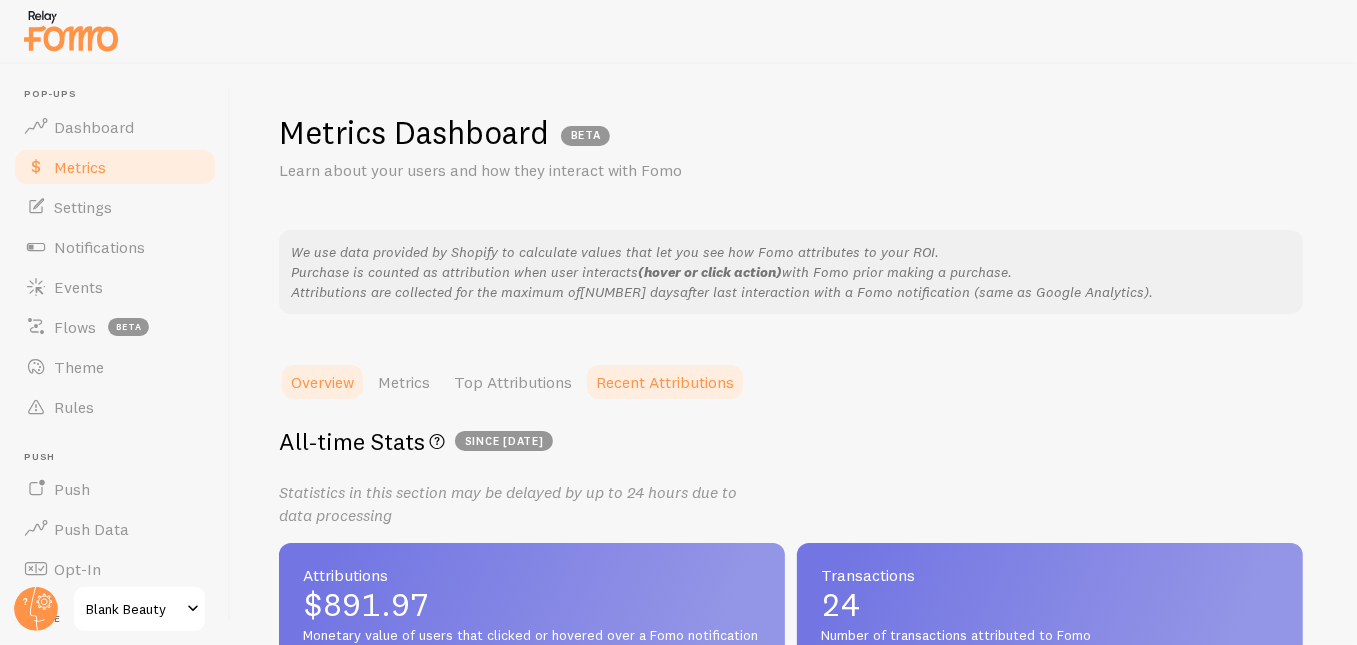 click on "Recent Attributions" at bounding box center [665, 382] 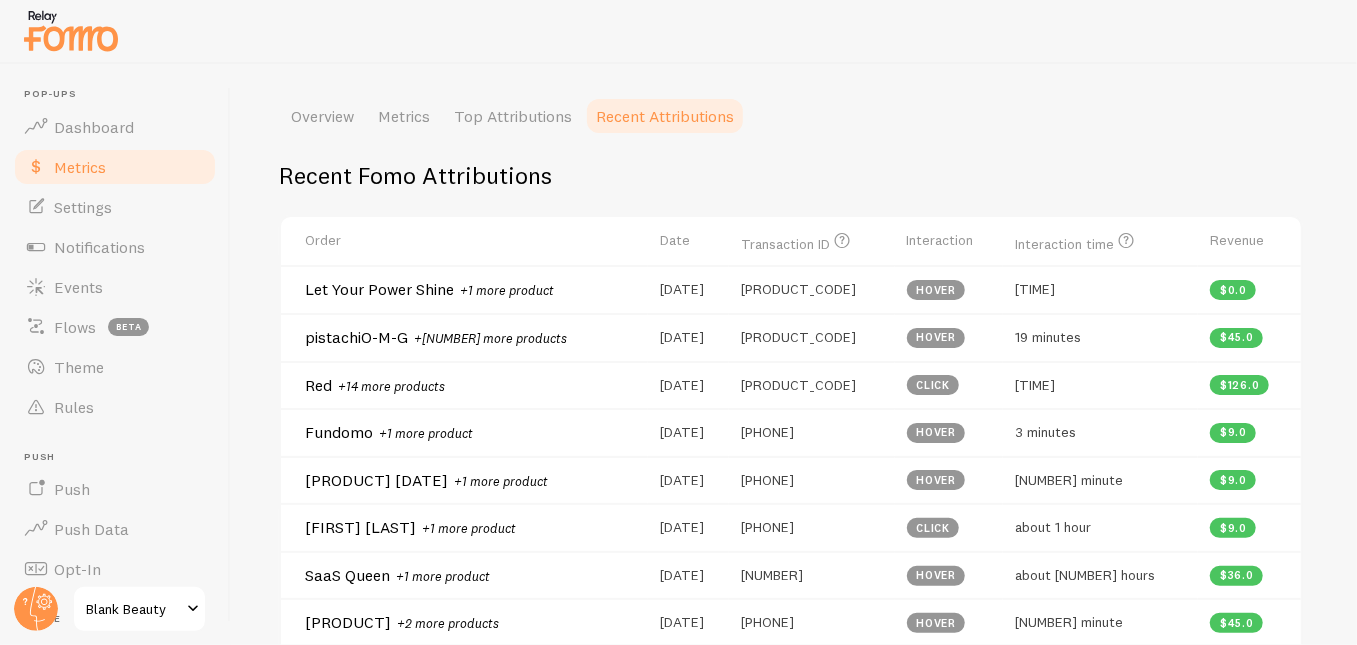 scroll, scrollTop: 232, scrollLeft: 0, axis: vertical 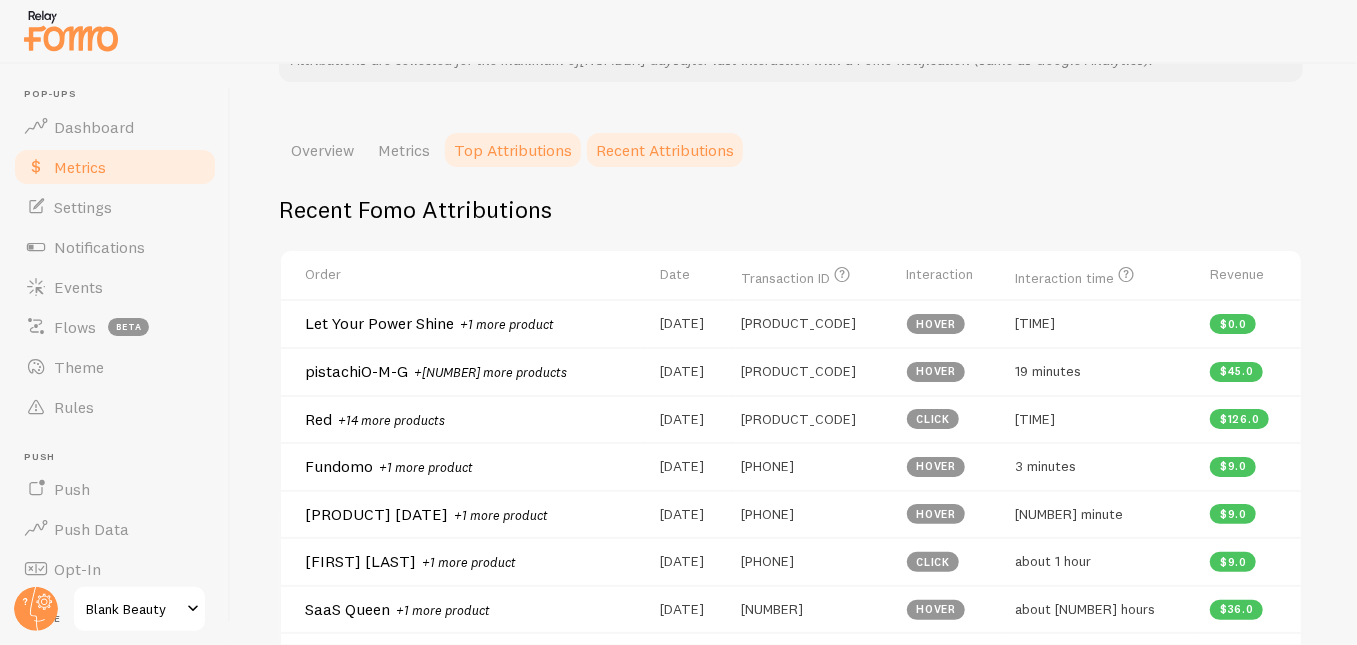 click on "Top Attributions" at bounding box center (513, 150) 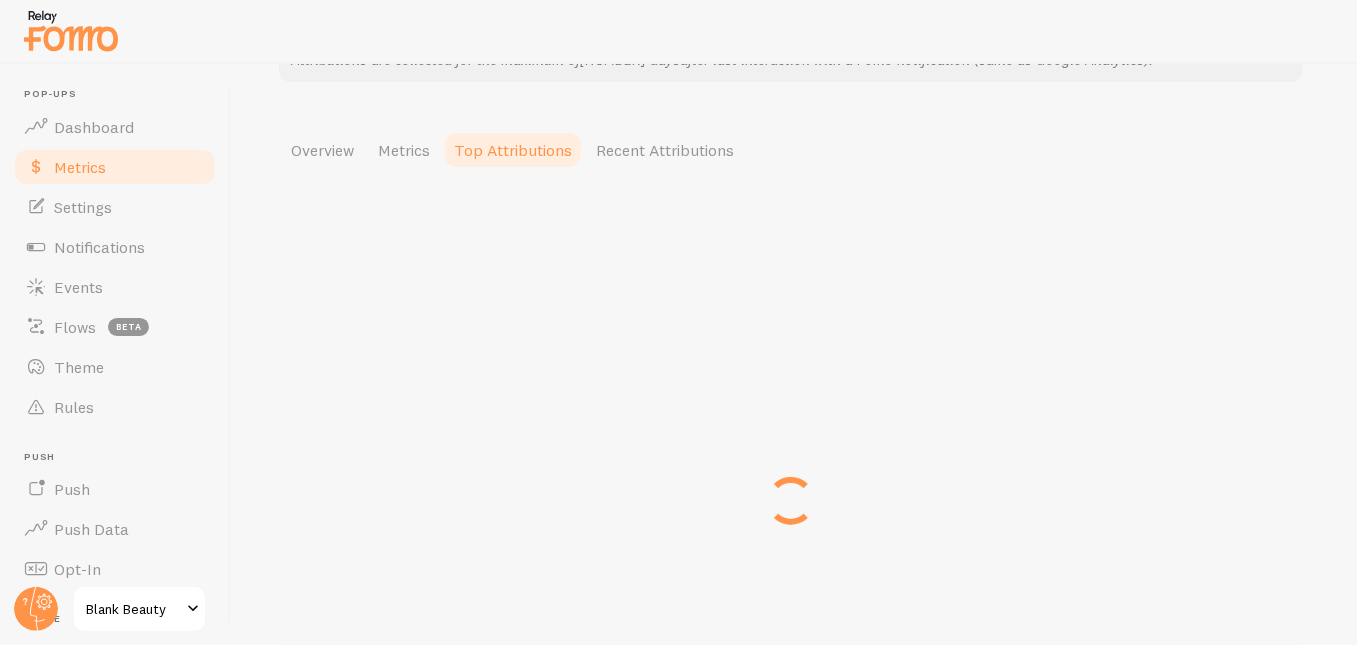 scroll, scrollTop: 95, scrollLeft: 0, axis: vertical 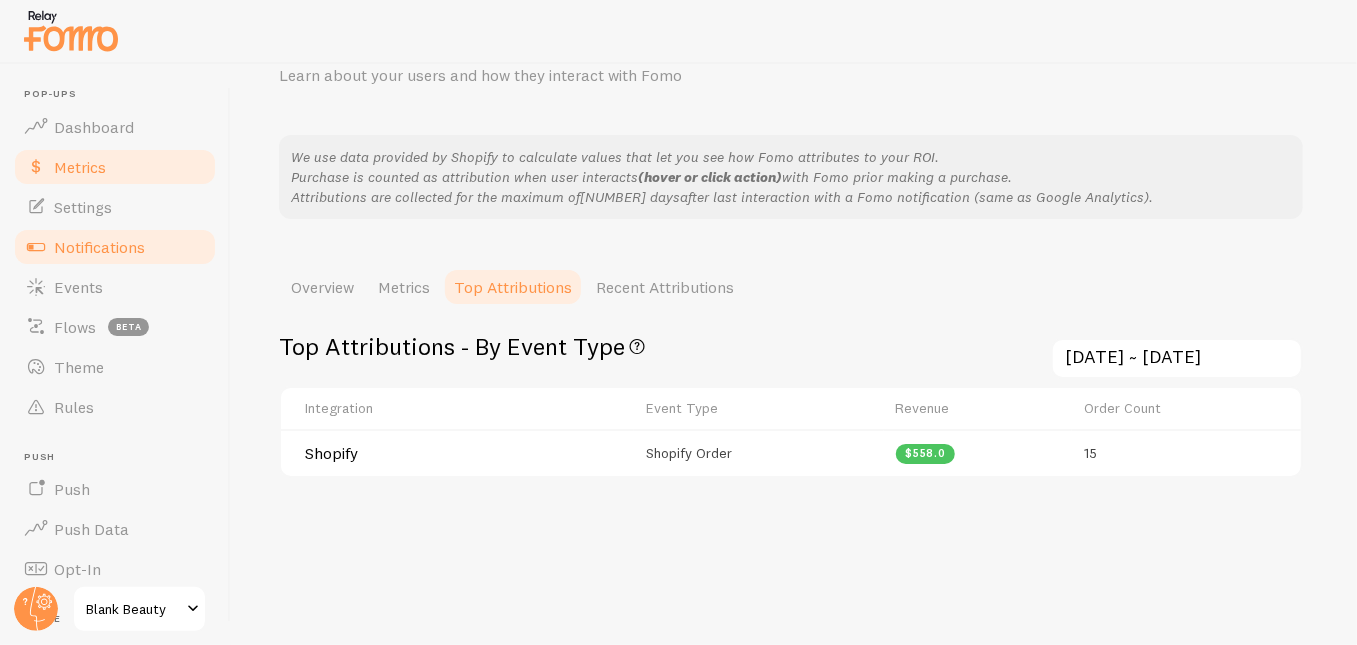 click on "Notifications" at bounding box center (99, 247) 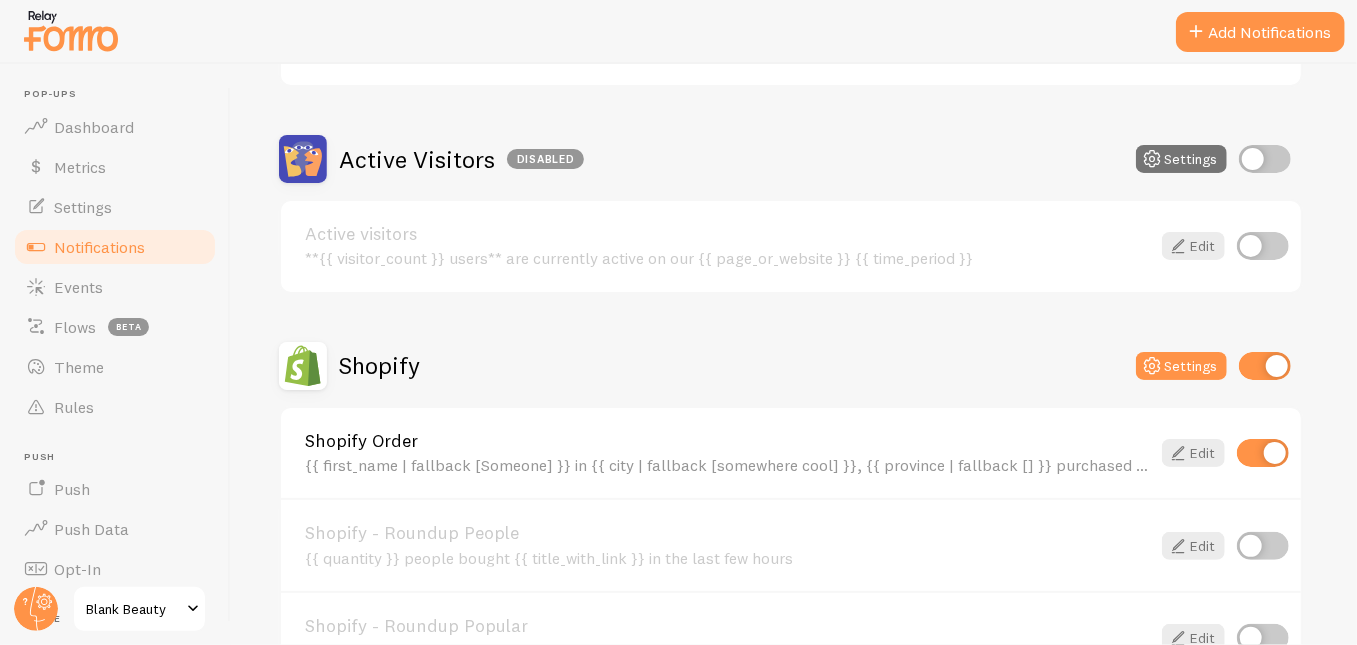 scroll, scrollTop: 648, scrollLeft: 0, axis: vertical 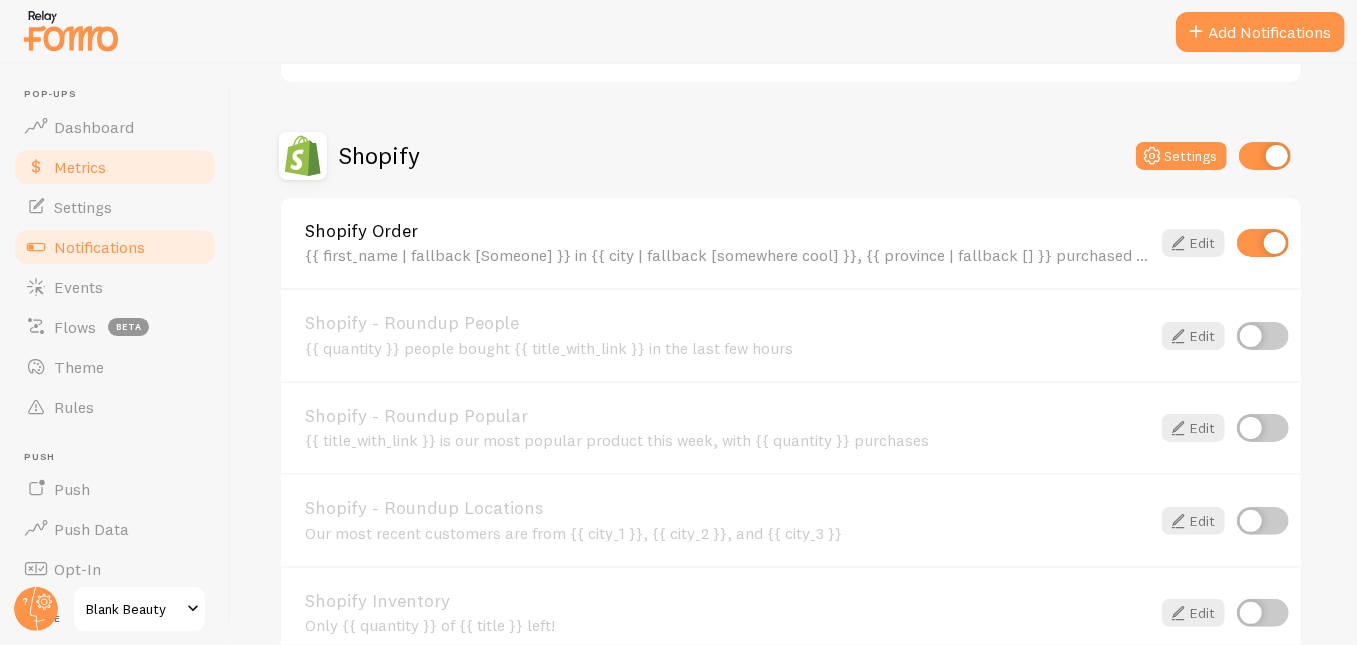 click on "Metrics" at bounding box center [80, 167] 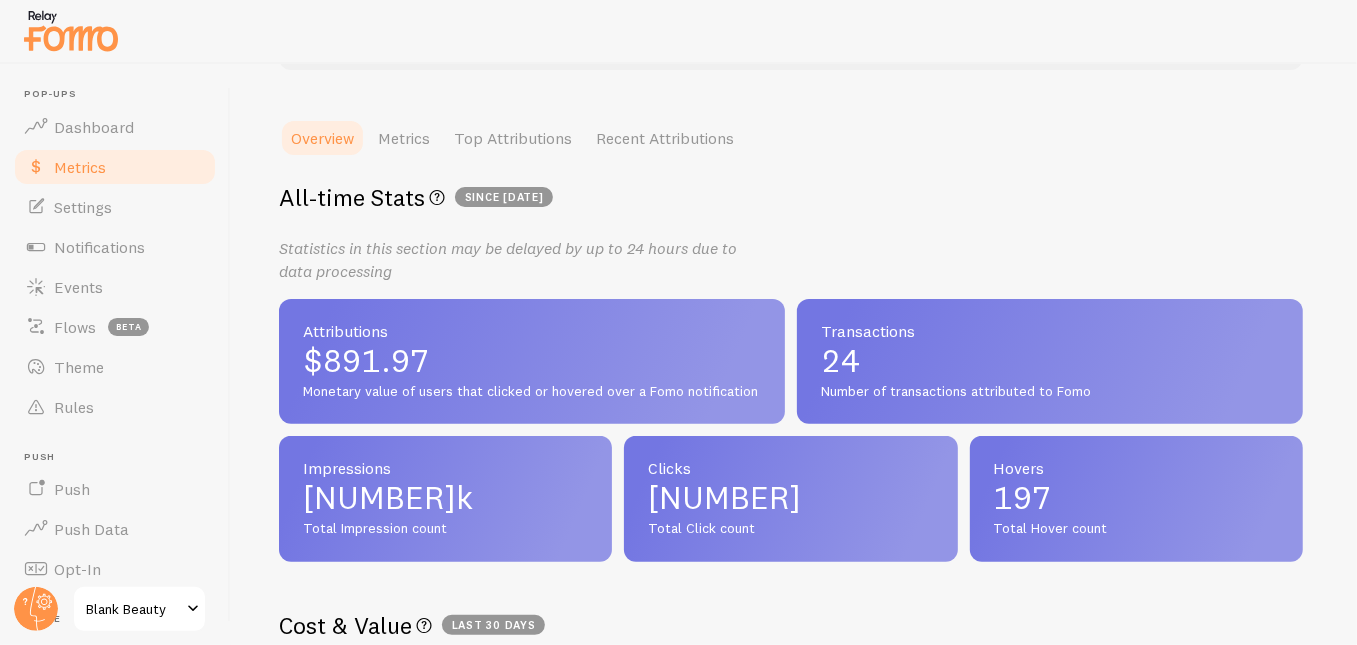 scroll, scrollTop: 245, scrollLeft: 0, axis: vertical 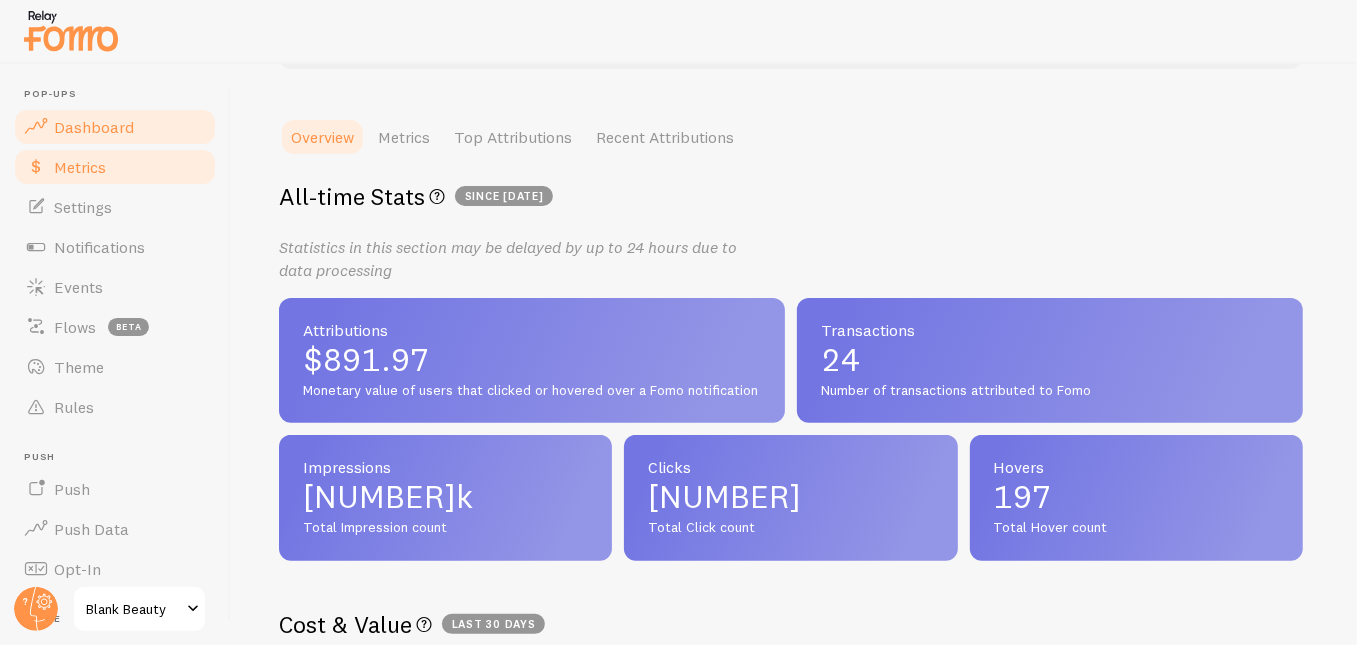 click on "Dashboard" at bounding box center (94, 127) 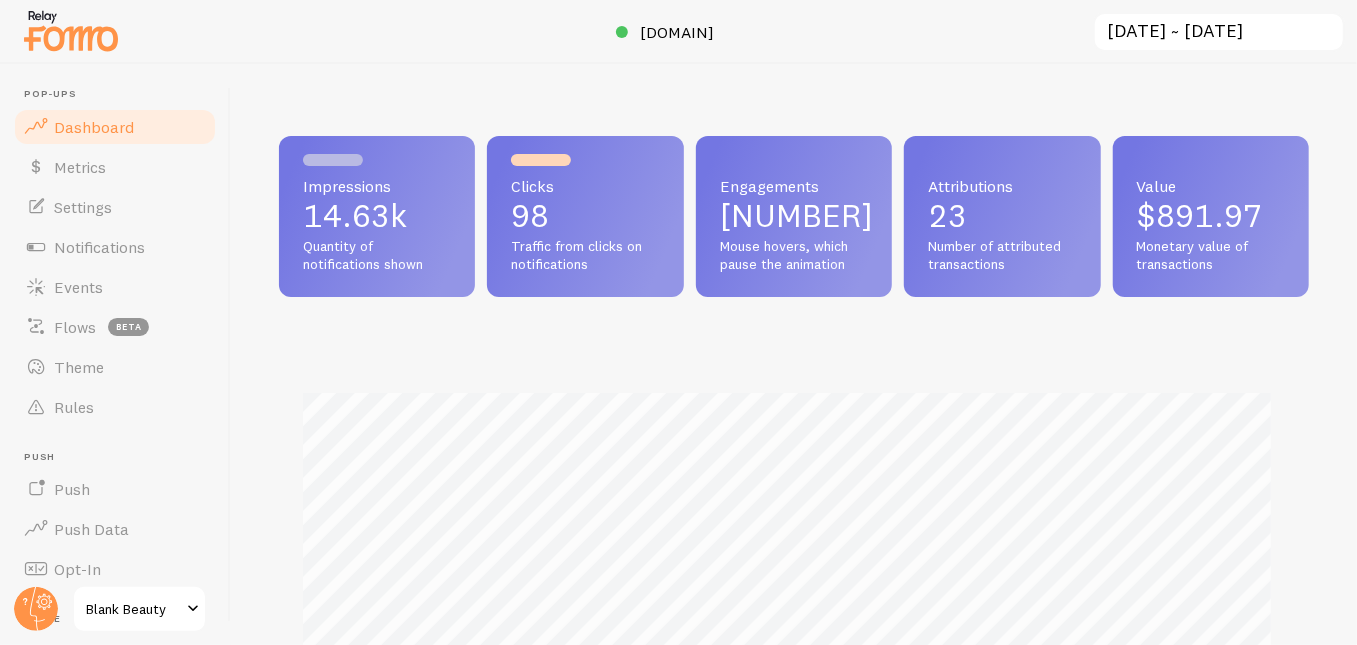 scroll, scrollTop: 999474, scrollLeft: 998984, axis: both 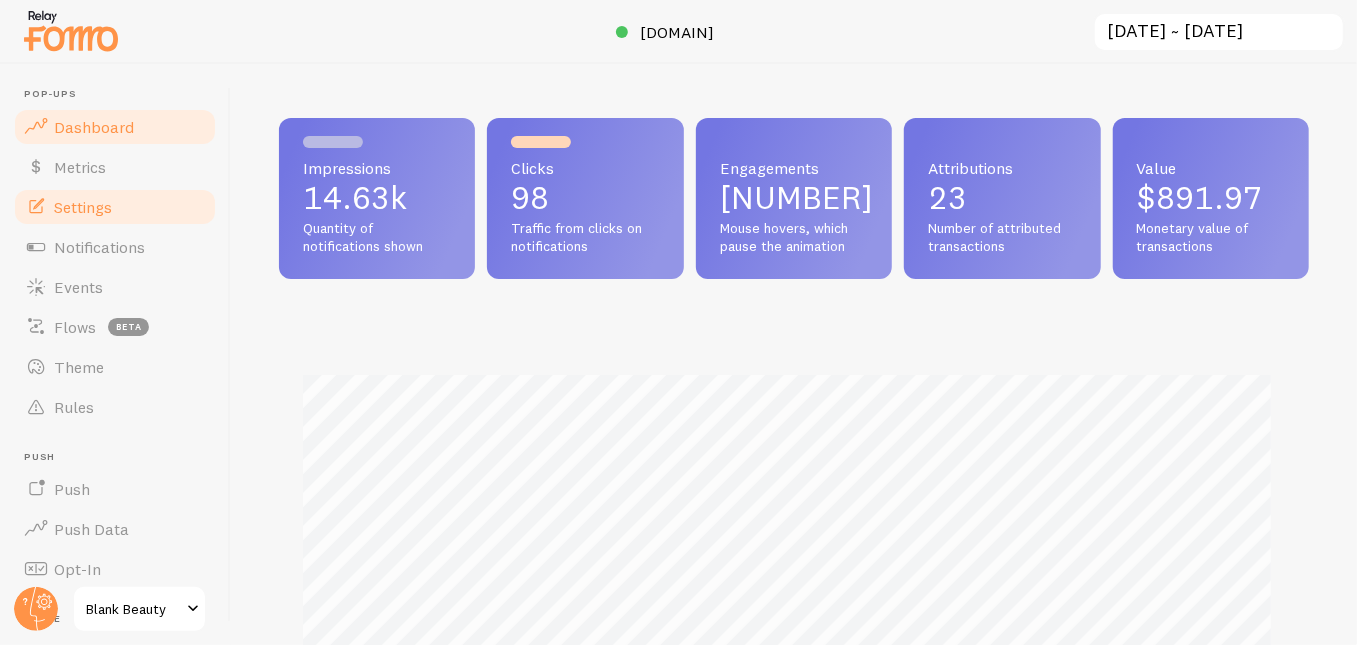 click on "Settings" at bounding box center (83, 207) 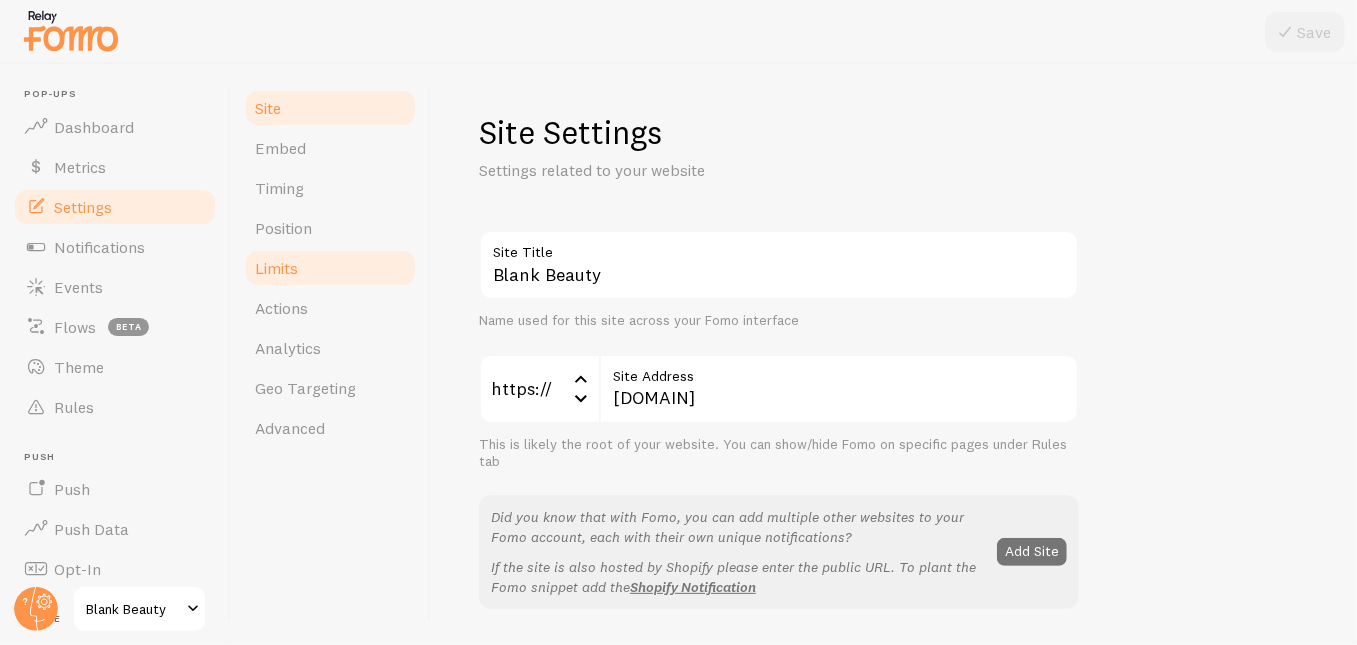 click on "Limits" at bounding box center (276, 268) 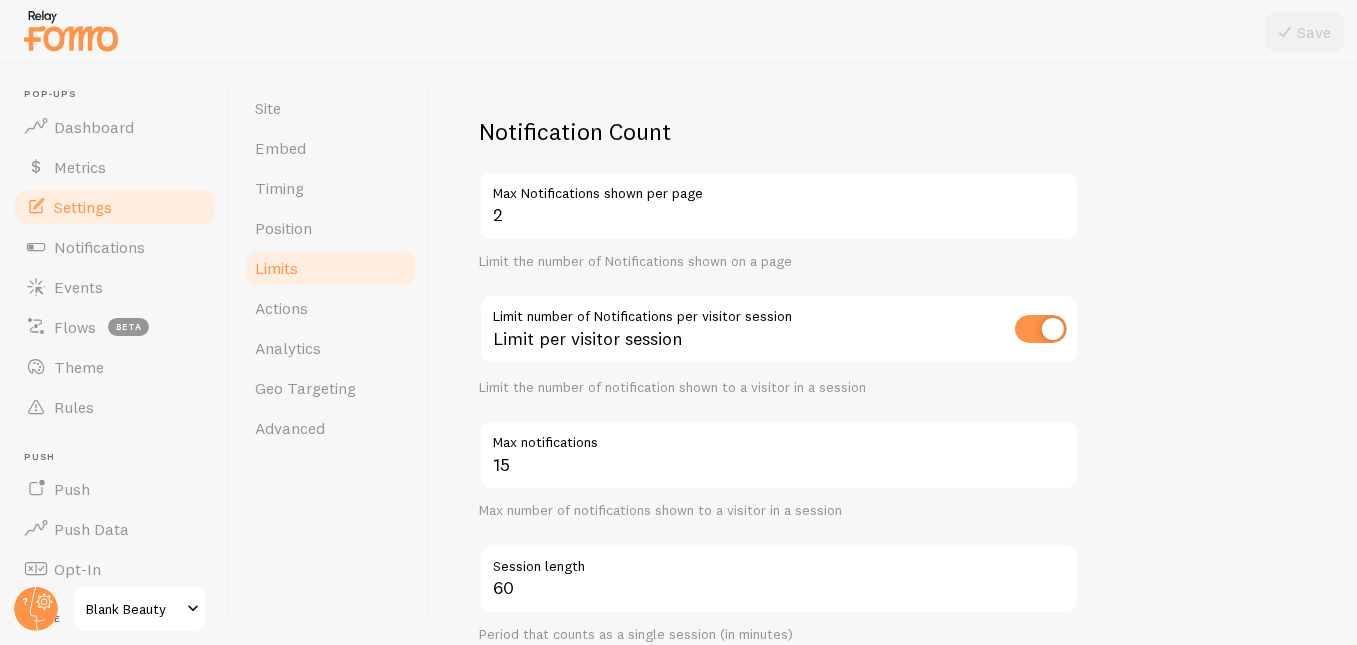 scroll, scrollTop: 138, scrollLeft: 0, axis: vertical 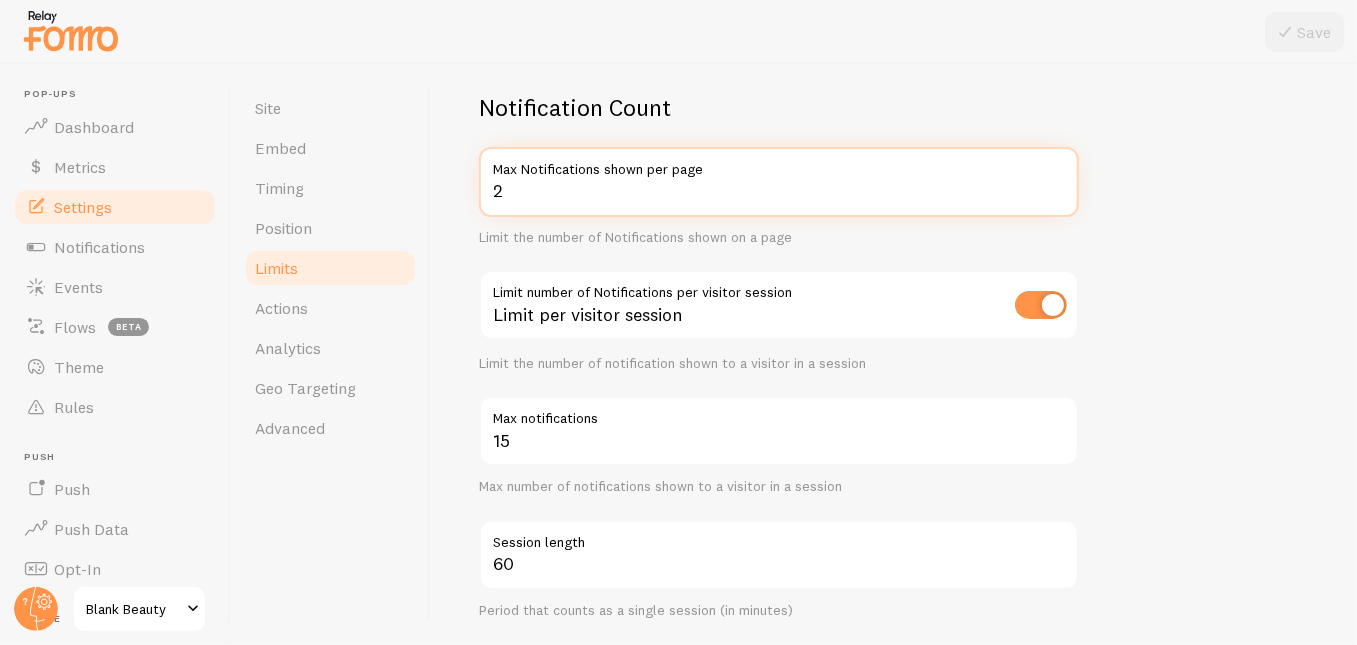 click on "2" at bounding box center [779, 182] 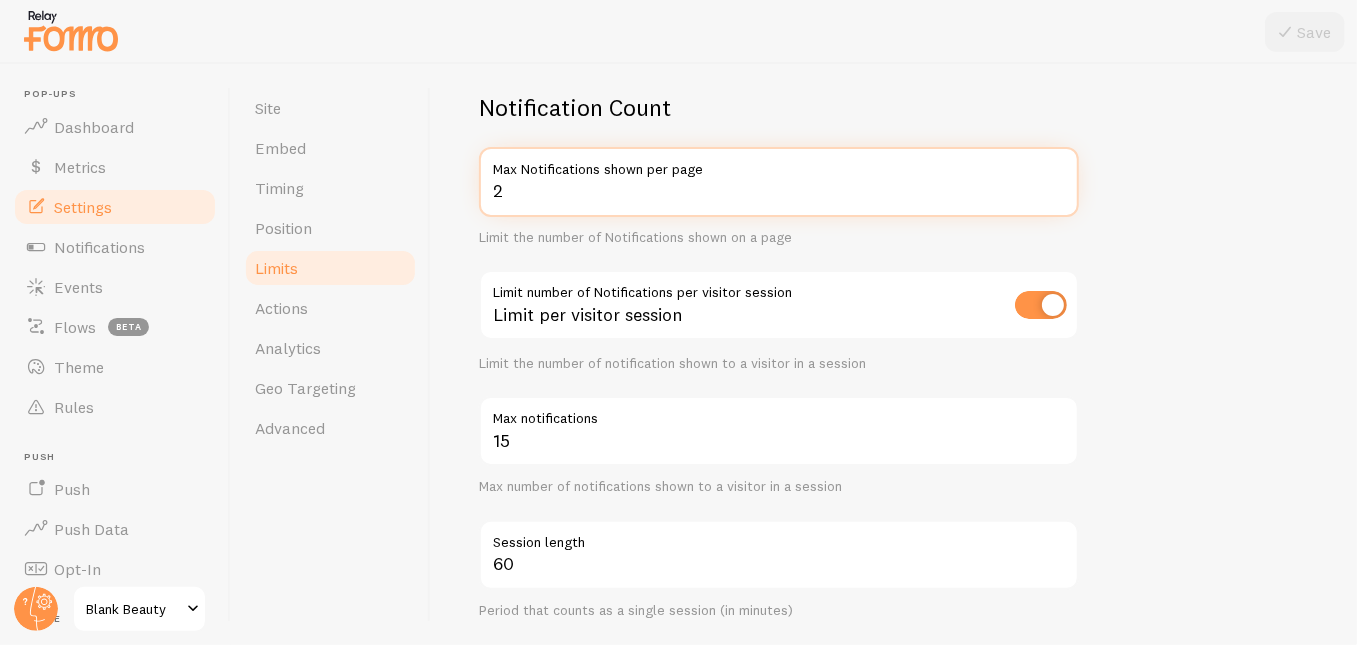 click on "2" at bounding box center (779, 182) 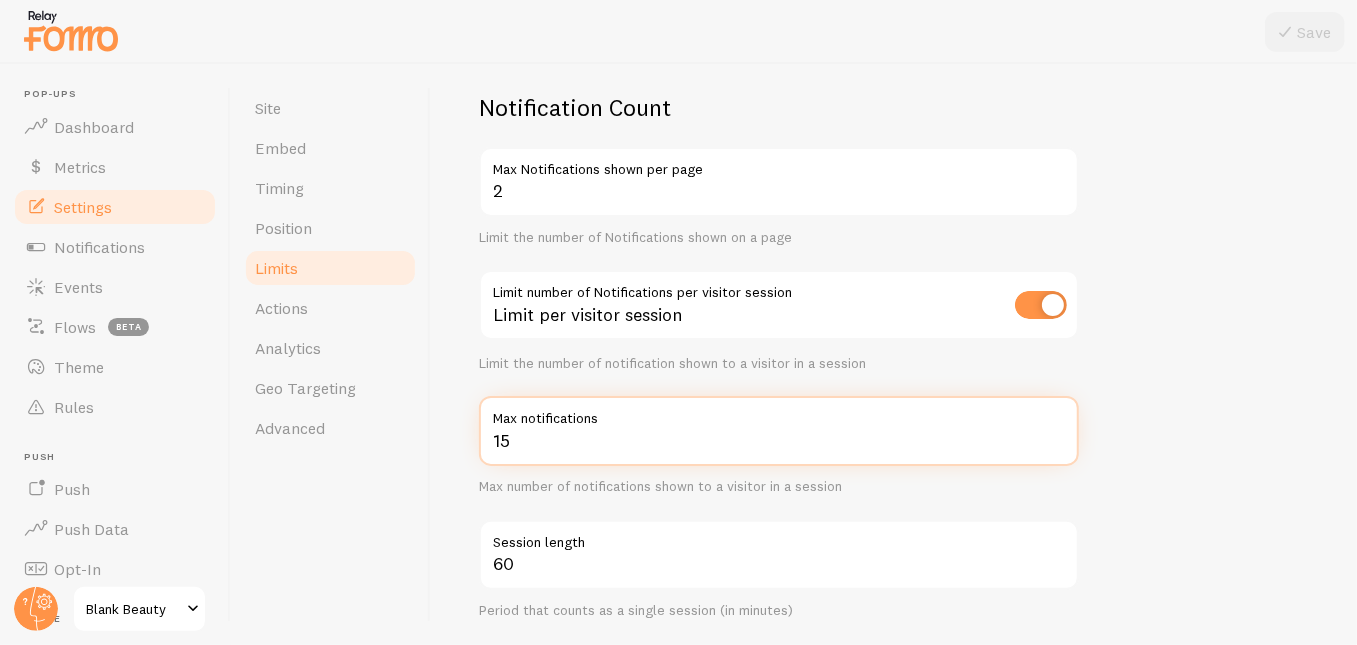 click on "15" at bounding box center (779, 431) 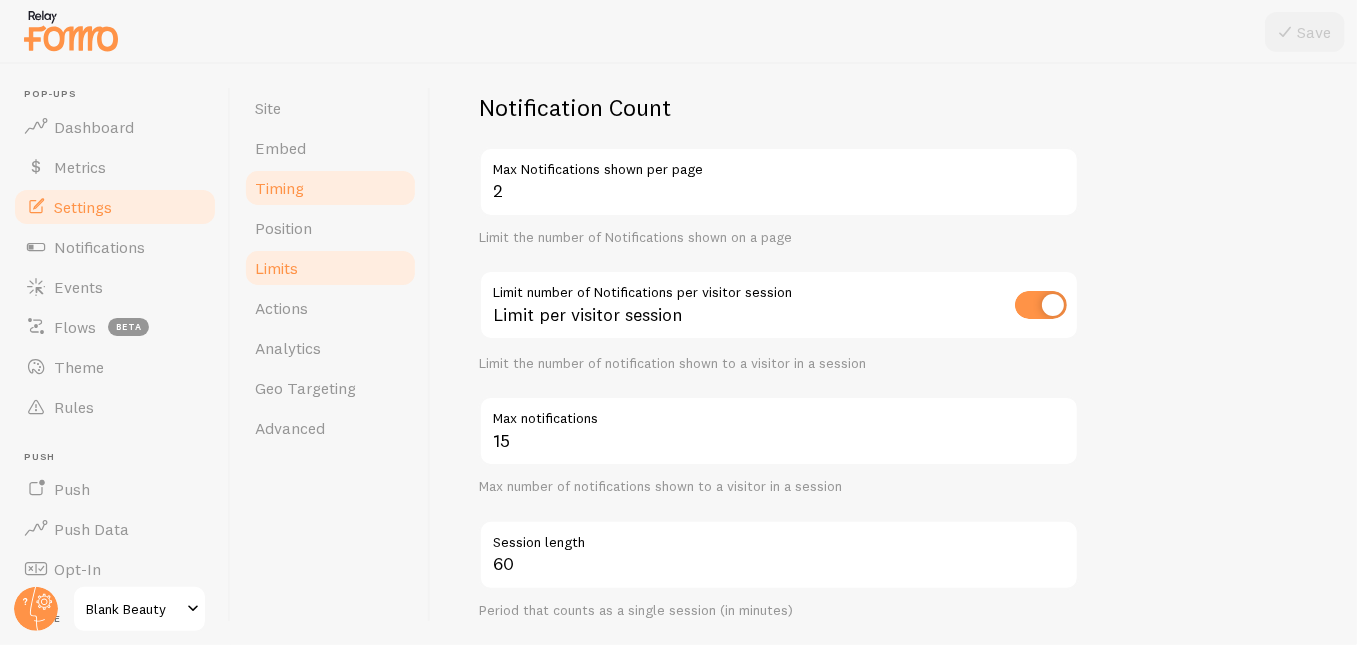 click on "Timing" at bounding box center (279, 188) 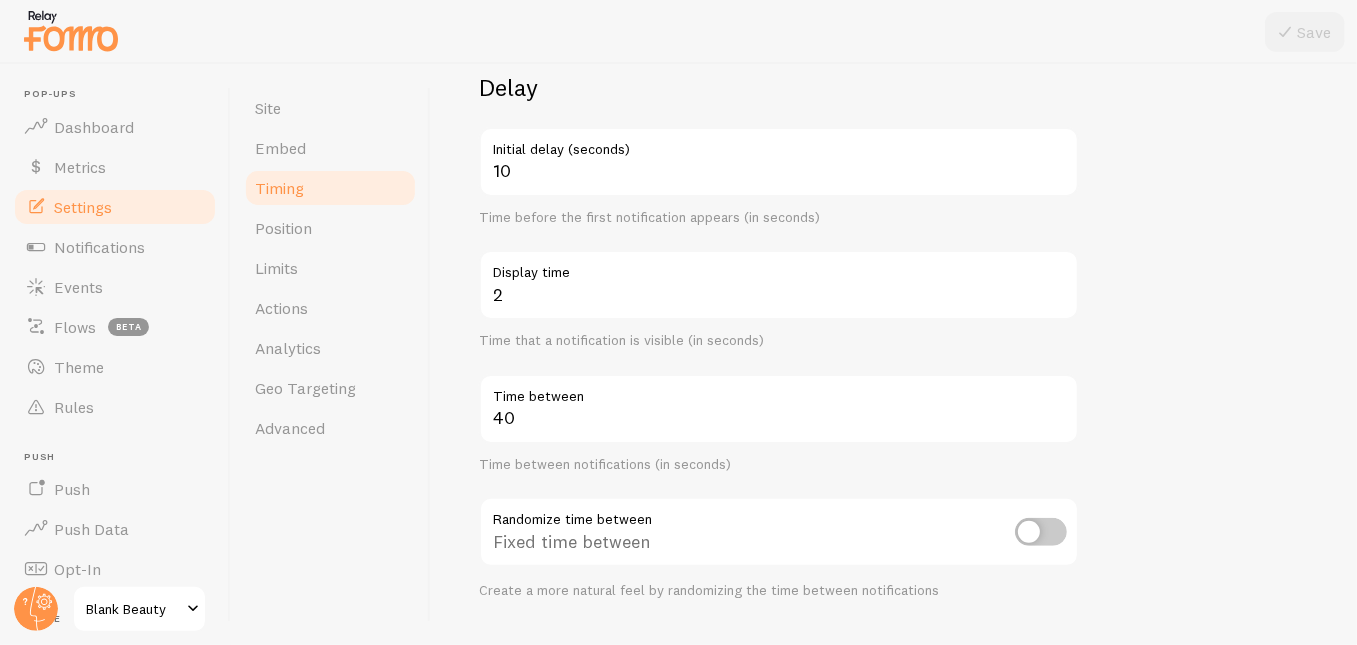 scroll, scrollTop: 166, scrollLeft: 0, axis: vertical 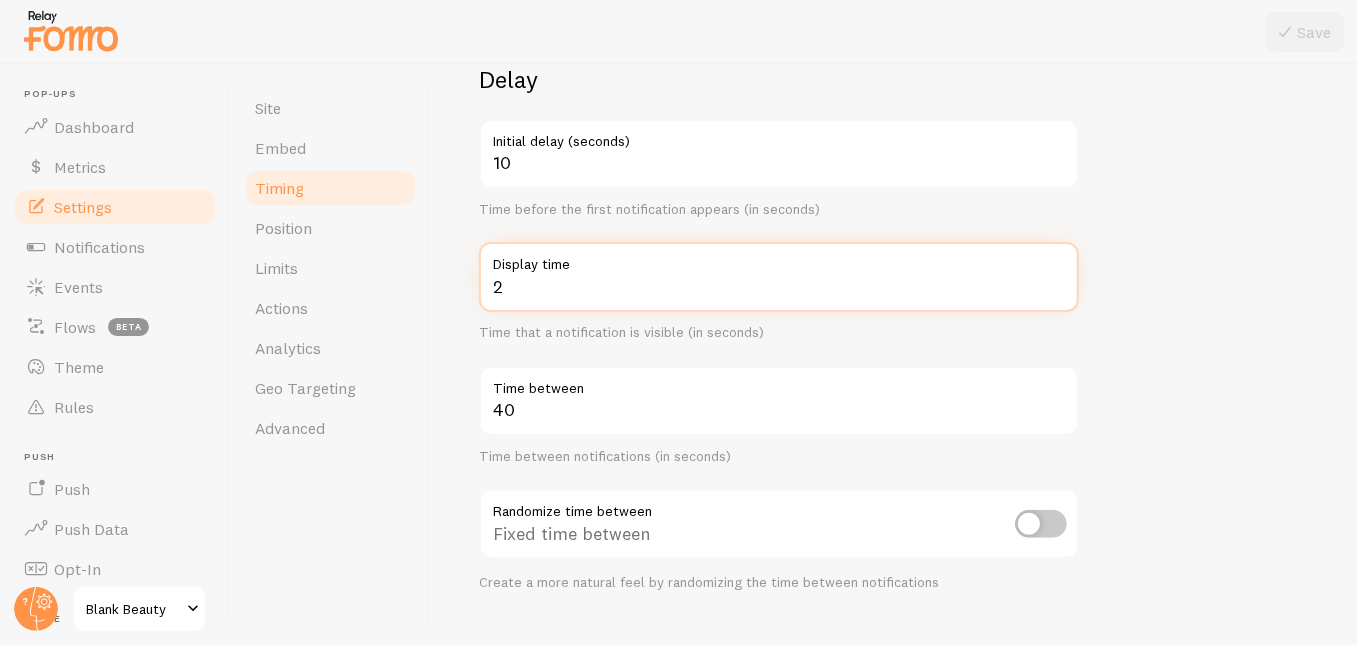 click on "2" at bounding box center [779, 277] 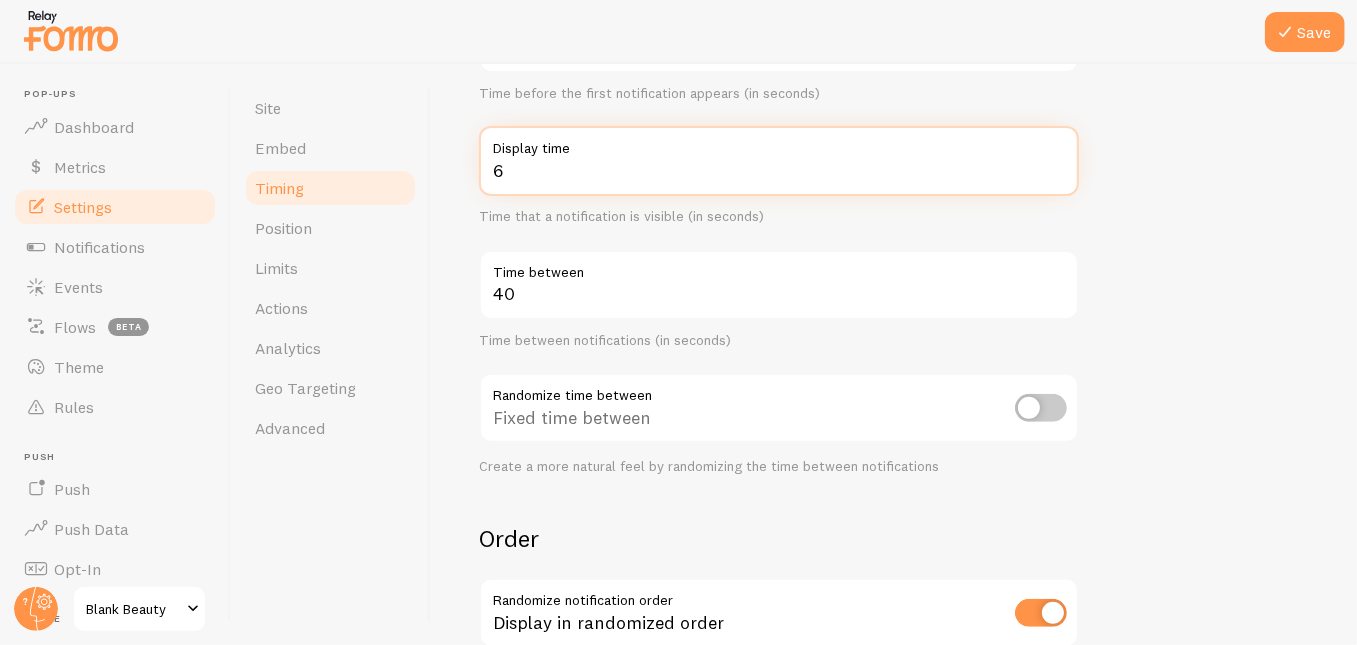 scroll, scrollTop: 286, scrollLeft: 0, axis: vertical 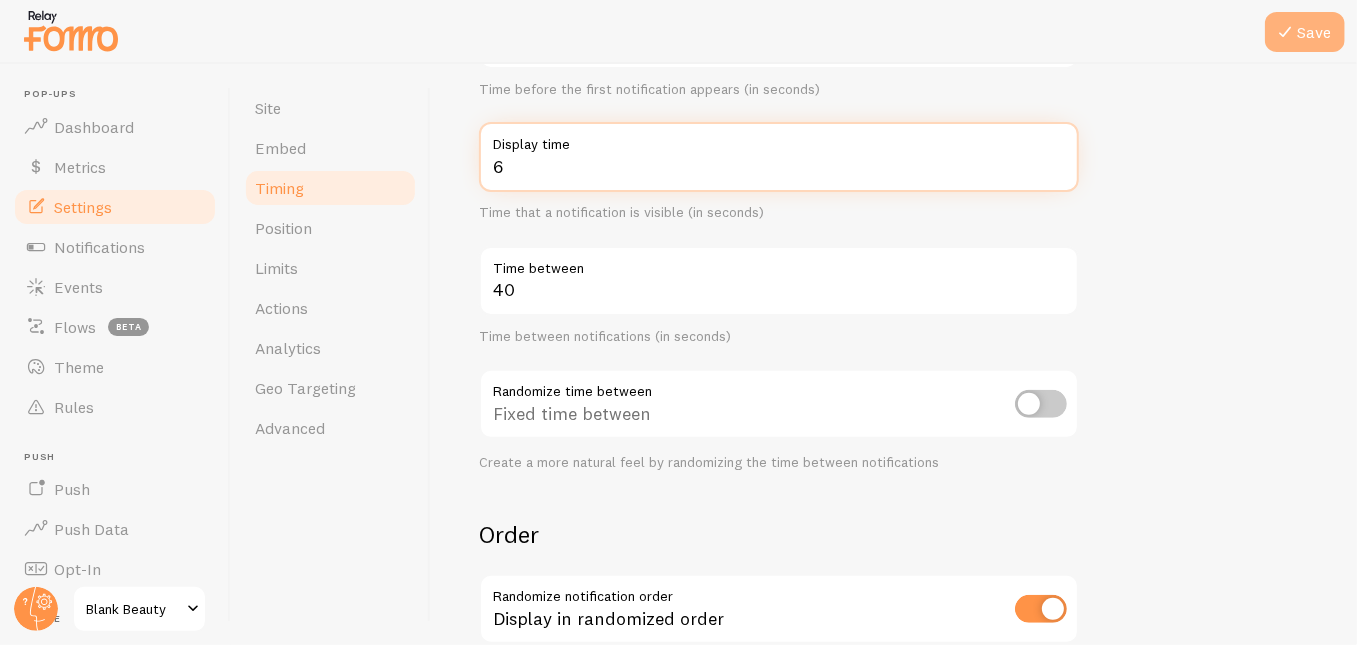 type on "6" 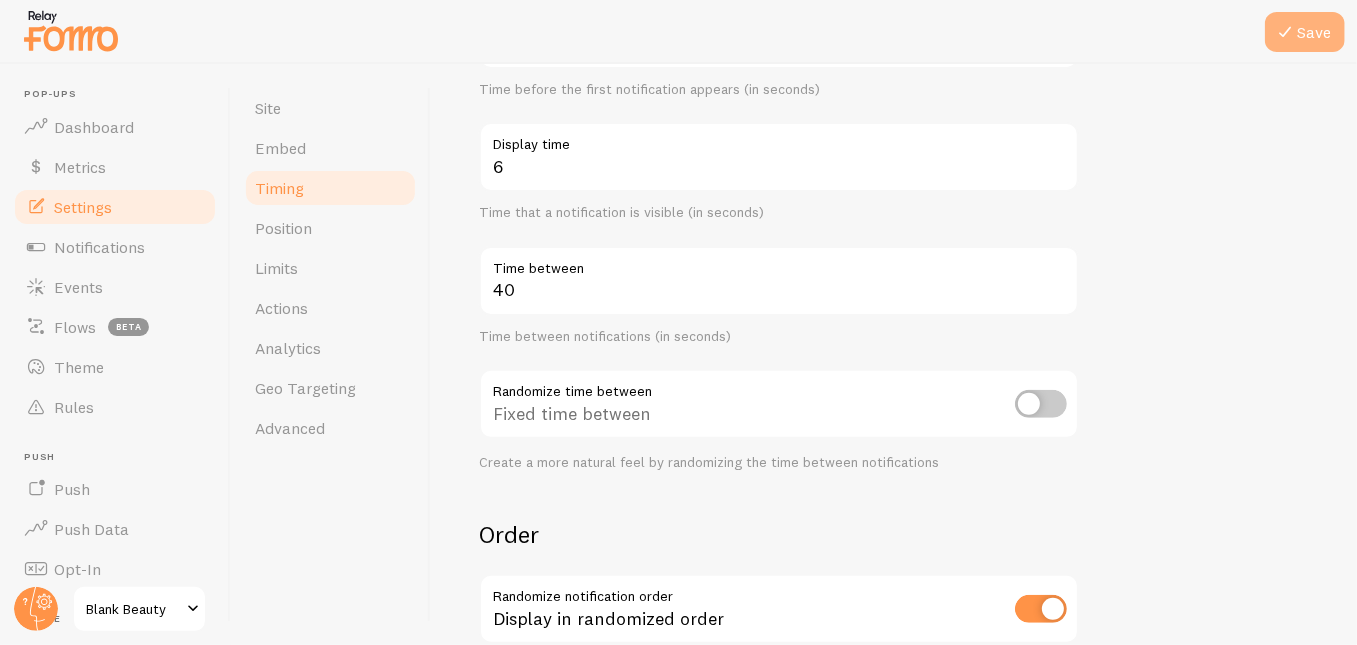 click on "Save" at bounding box center [1305, 32] 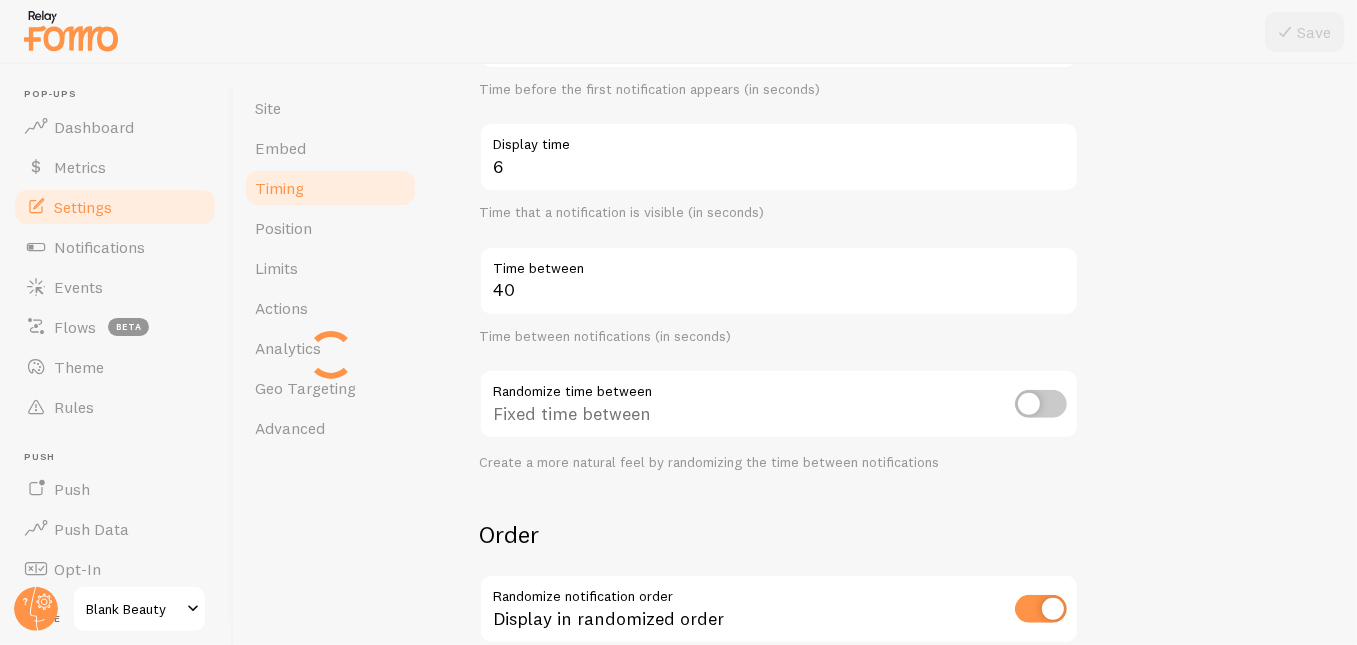 scroll, scrollTop: 287, scrollLeft: 0, axis: vertical 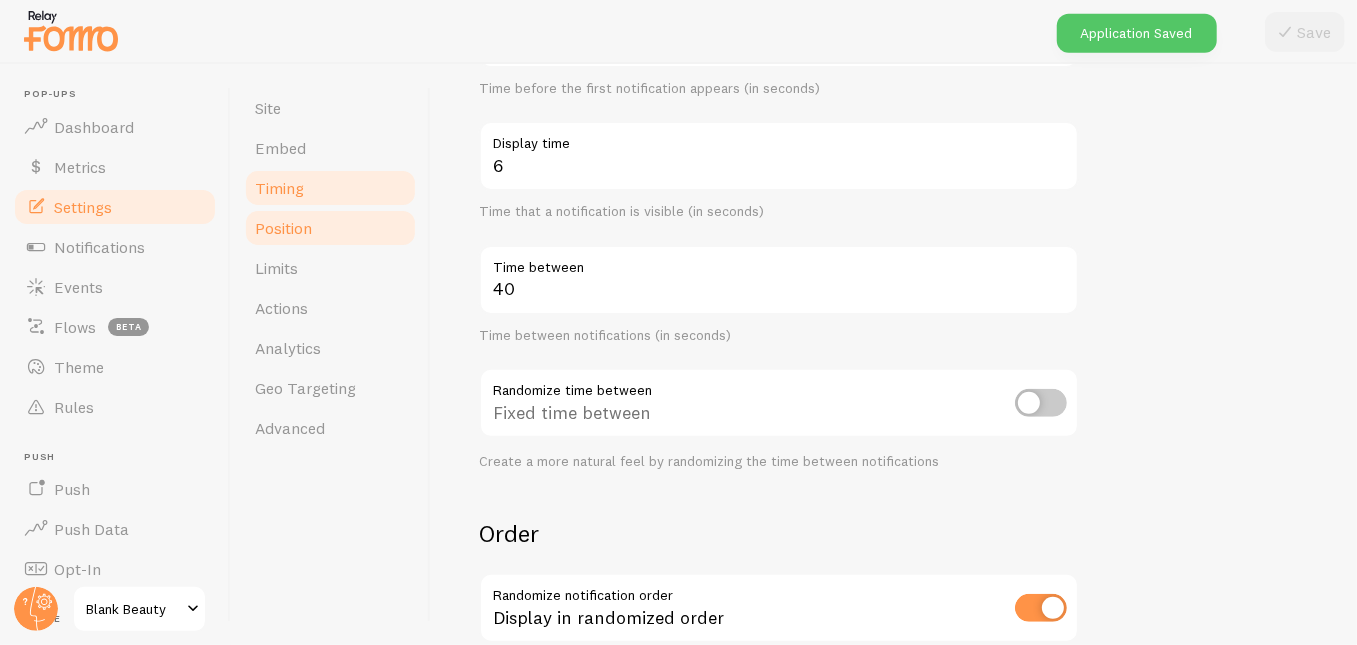 click on "Position" at bounding box center (283, 228) 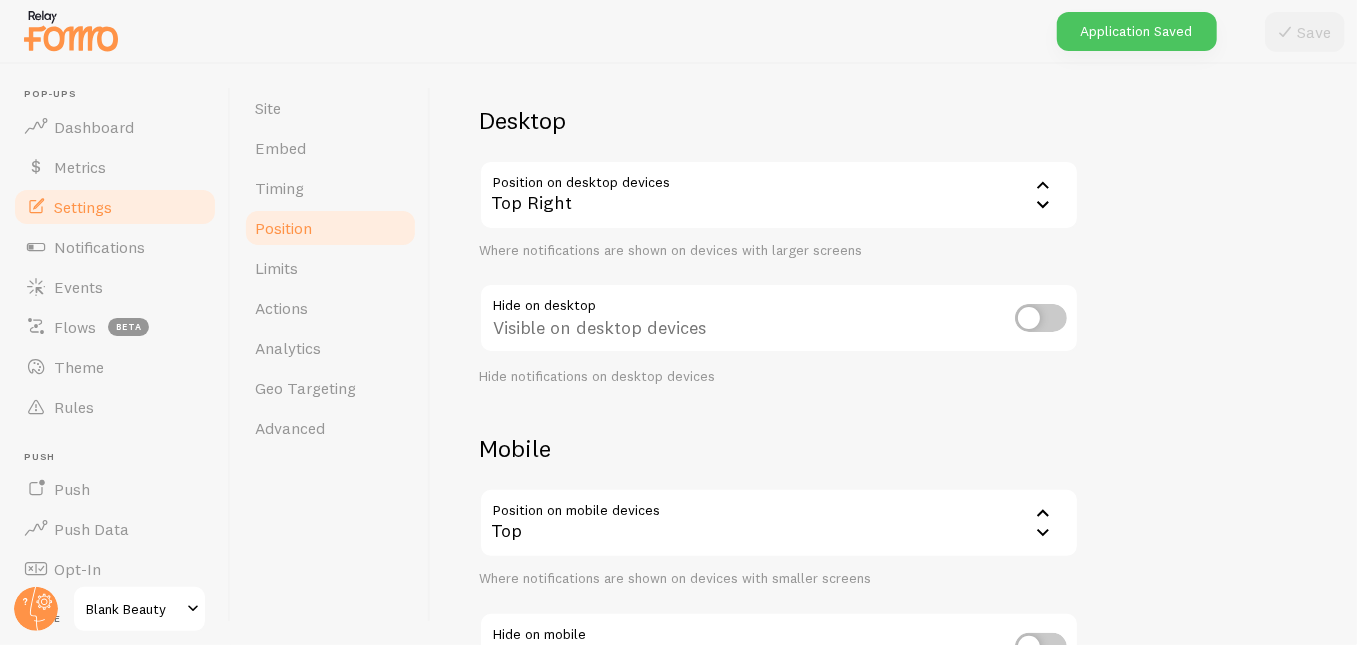 scroll, scrollTop: 144, scrollLeft: 0, axis: vertical 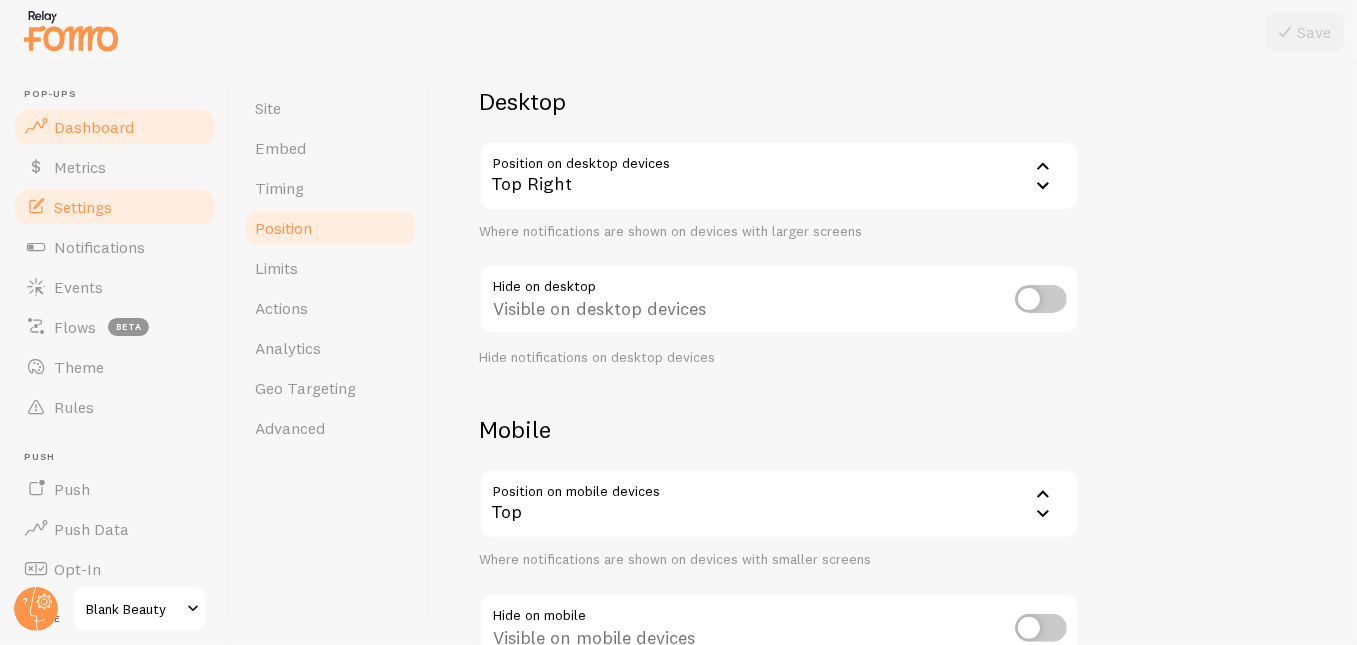click on "Dashboard" at bounding box center [94, 127] 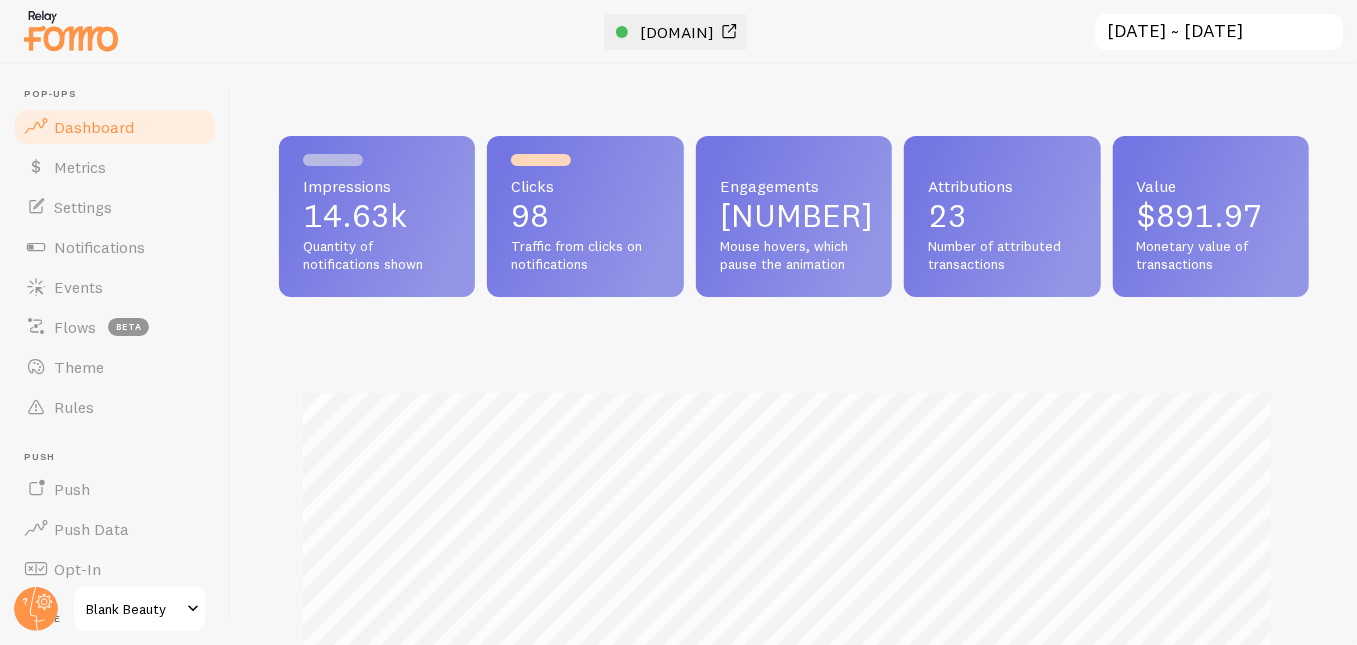 scroll, scrollTop: 999474, scrollLeft: 998984, axis: both 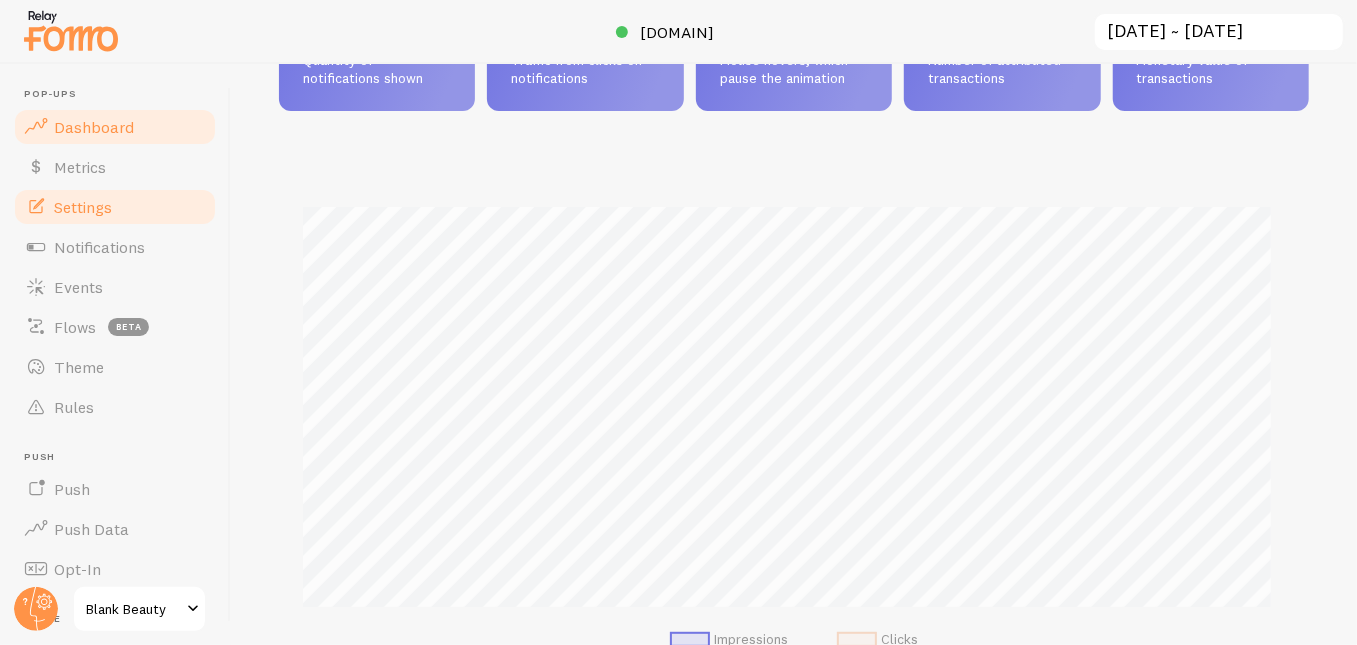 click on "Settings" at bounding box center (83, 207) 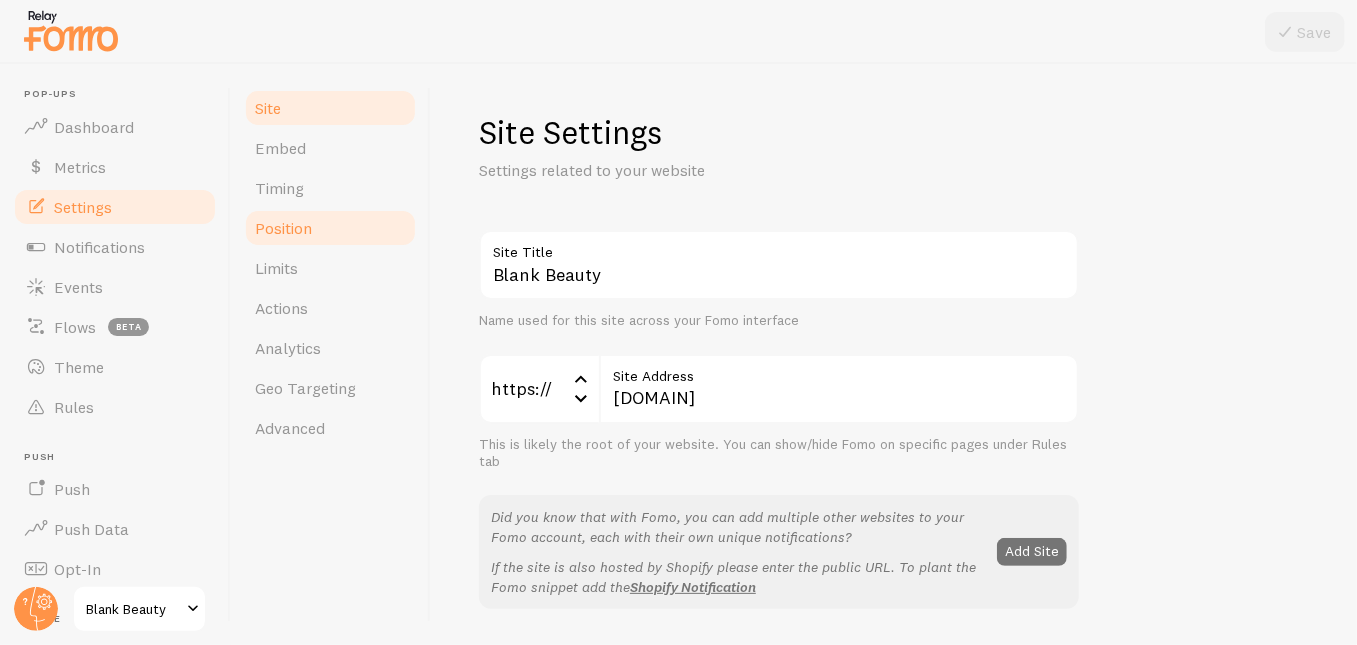 click on "Position" at bounding box center (330, 228) 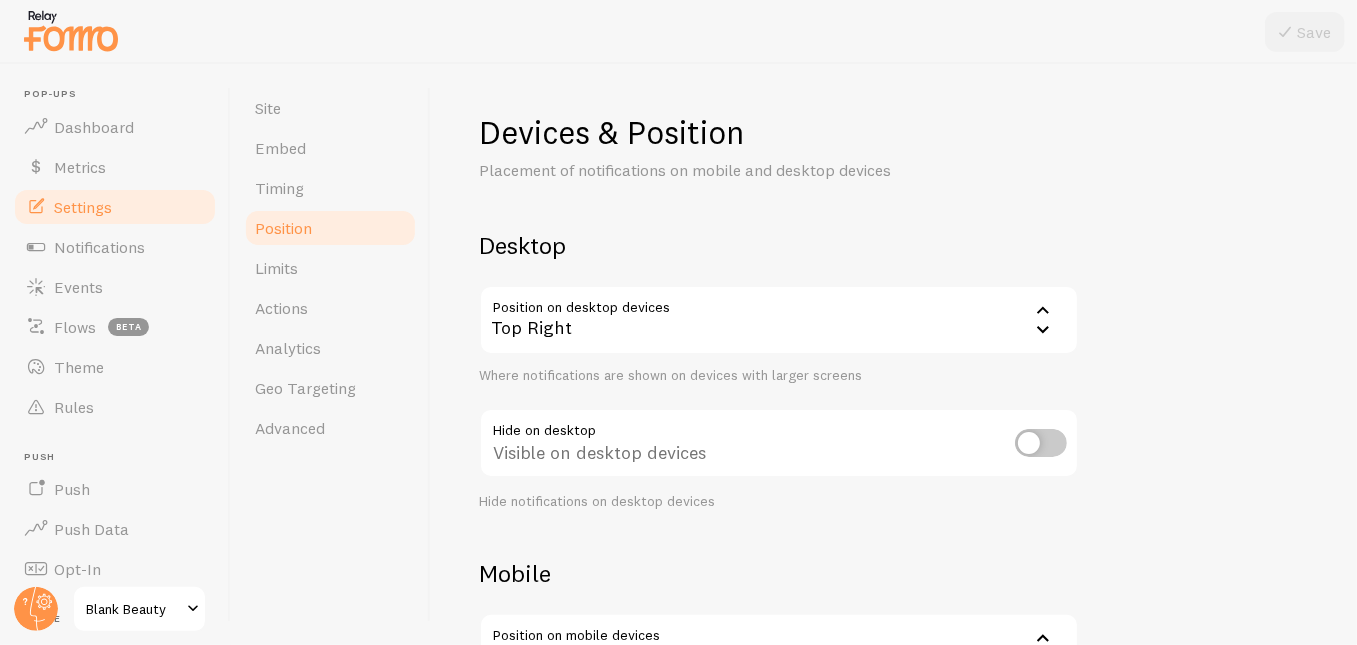 scroll, scrollTop: 38, scrollLeft: 0, axis: vertical 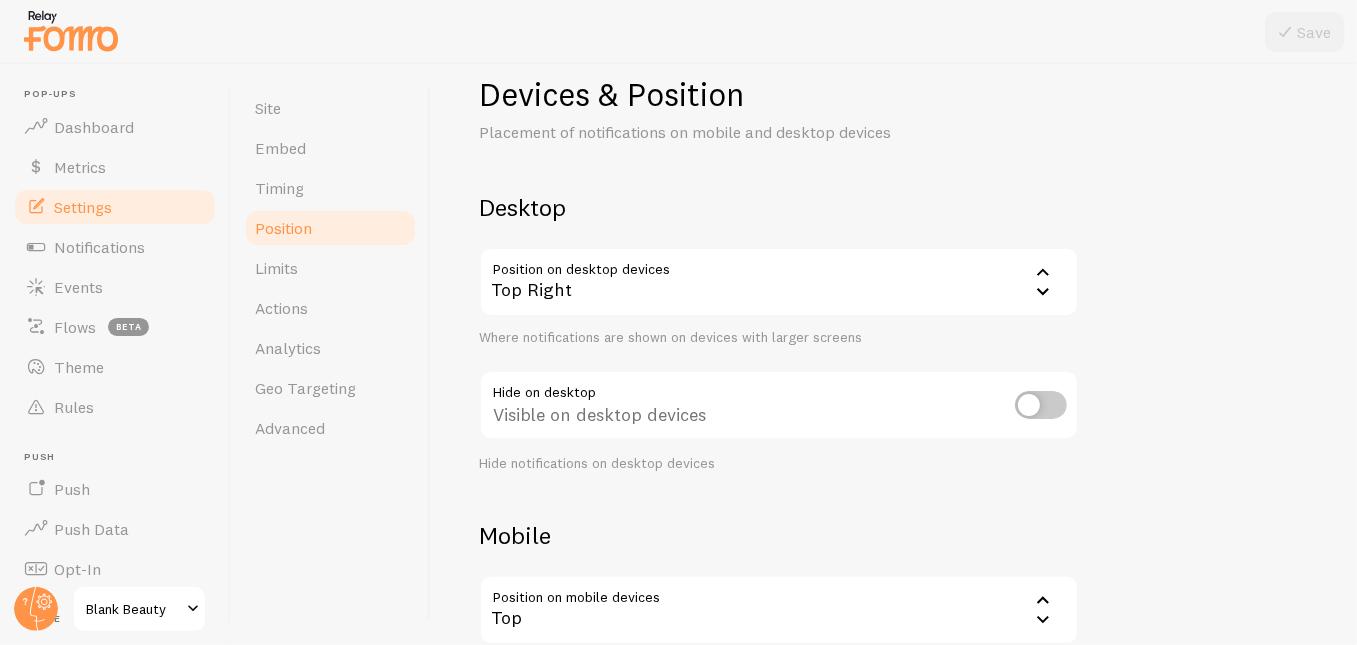 click on "Top Right" at bounding box center [779, 282] 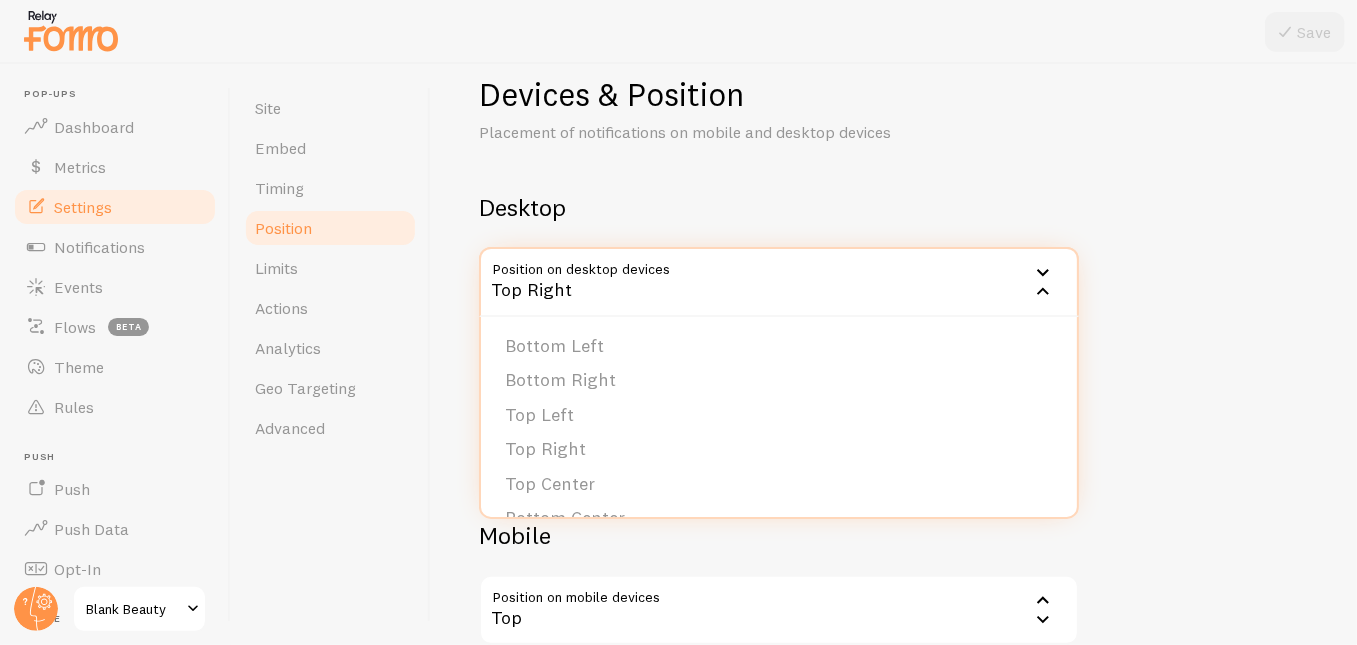 click on "Mobile" at bounding box center [779, 535] 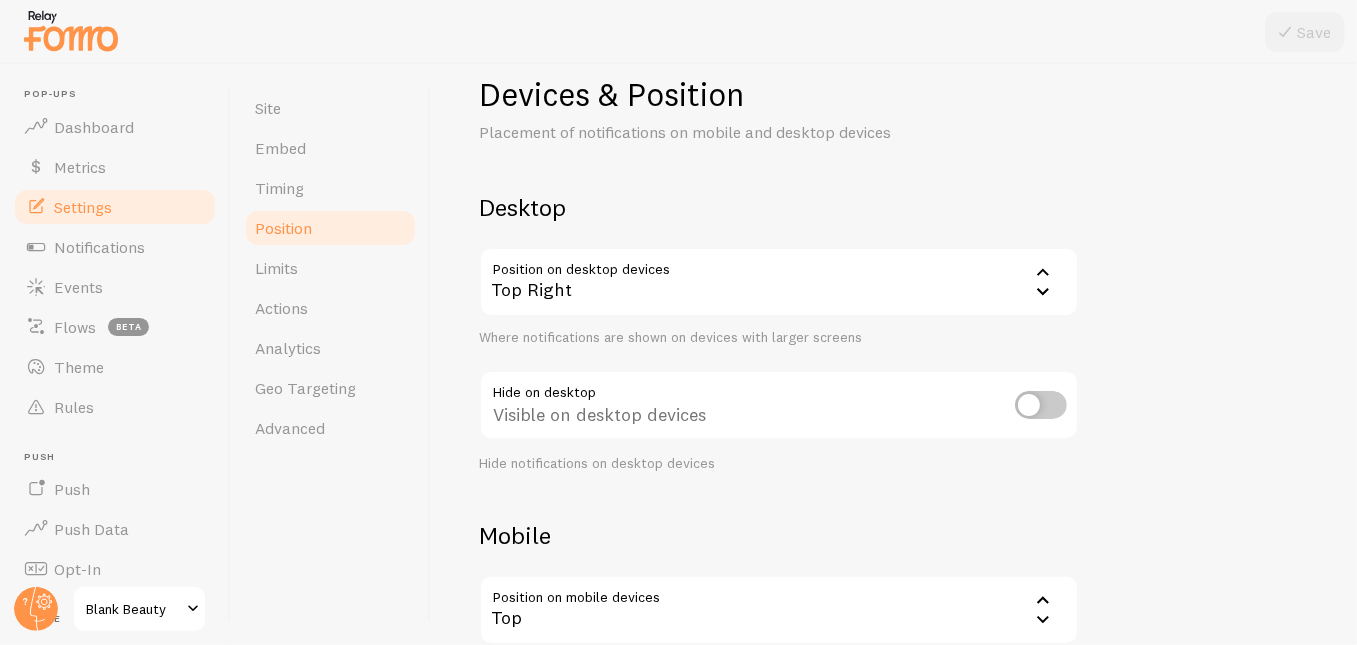 click on "Top Right" at bounding box center (779, 282) 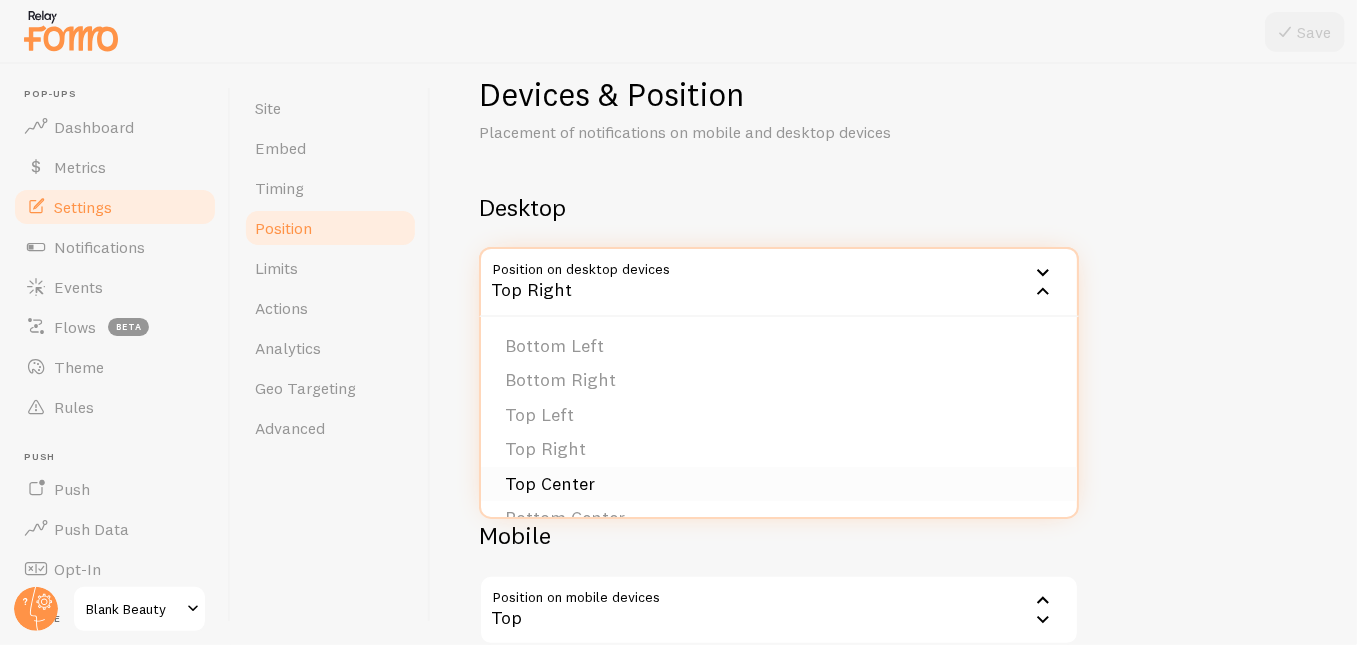 click on "Top Center" at bounding box center (779, 484) 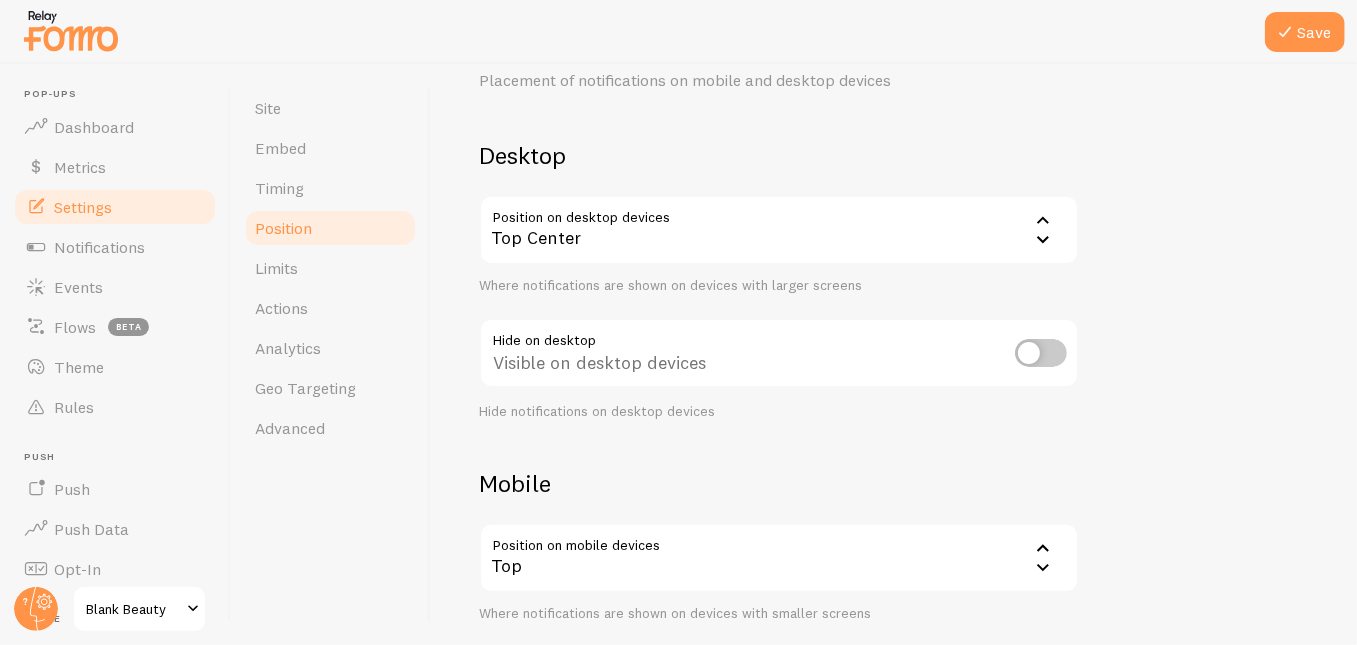 scroll, scrollTop: 132, scrollLeft: 0, axis: vertical 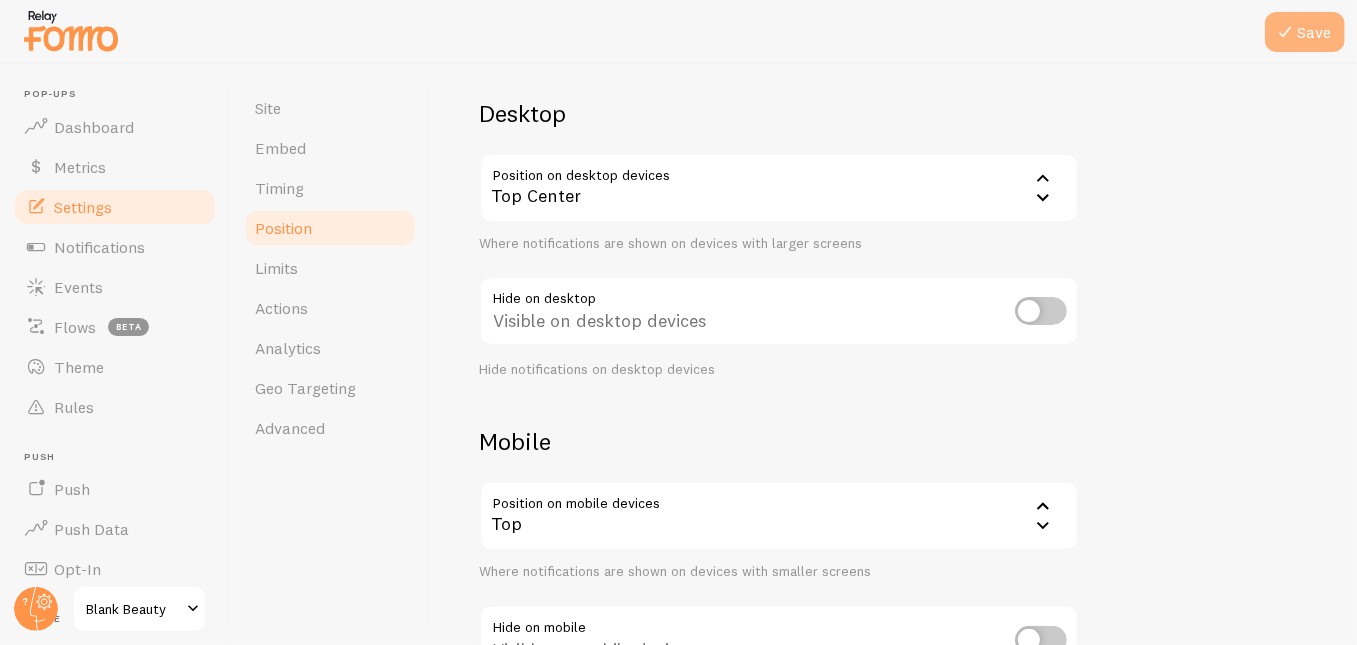 click on "Save" at bounding box center (1305, 32) 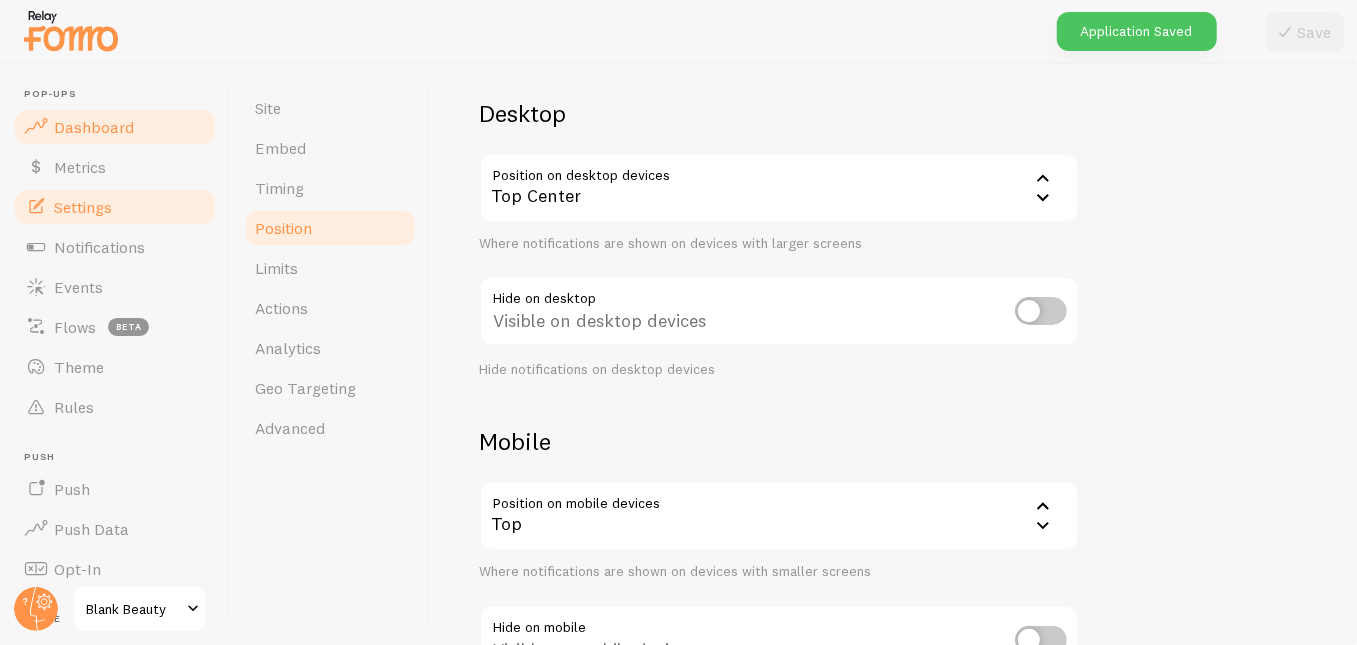click on "Dashboard" at bounding box center (94, 127) 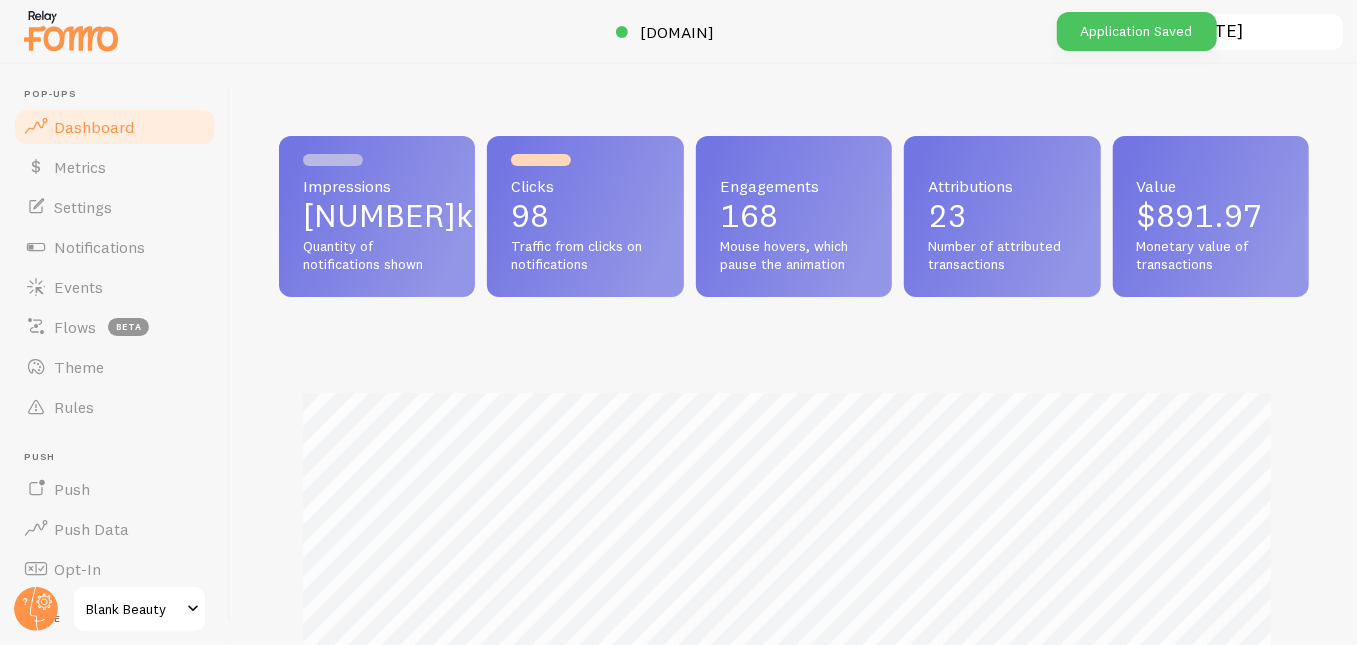 scroll, scrollTop: 999474, scrollLeft: 998984, axis: both 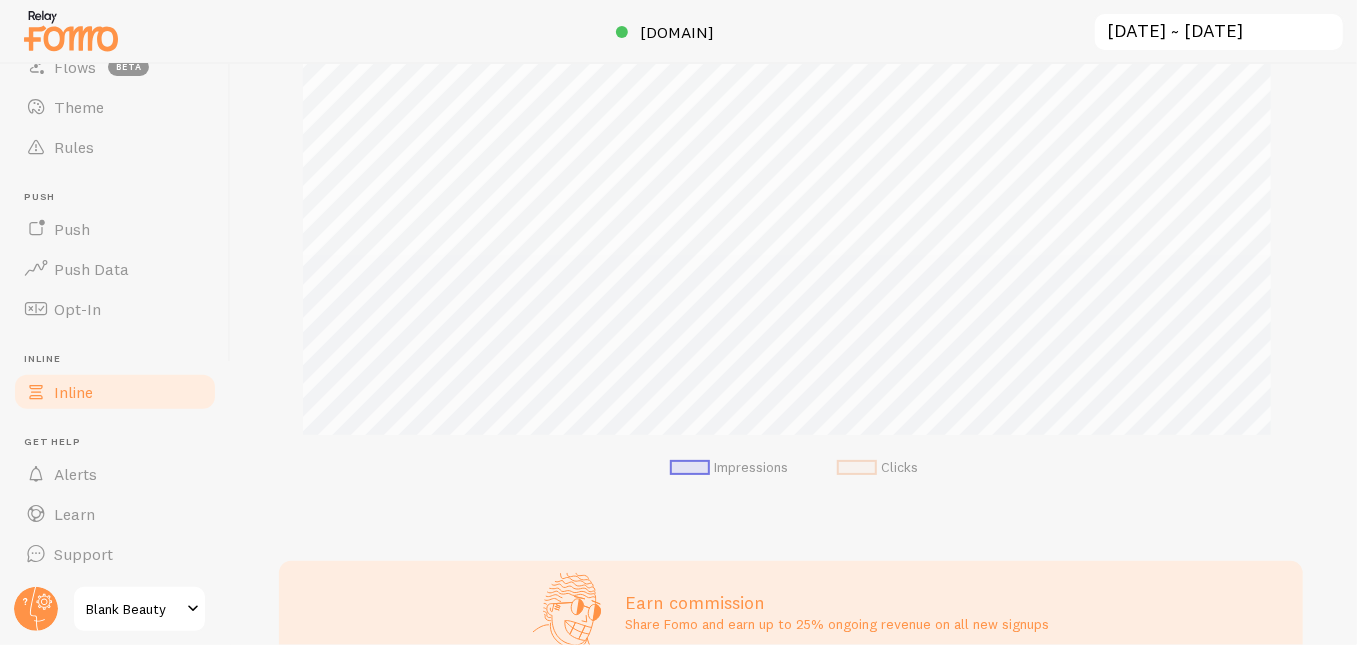 click on "Inline" at bounding box center (73, 392) 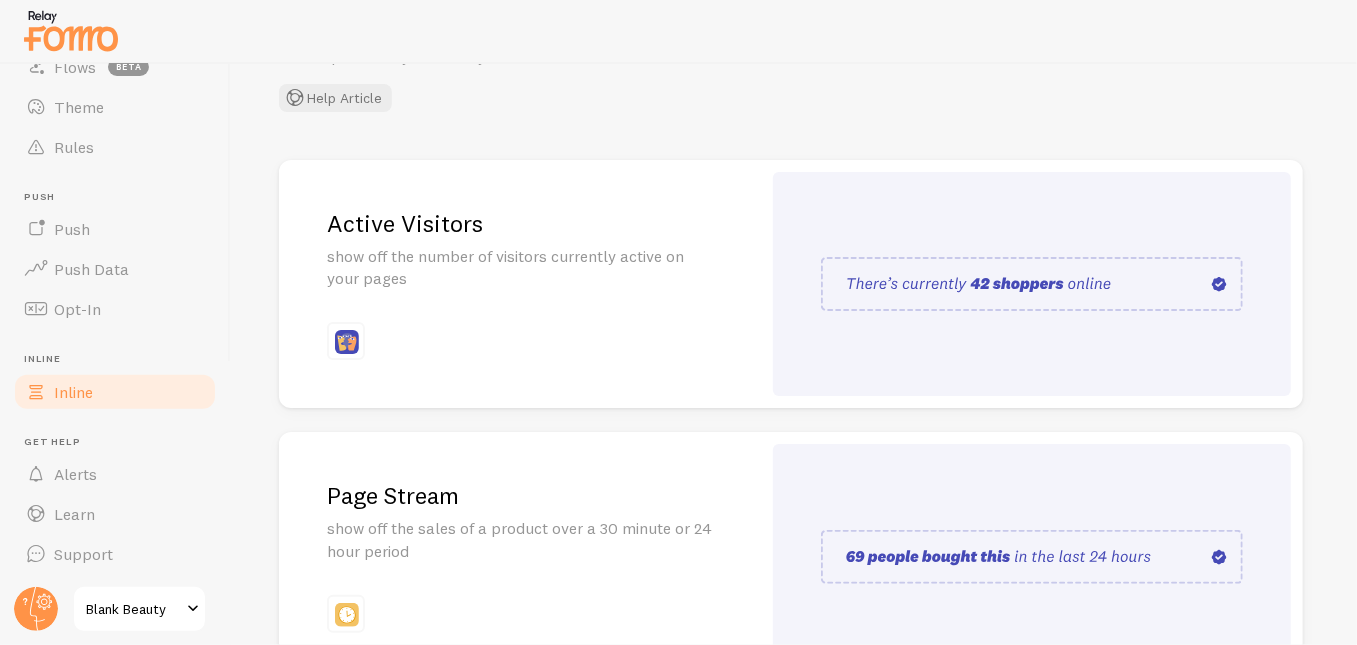 scroll, scrollTop: 273, scrollLeft: 0, axis: vertical 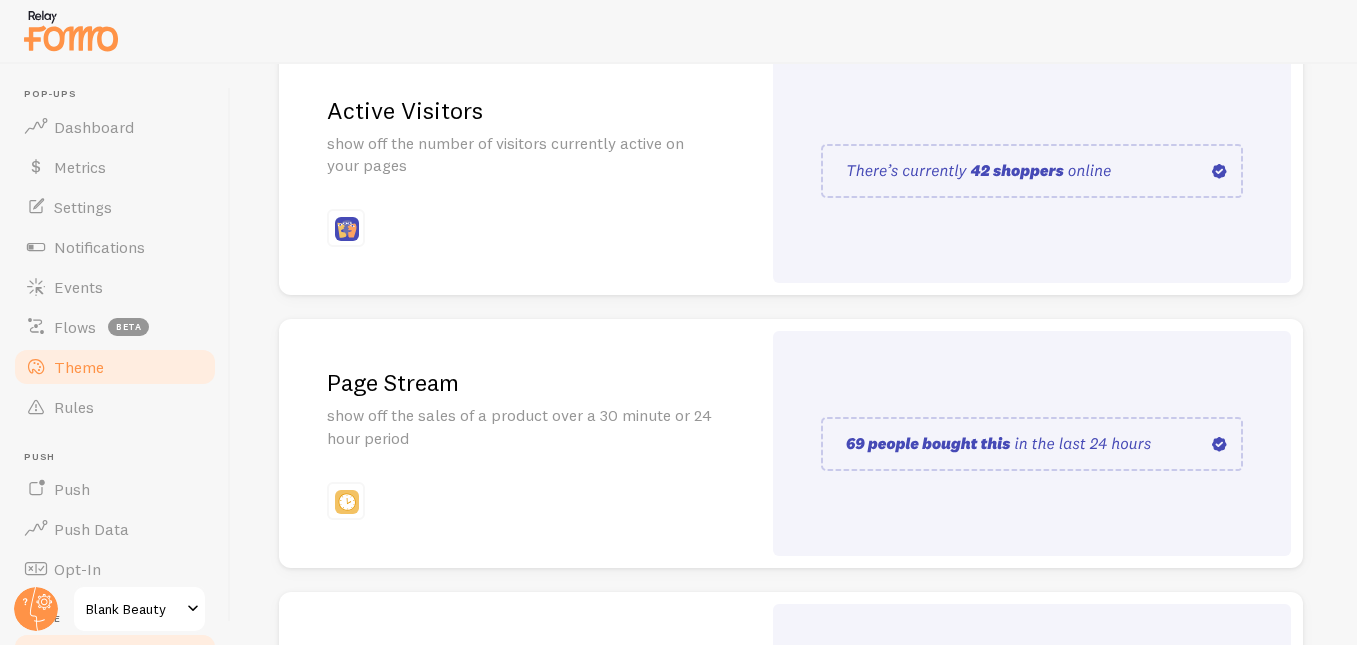 click on "Theme" at bounding box center [79, 367] 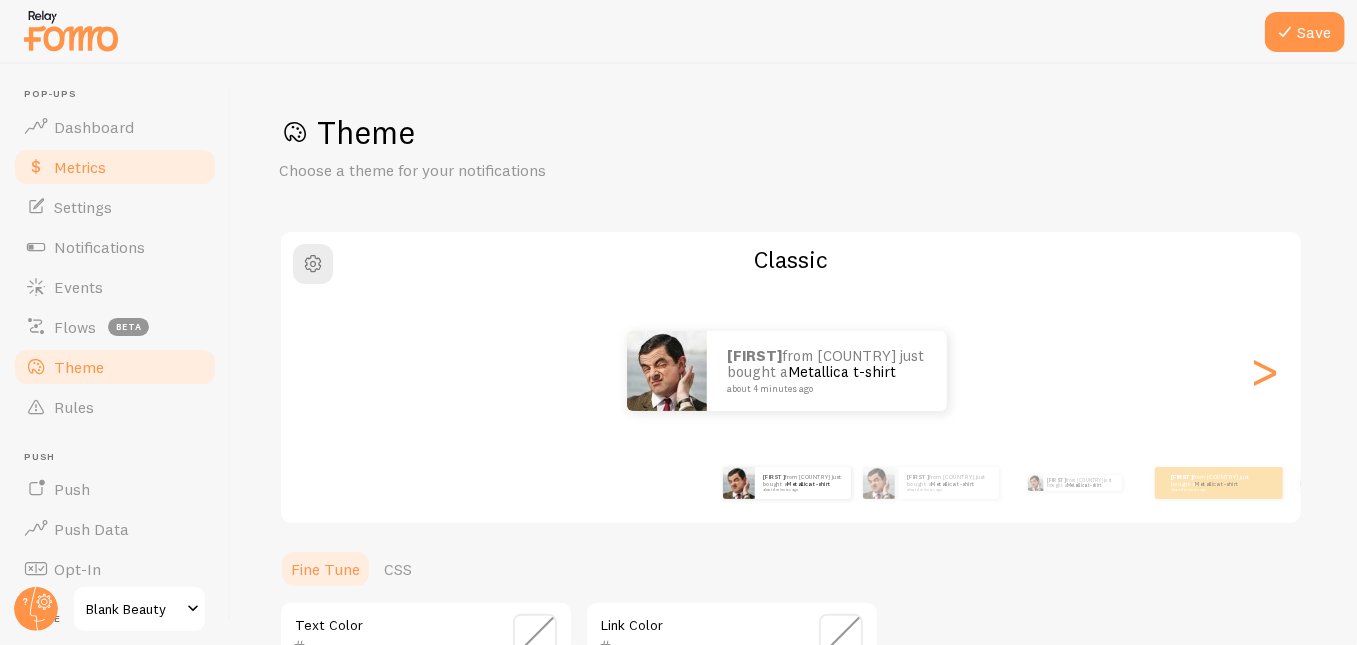 click on "Metrics" at bounding box center [80, 167] 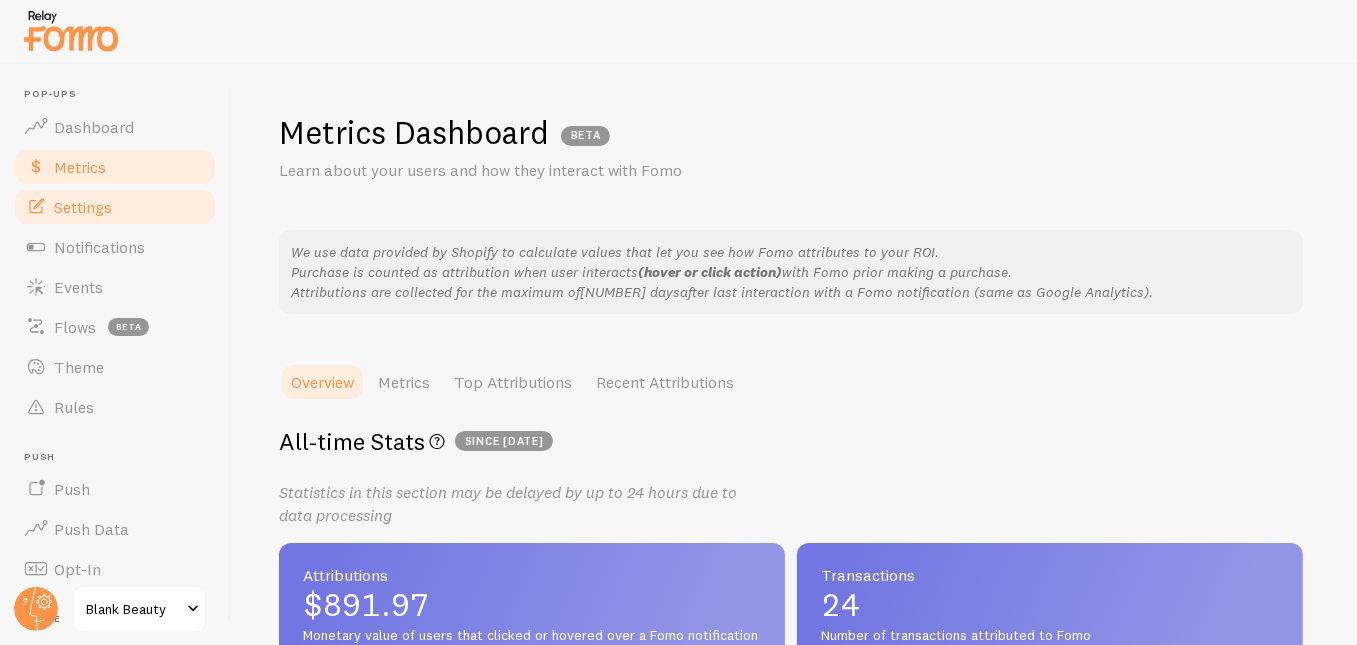 click on "Settings" at bounding box center [83, 207] 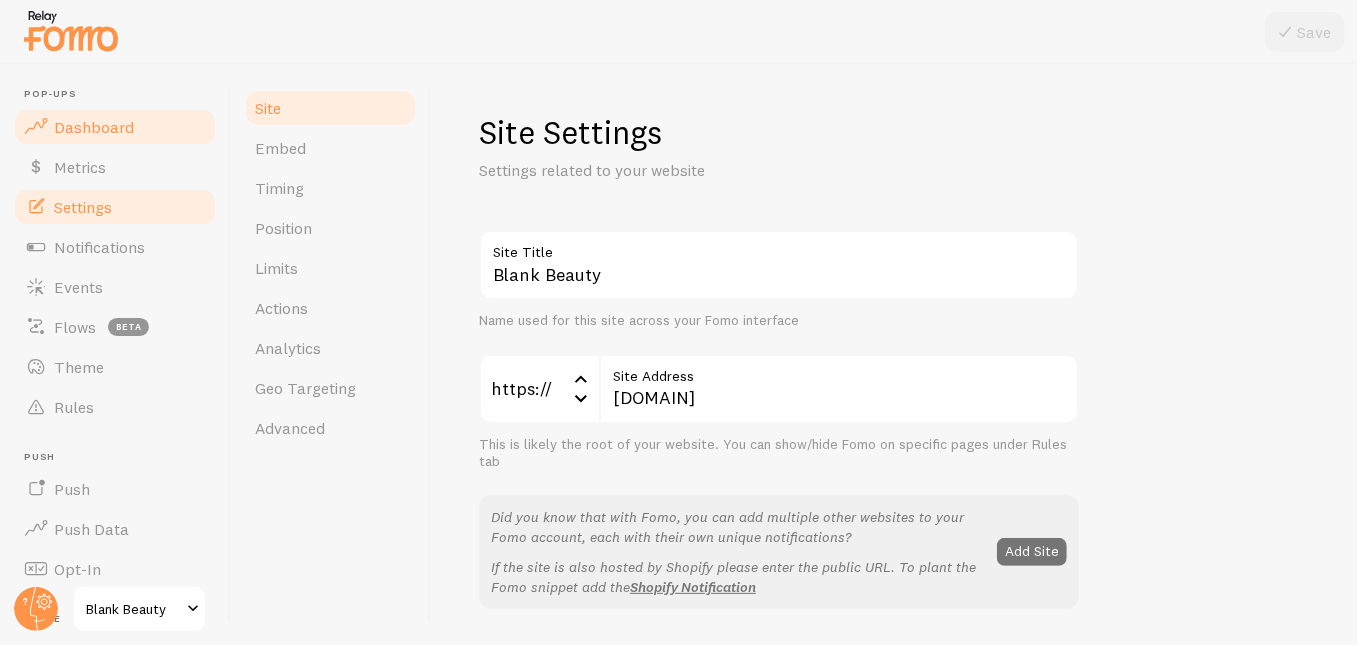 click on "Dashboard" at bounding box center [94, 127] 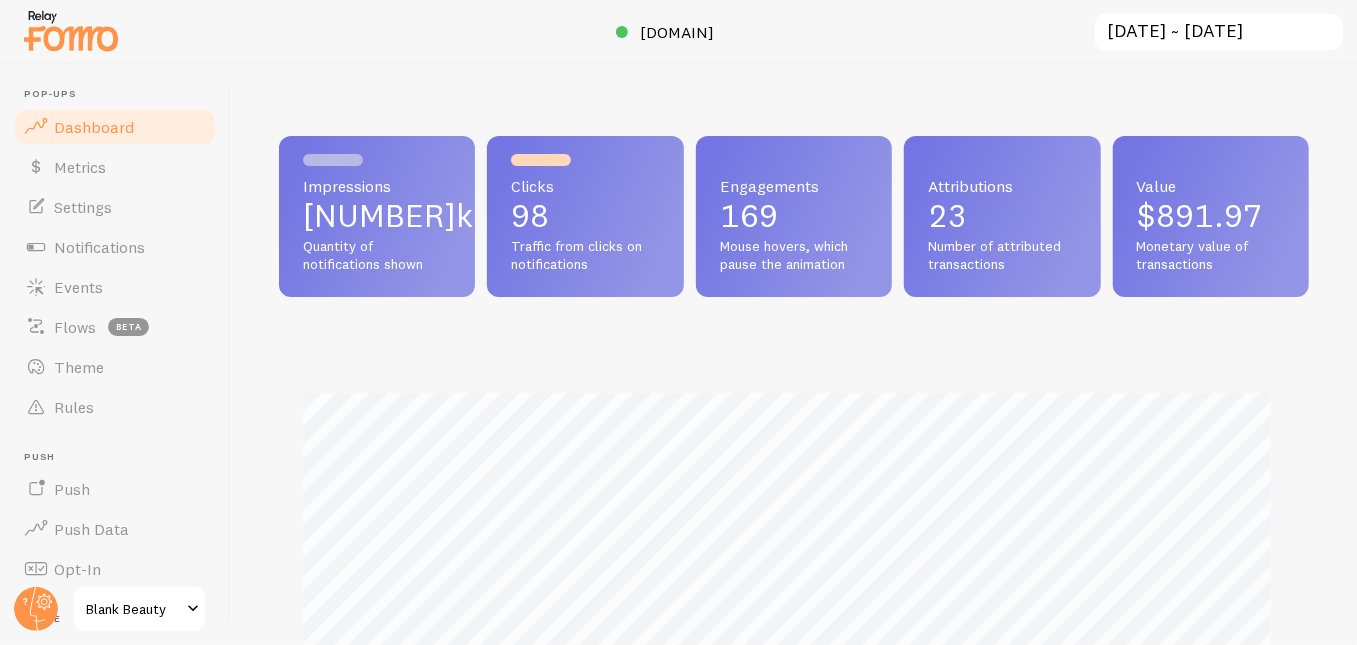 scroll, scrollTop: 999474, scrollLeft: 998984, axis: both 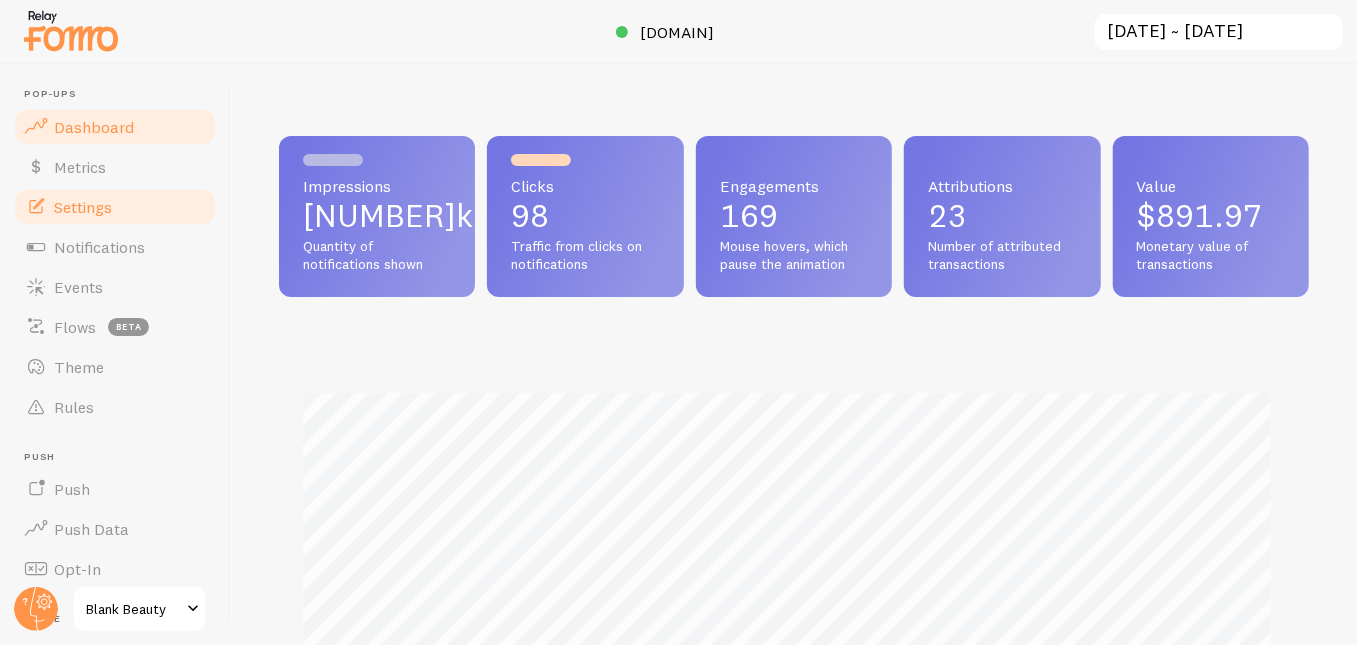 click on "Settings" at bounding box center (83, 207) 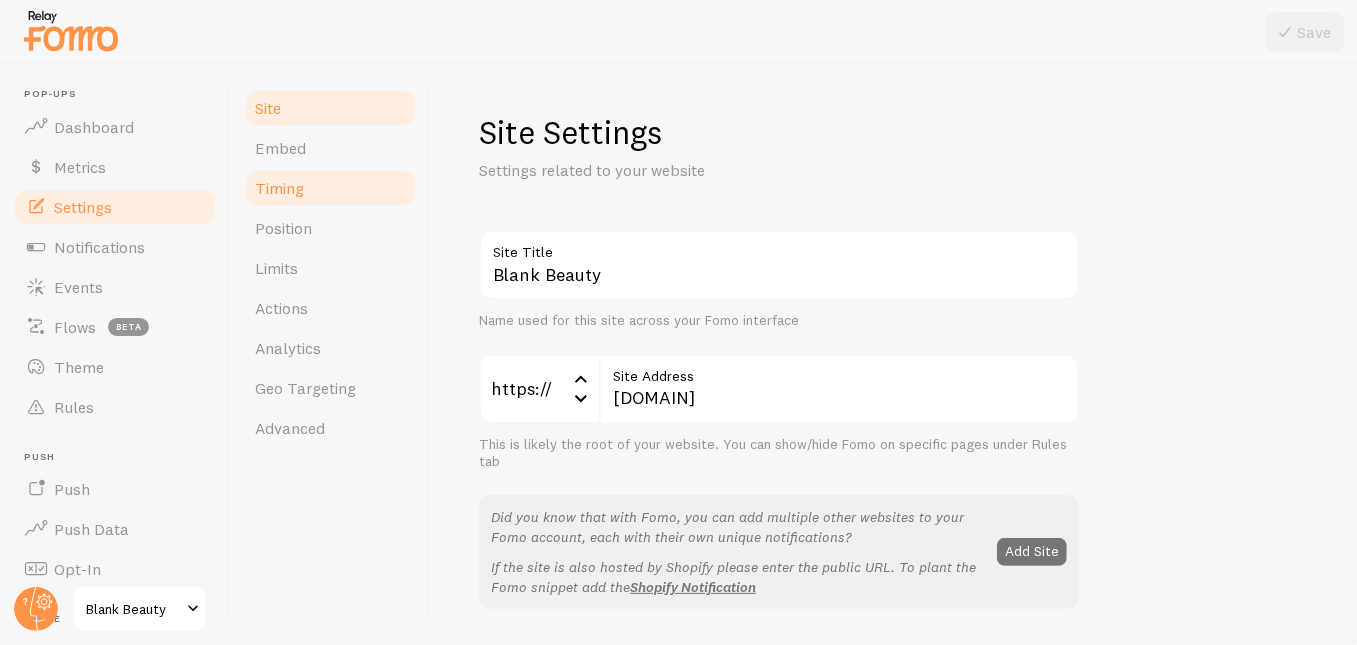 click on "Timing" at bounding box center (279, 188) 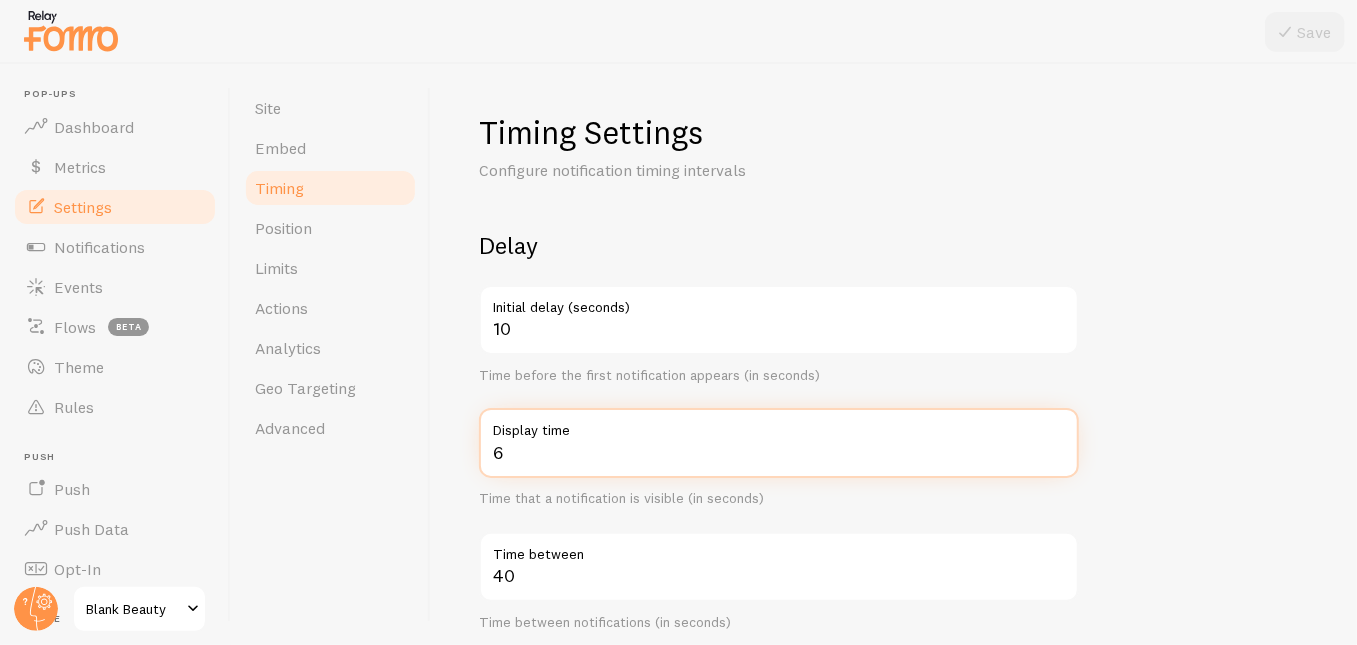 click on "6" at bounding box center (779, 443) 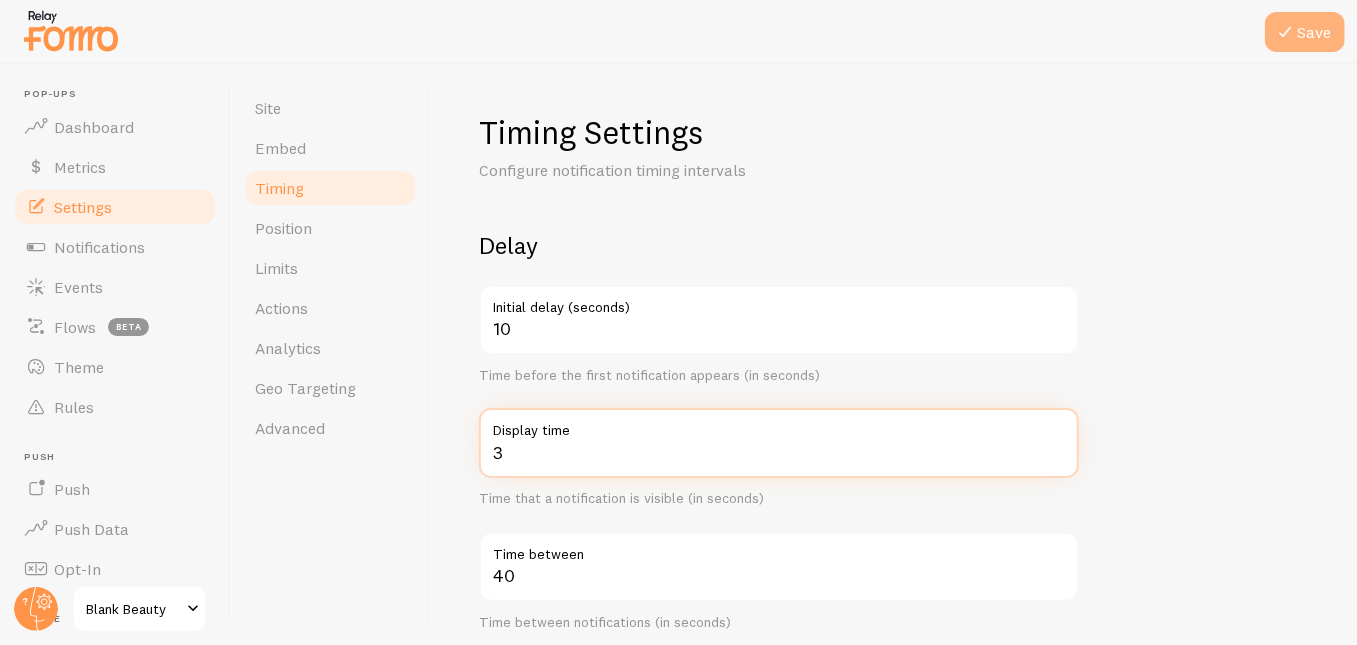 type on "3" 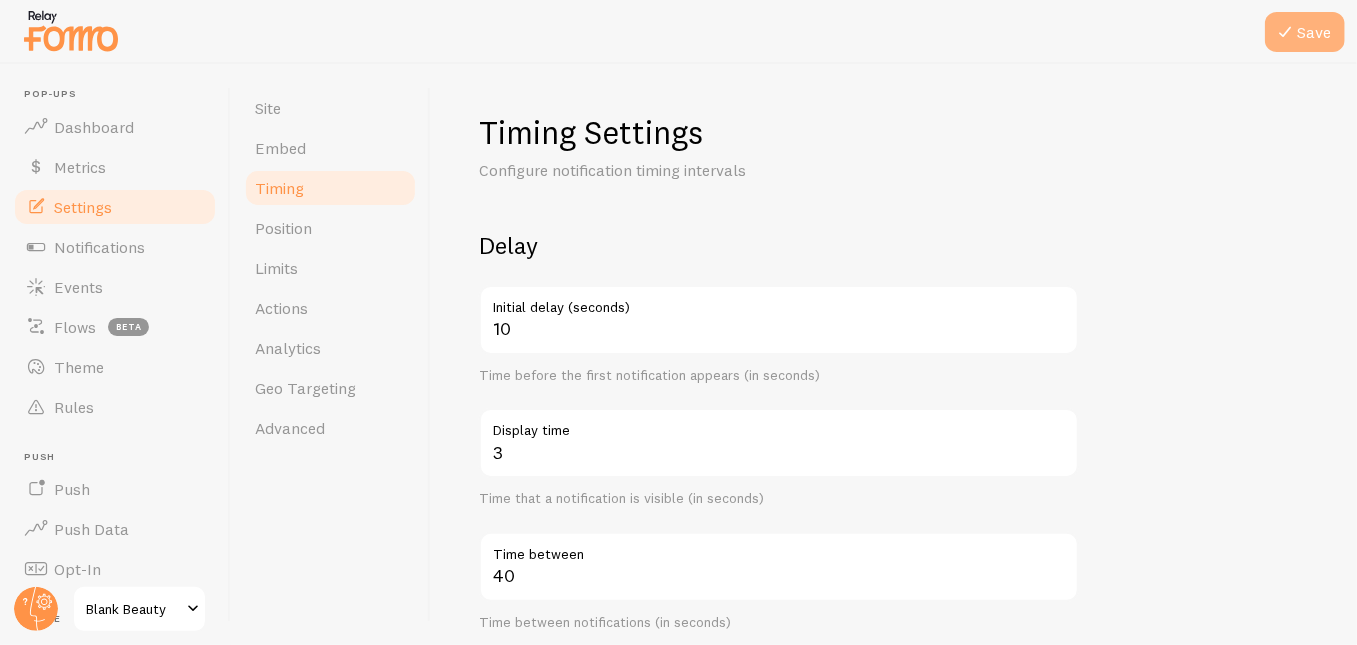 click at bounding box center (1285, 32) 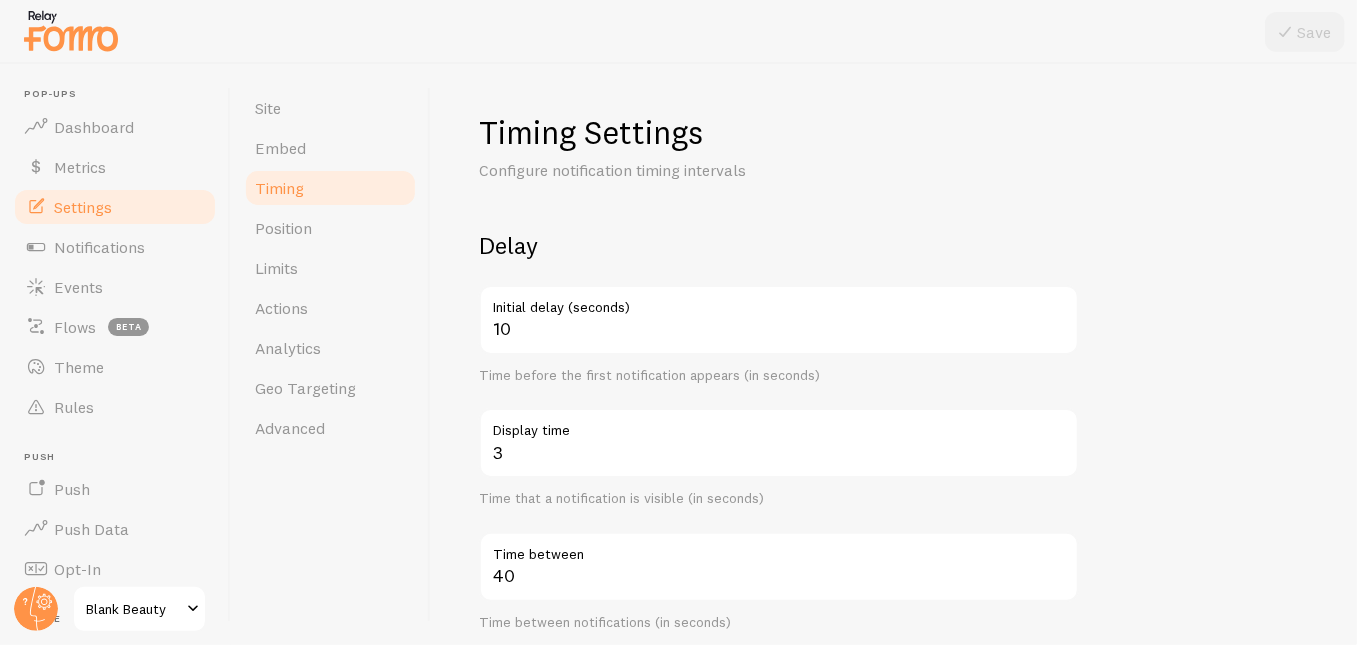 click on "Timing Settings
Configure notification timing intervals
Delay
10   Initial delay (seconds)       Time before the first notification appears (in seconds)       3   Display time       Time that a notification is visible (in seconds)     40   Time between       Time between notifications (in seconds)       Randomize time between   Fixed time between   Create a more natural feel by randomizing the time between notifications
Order
Randomize notification order   Display in randomized order   Choose to display notifications in chronological or randomized order       Loop notifications   Display only once   Display notifications multiple times when necessary" at bounding box center (894, 600) 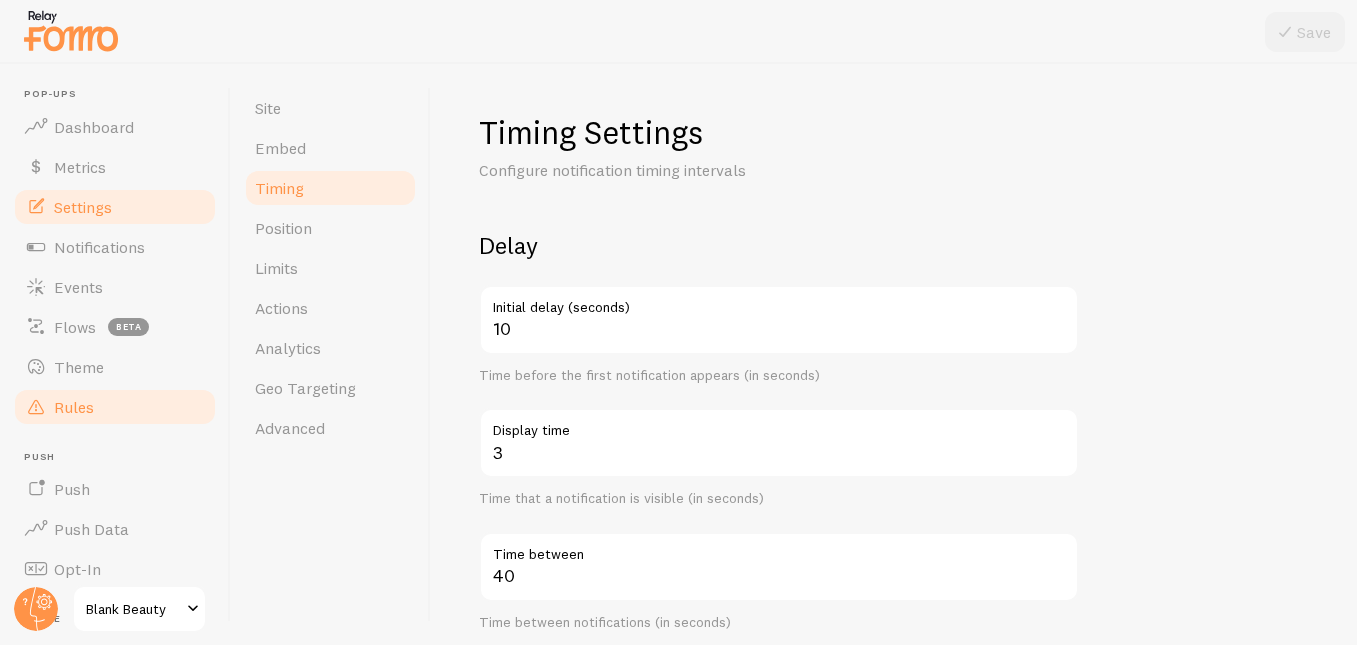 click on "Rules" at bounding box center (115, 407) 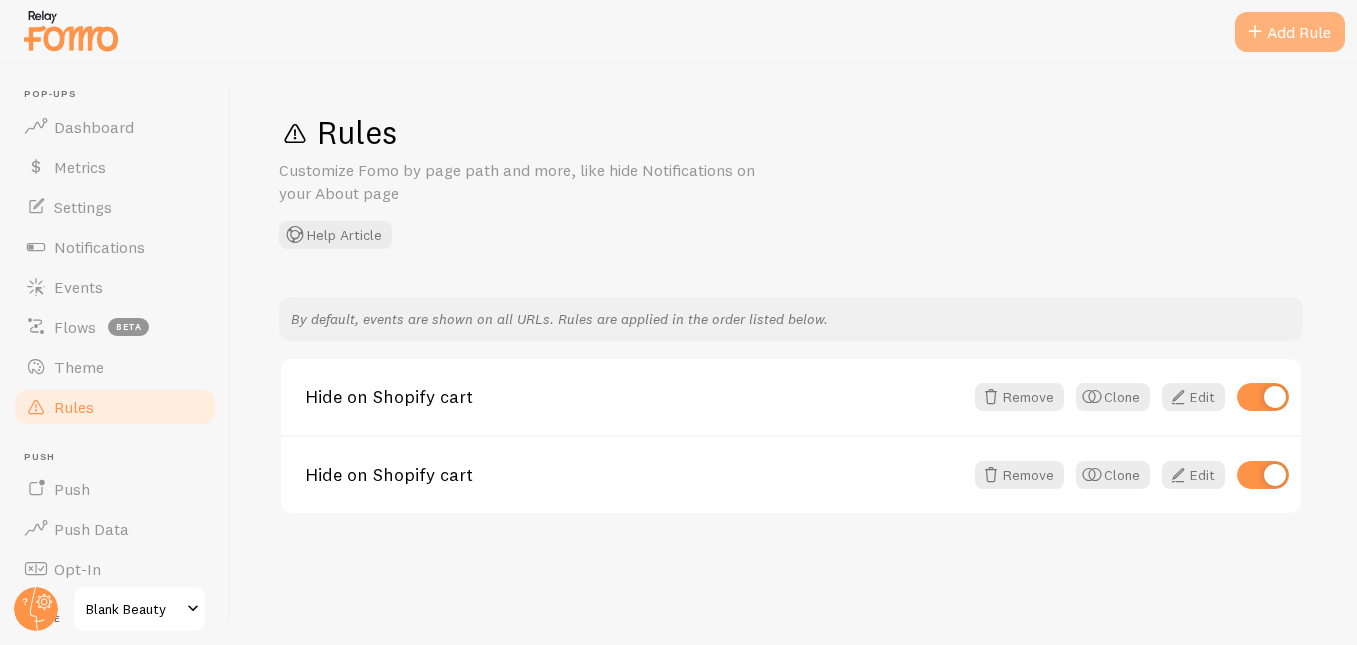 click on "Add Rule" at bounding box center (1290, 32) 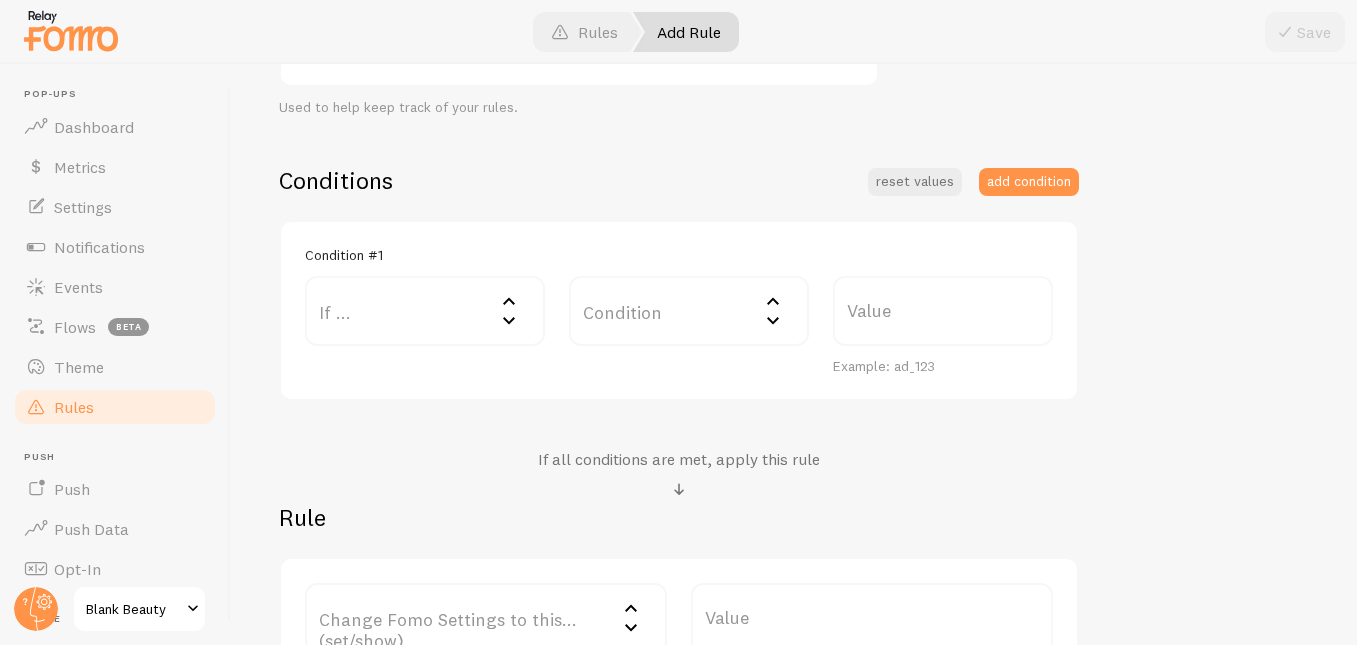 scroll, scrollTop: 412, scrollLeft: 0, axis: vertical 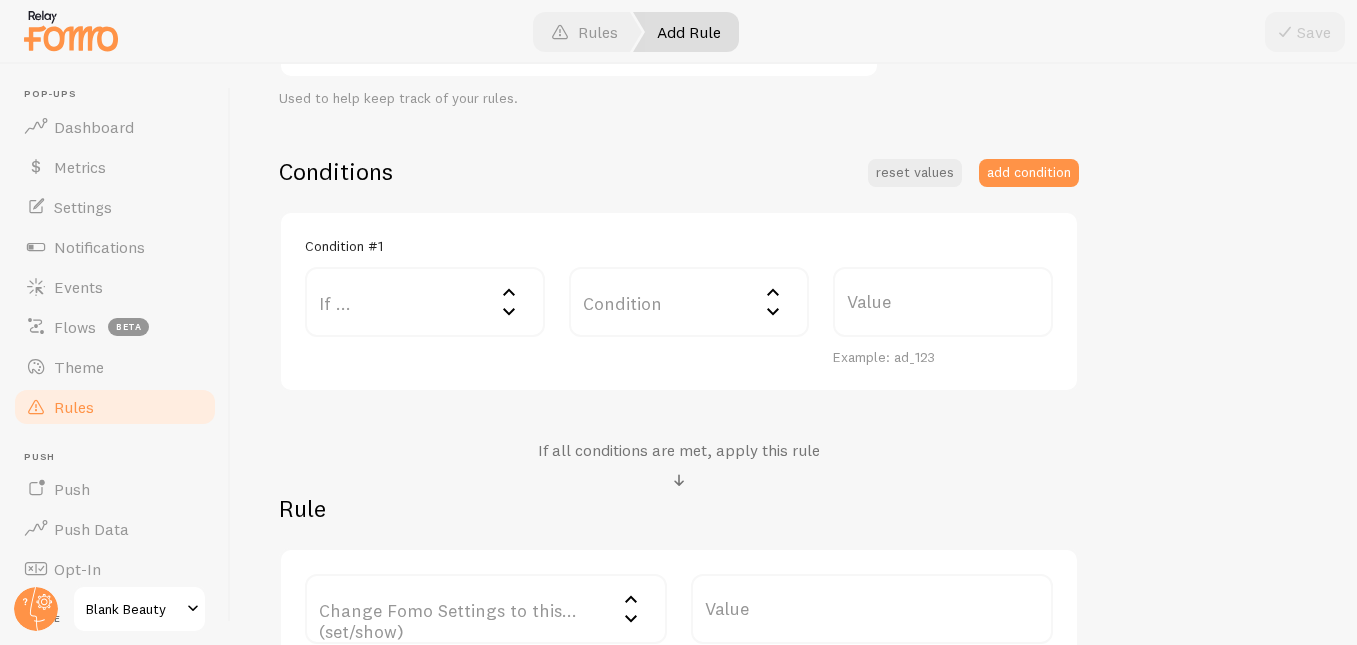 click on "If ..." at bounding box center (425, 302) 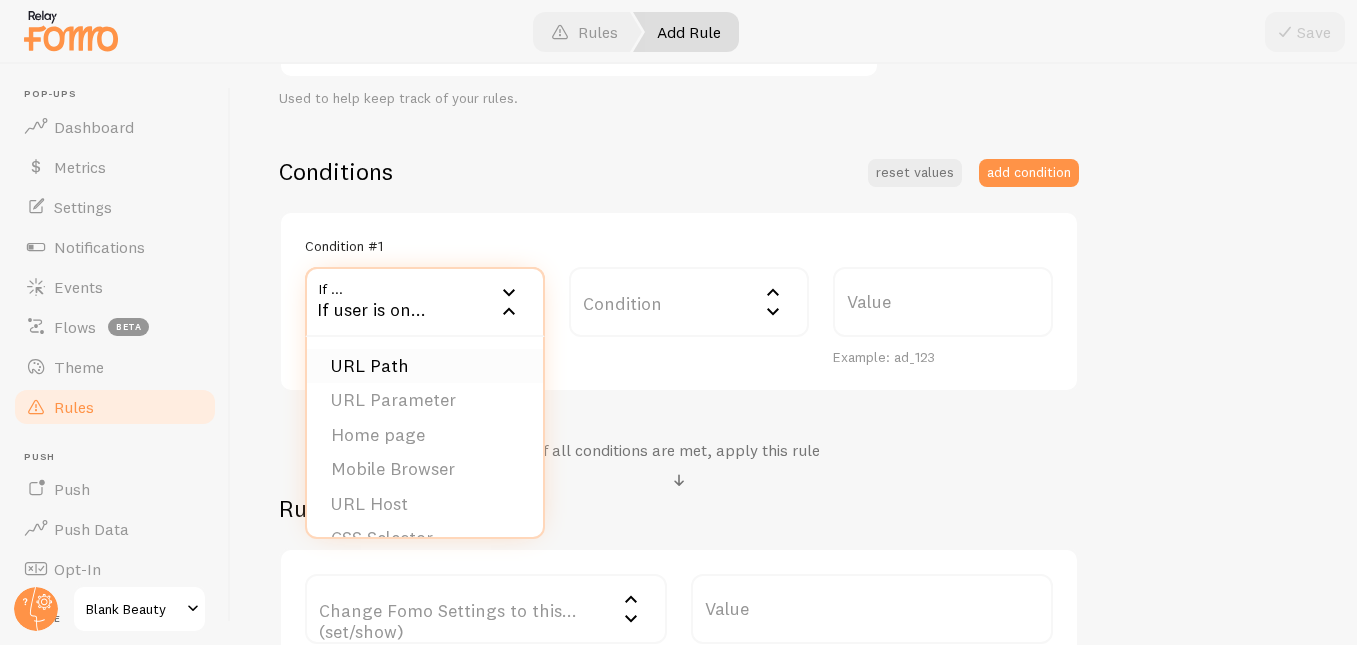 click on "URL Path" at bounding box center [425, 366] 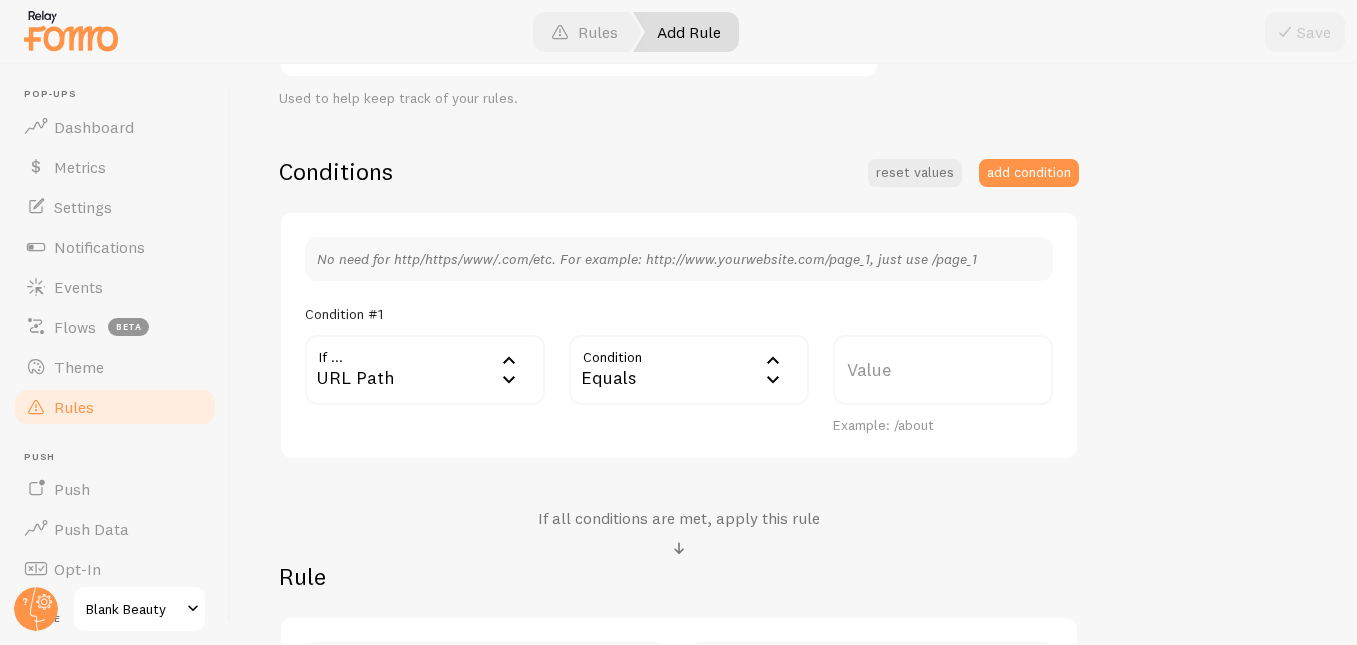 click on "Equals" at bounding box center (689, 370) 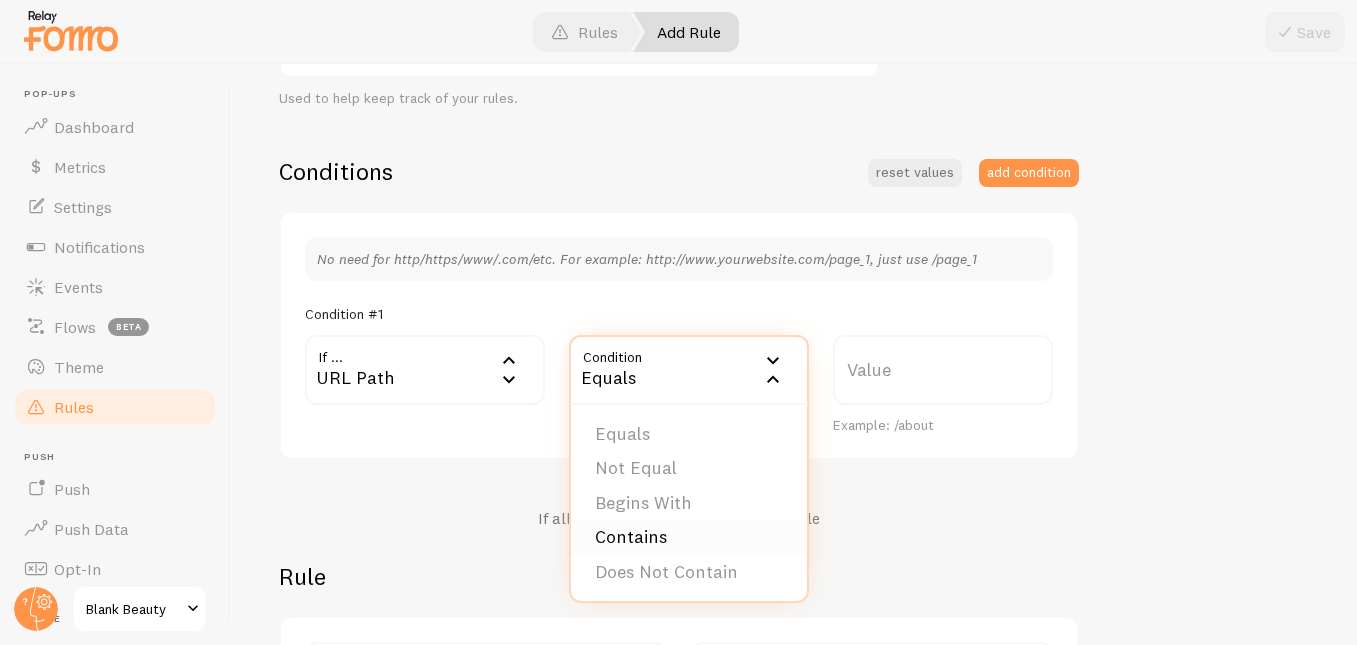 click on "Contains" at bounding box center (689, 537) 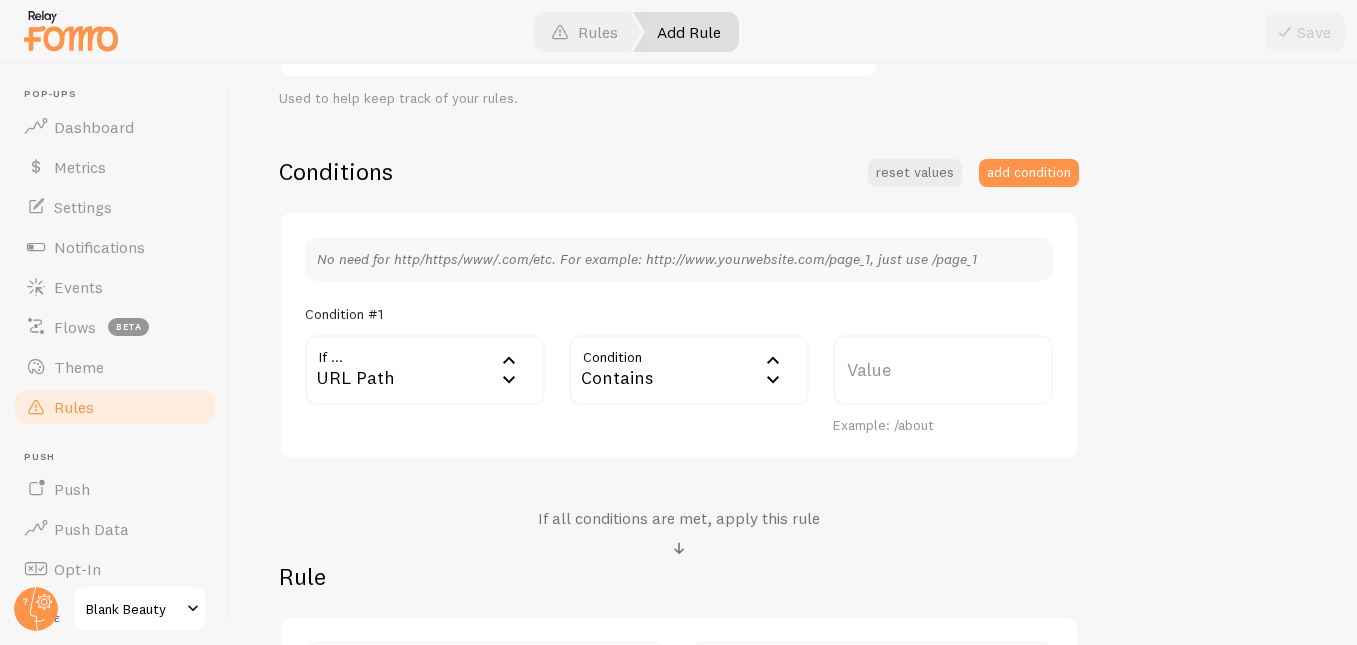click on "Value" at bounding box center (943, 370) 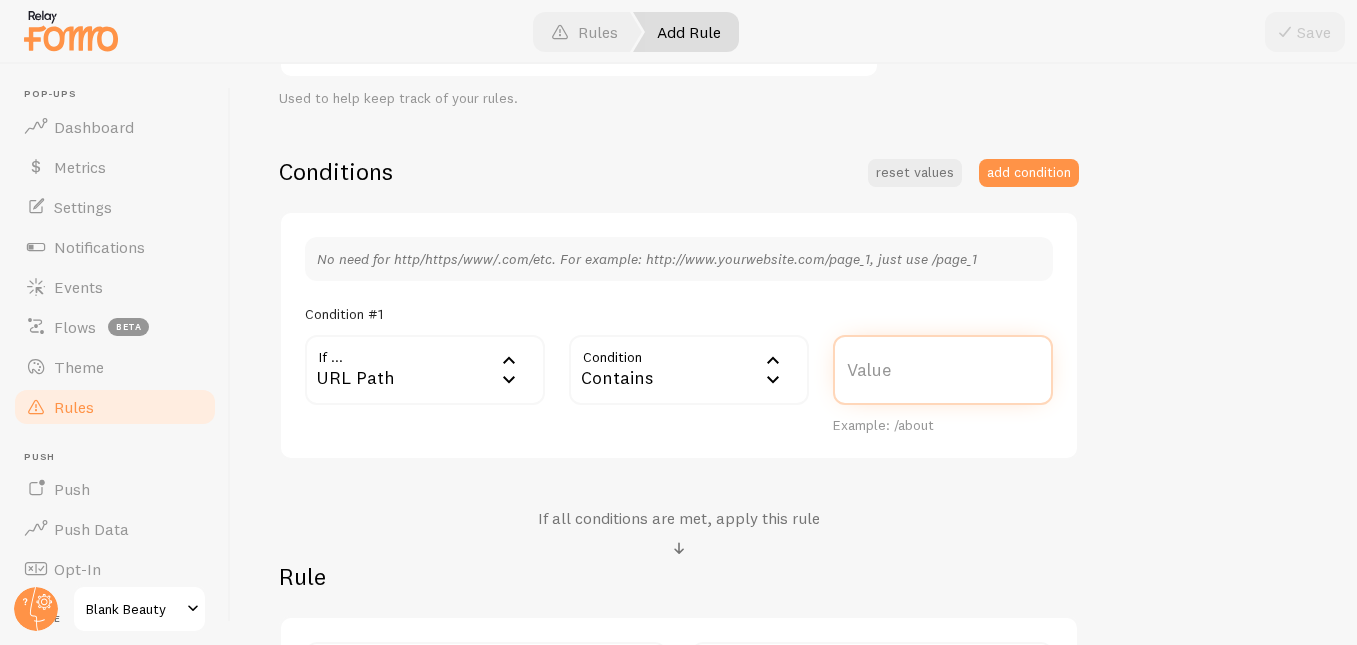 click on "Value" at bounding box center (943, 370) 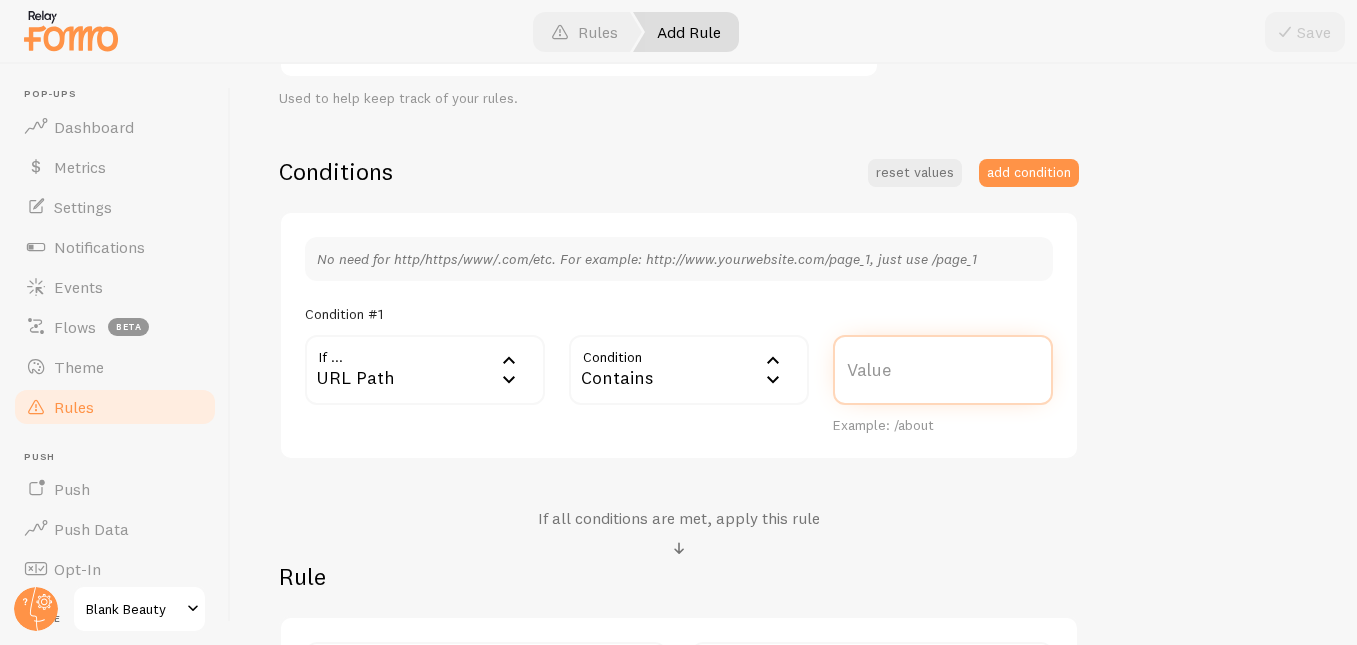 paste on "create-your-custom-color" 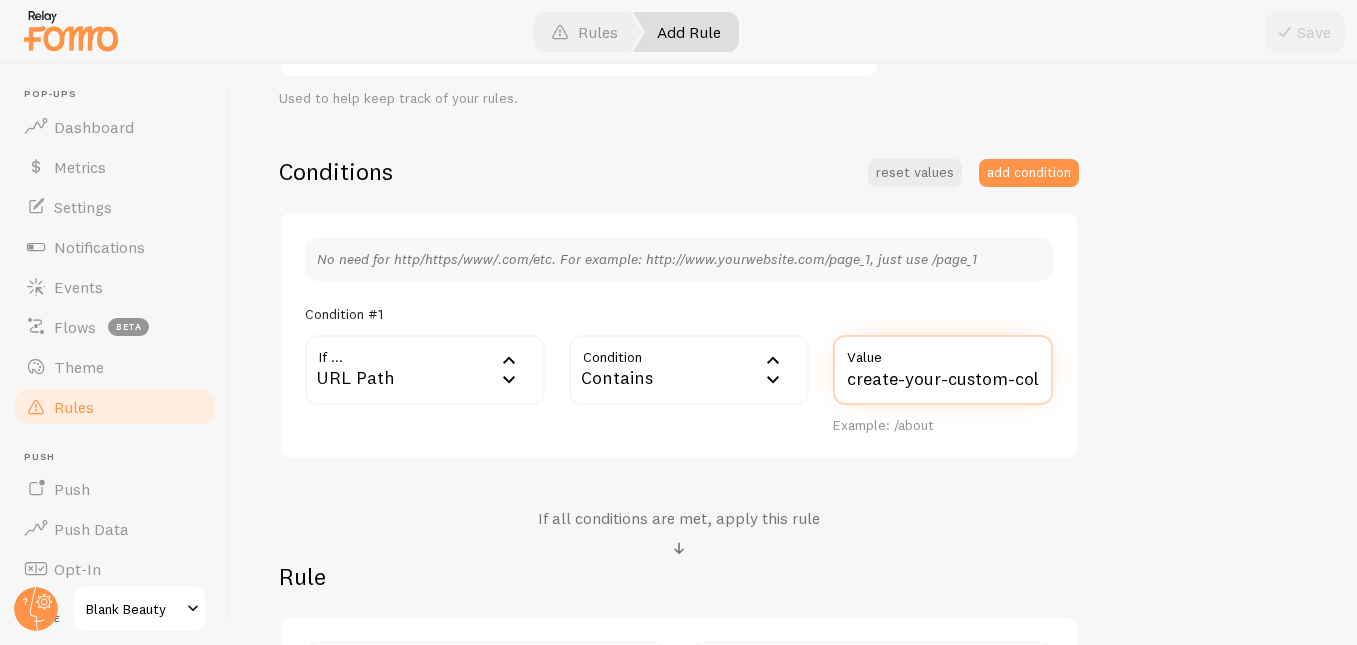 scroll, scrollTop: 0, scrollLeft: 13, axis: horizontal 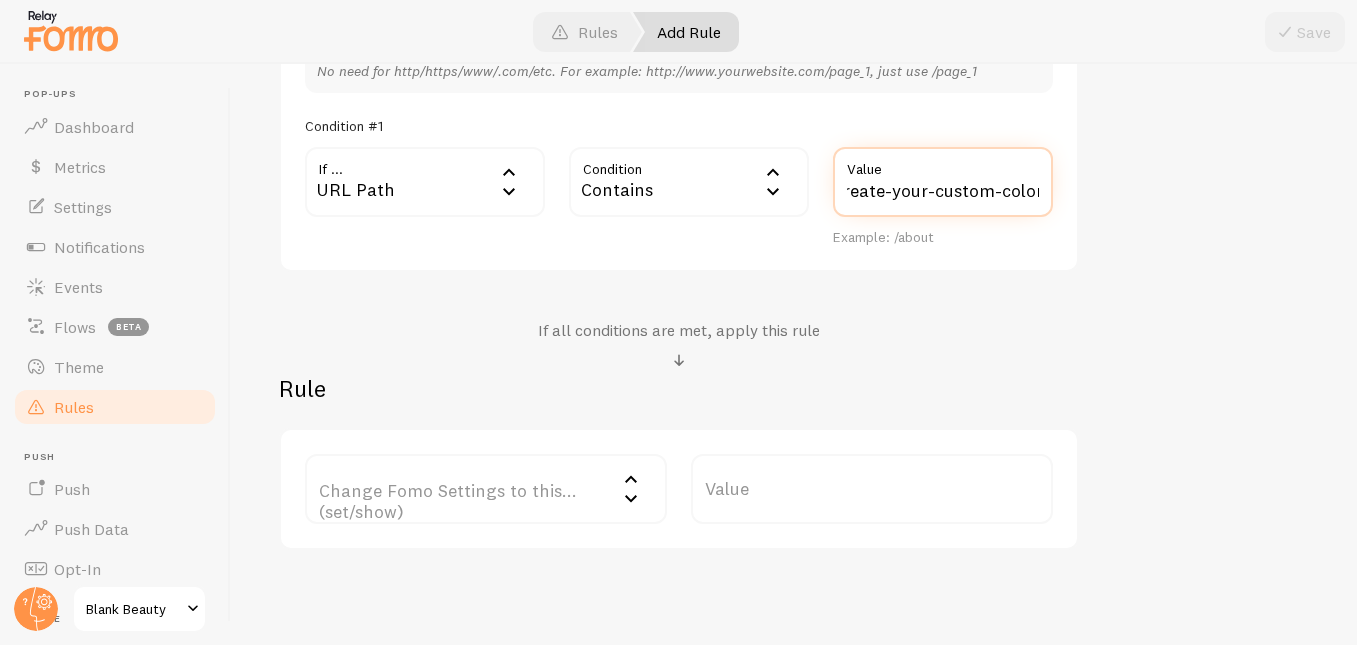 type on "create-your-custom-color" 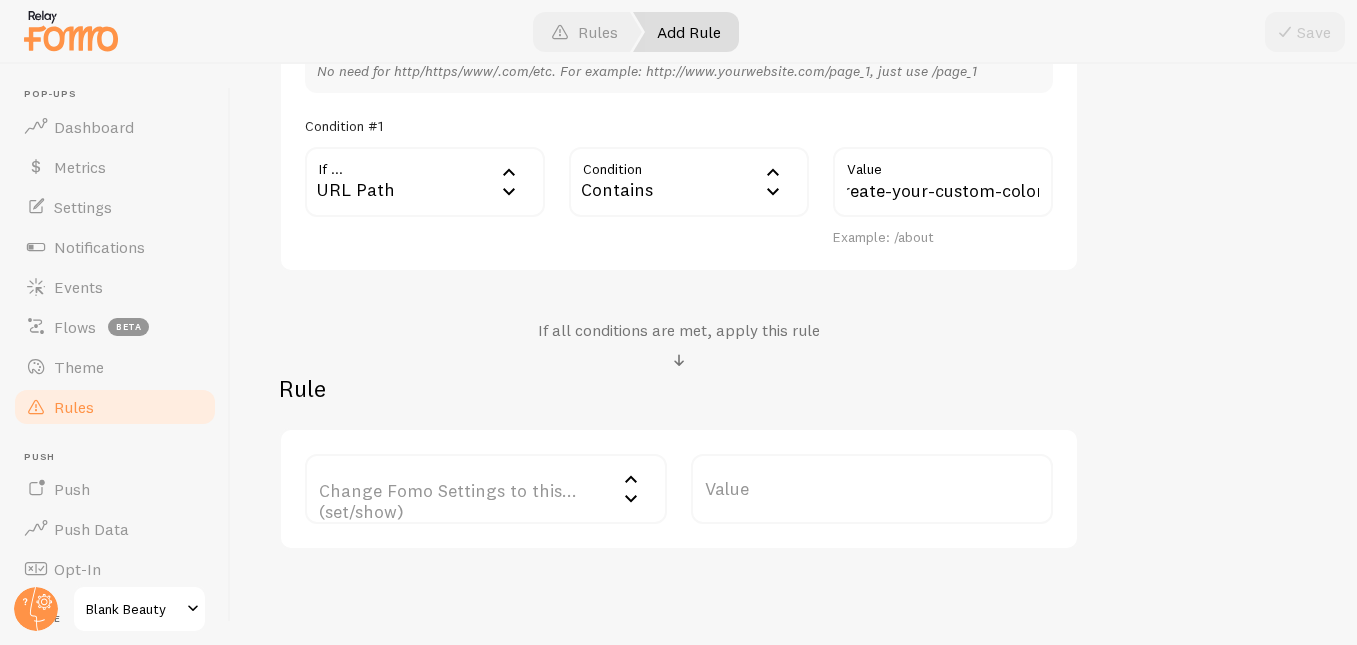 click on "Change Fomo Settings to this... (set/show)" at bounding box center (486, 489) 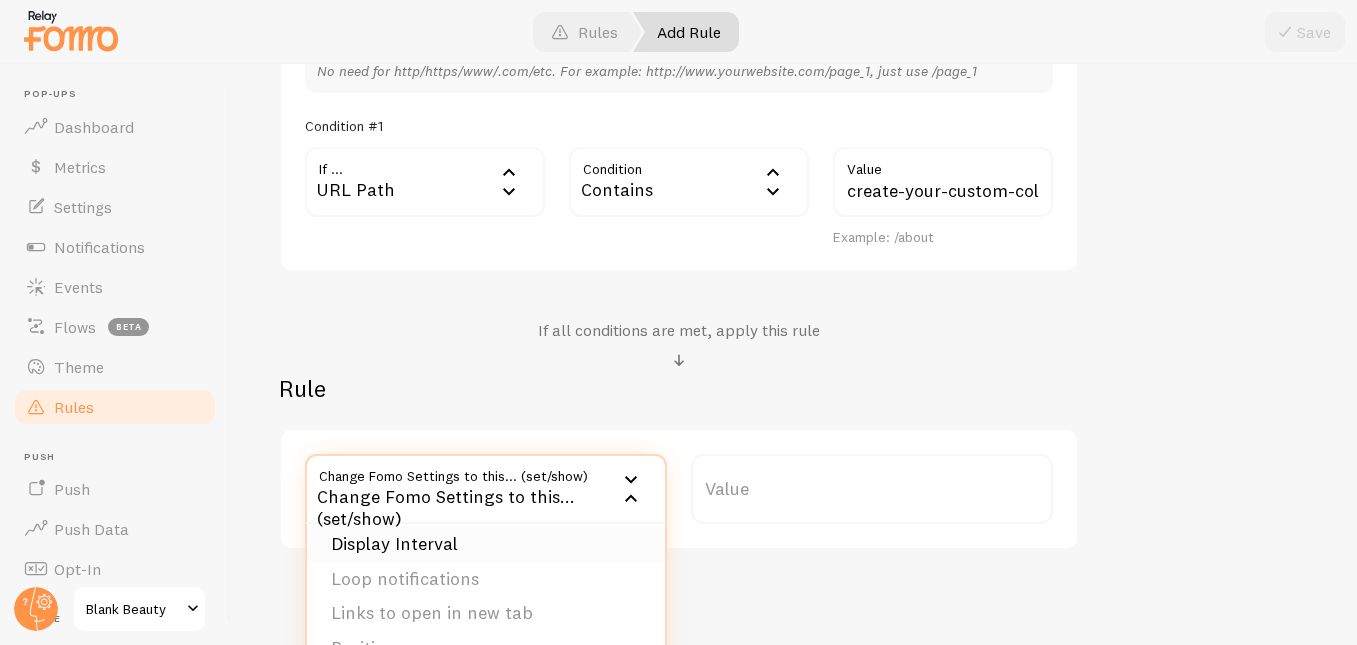 scroll, scrollTop: 203, scrollLeft: 0, axis: vertical 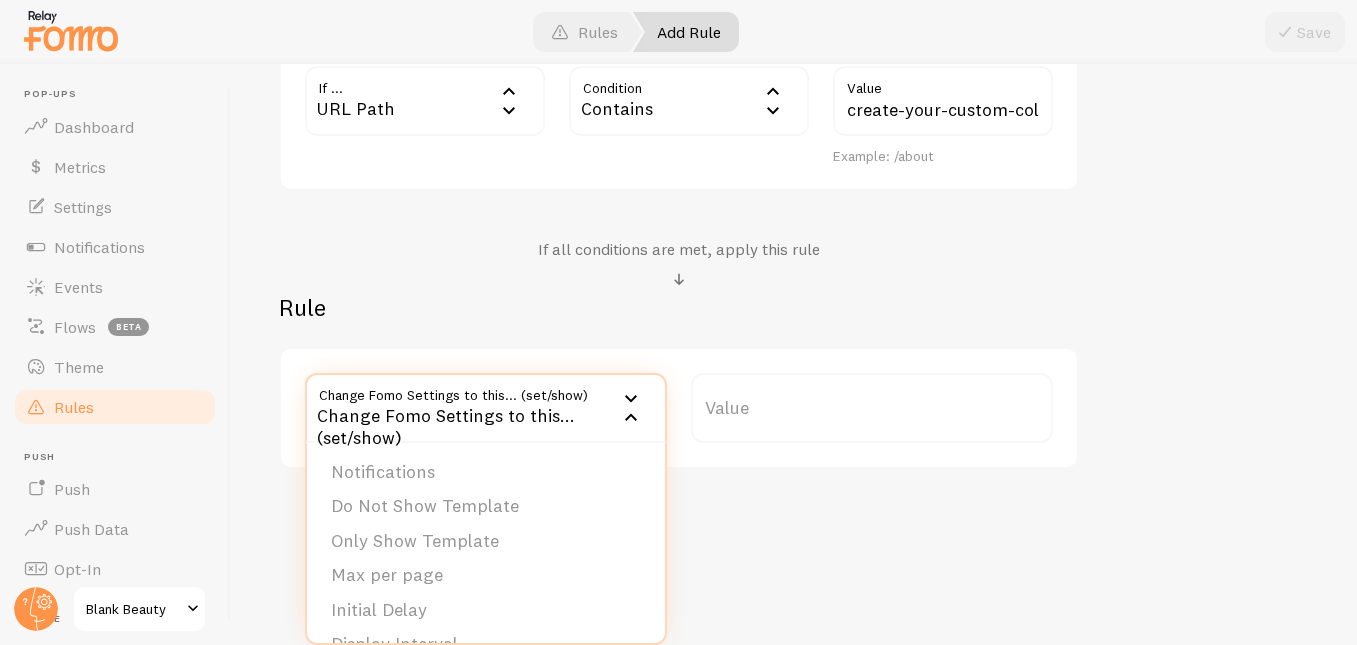 drag, startPoint x: 425, startPoint y: 469, endPoint x: 443, endPoint y: 466, distance: 18.248287 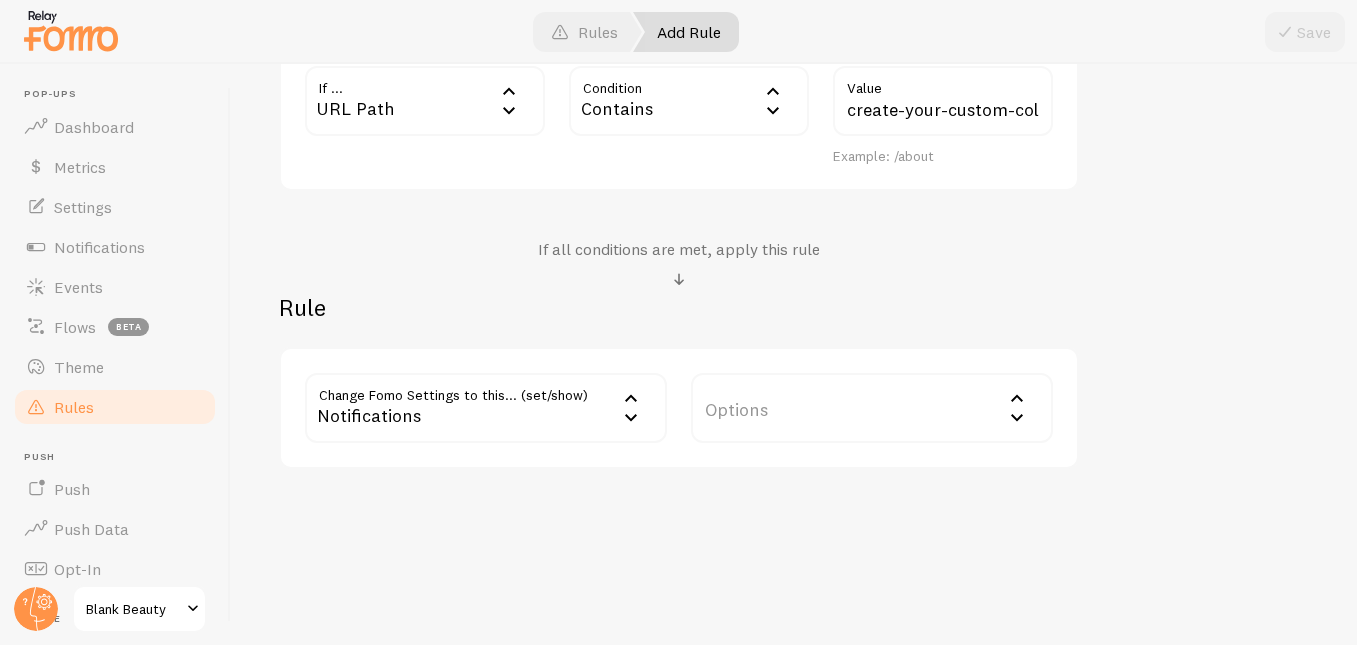 click on "Options" at bounding box center (872, 408) 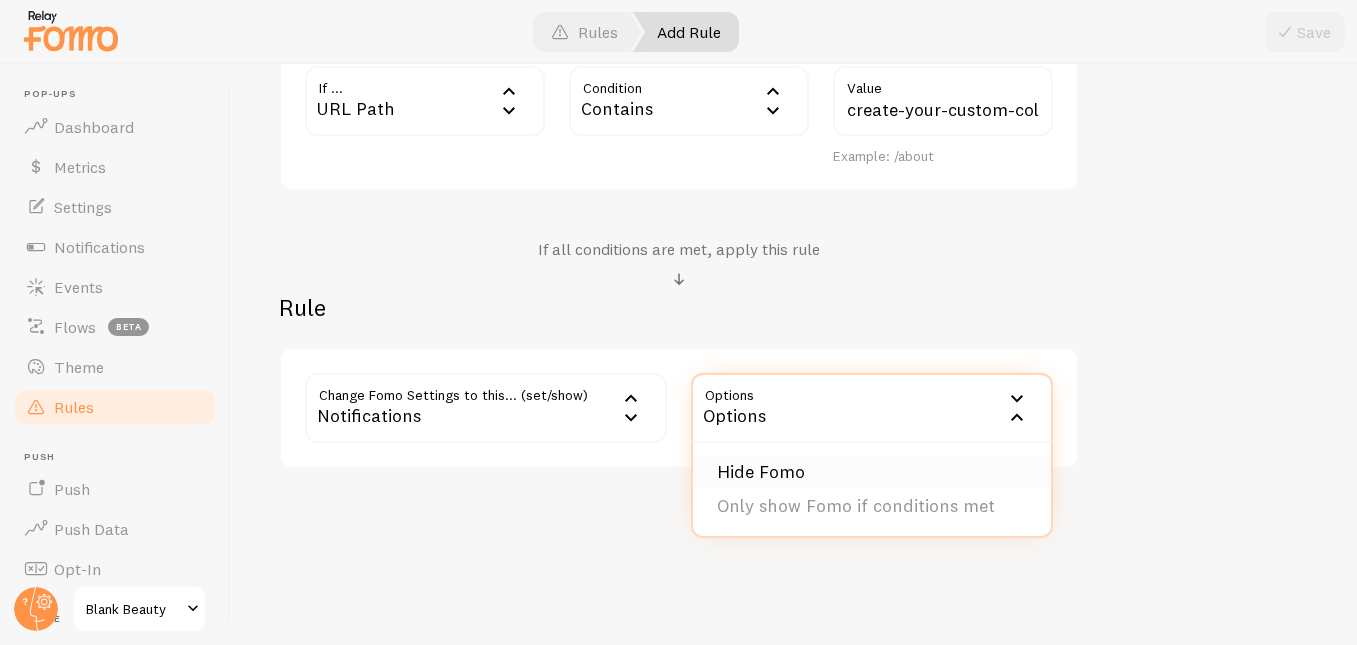 click on "Hide Fomo" at bounding box center [872, 472] 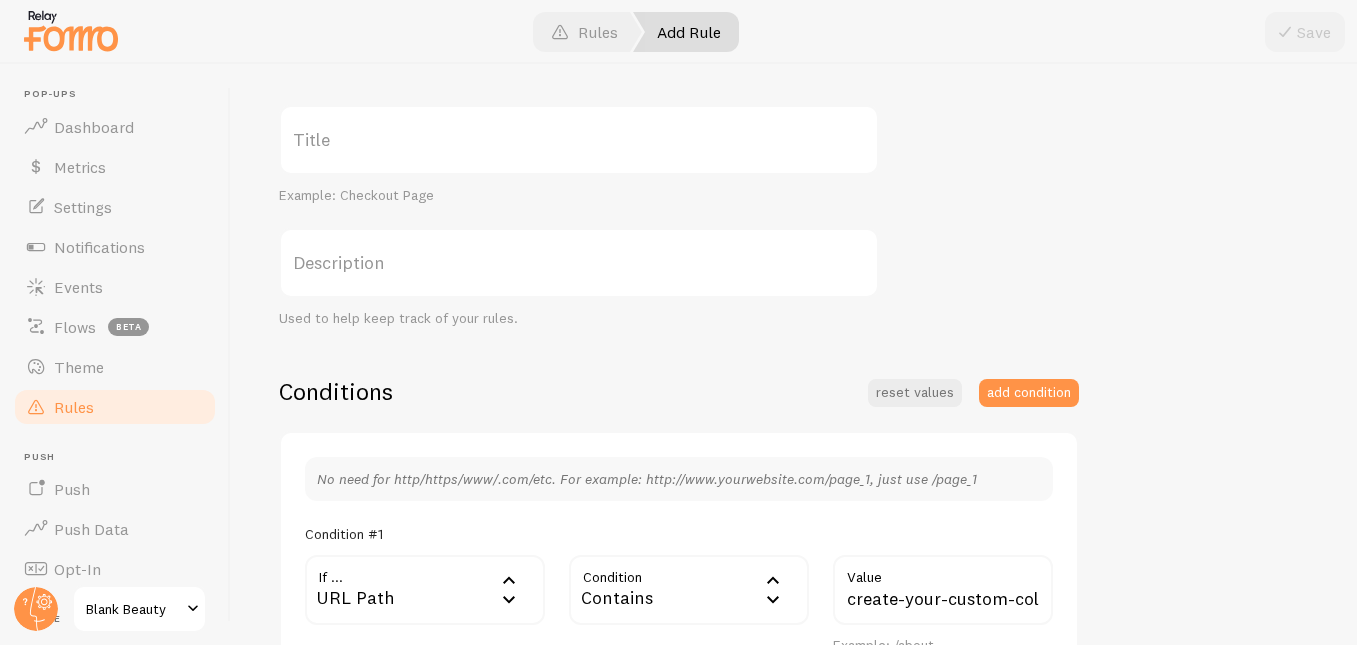 scroll, scrollTop: 15, scrollLeft: 0, axis: vertical 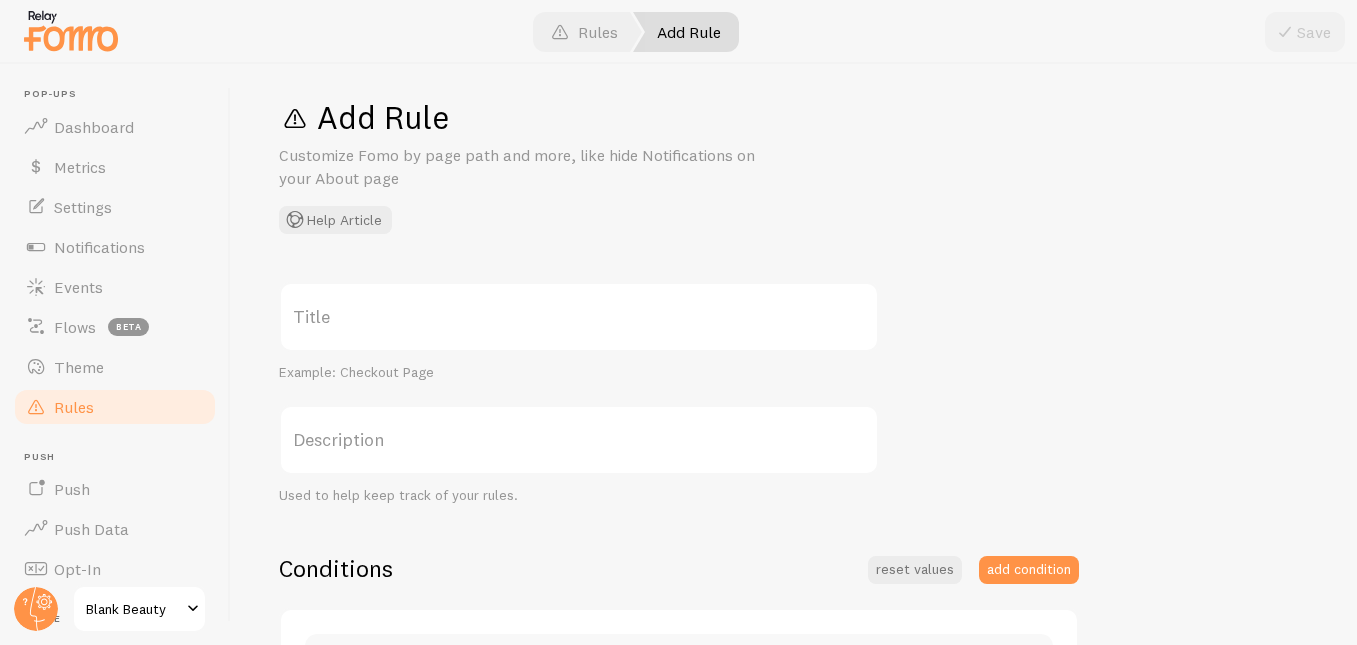 drag, startPoint x: 335, startPoint y: 319, endPoint x: 350, endPoint y: 309, distance: 18.027756 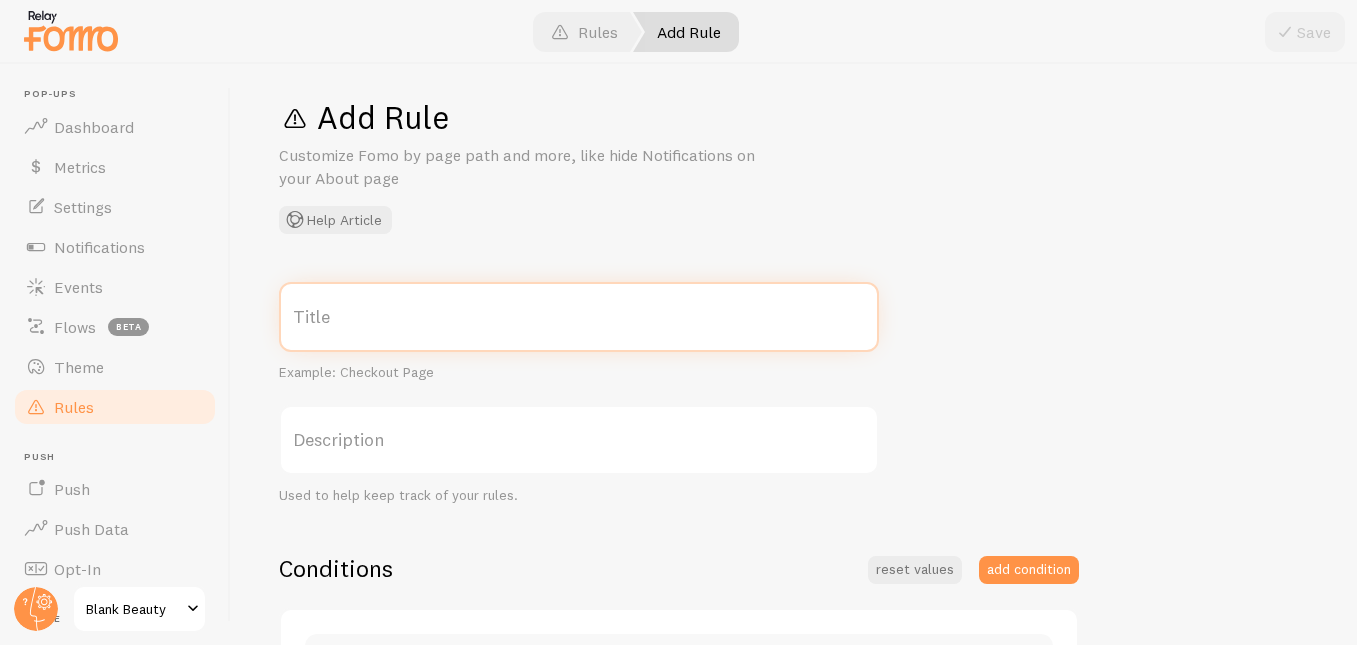 click on "Title" at bounding box center [579, 317] 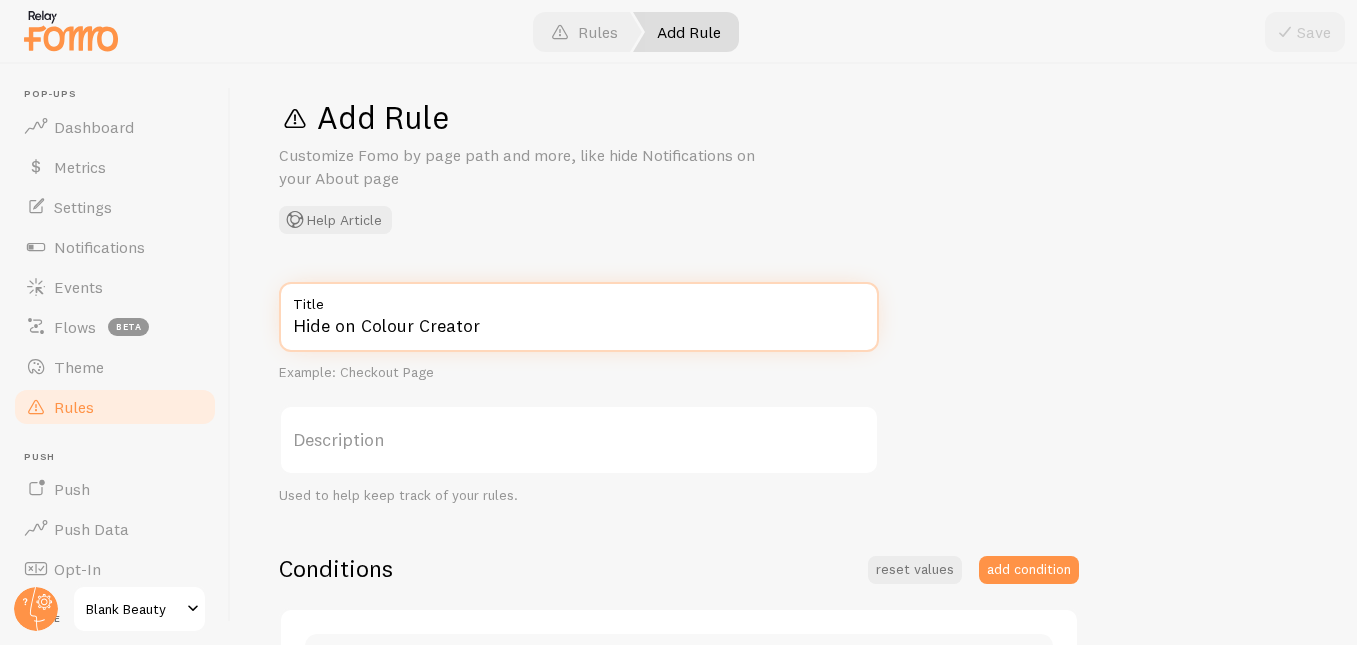 click on "Hide on Colour Creator" at bounding box center (579, 317) 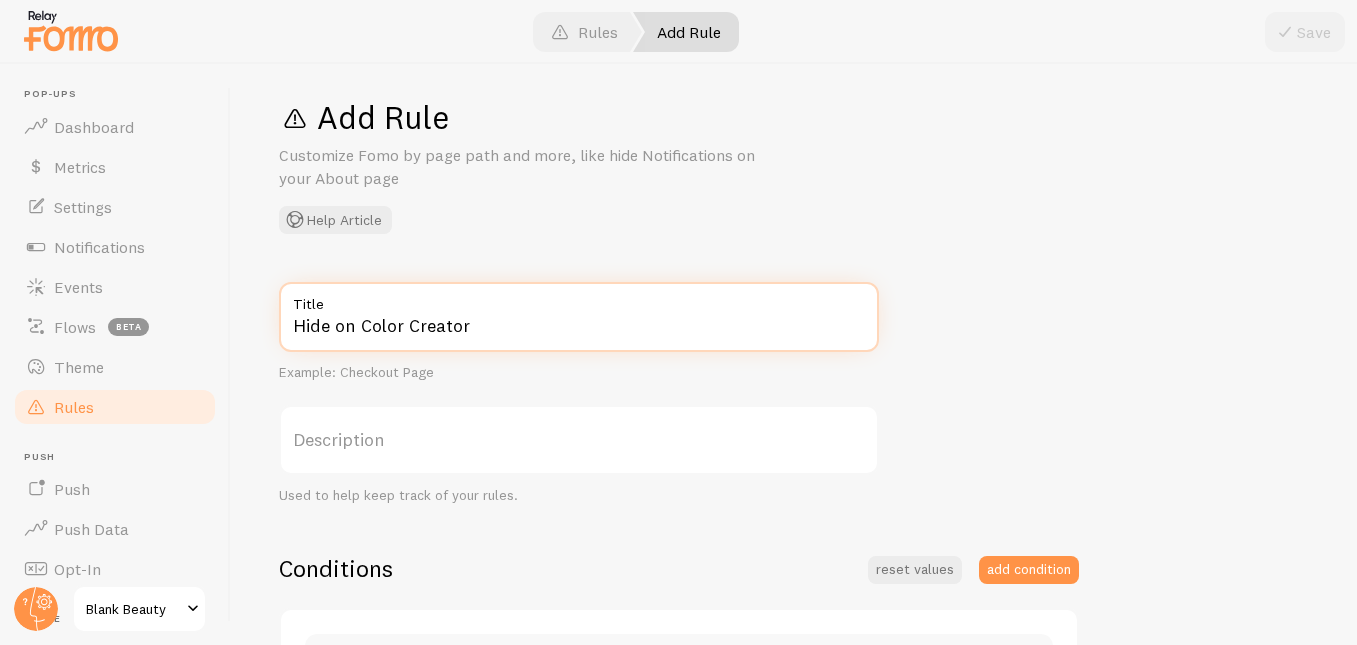 type on "Hide on Color Creator" 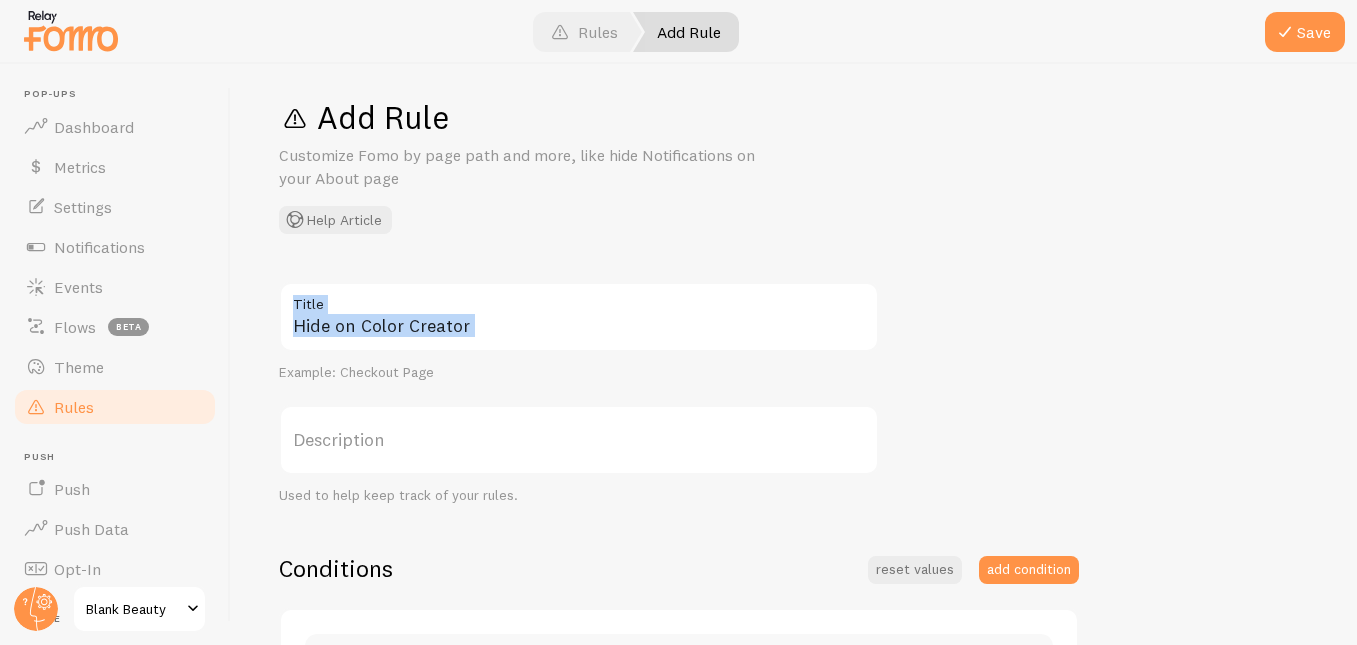 click on "Hide on Color Creator   Title       Example: Checkout Page" at bounding box center [579, 332] 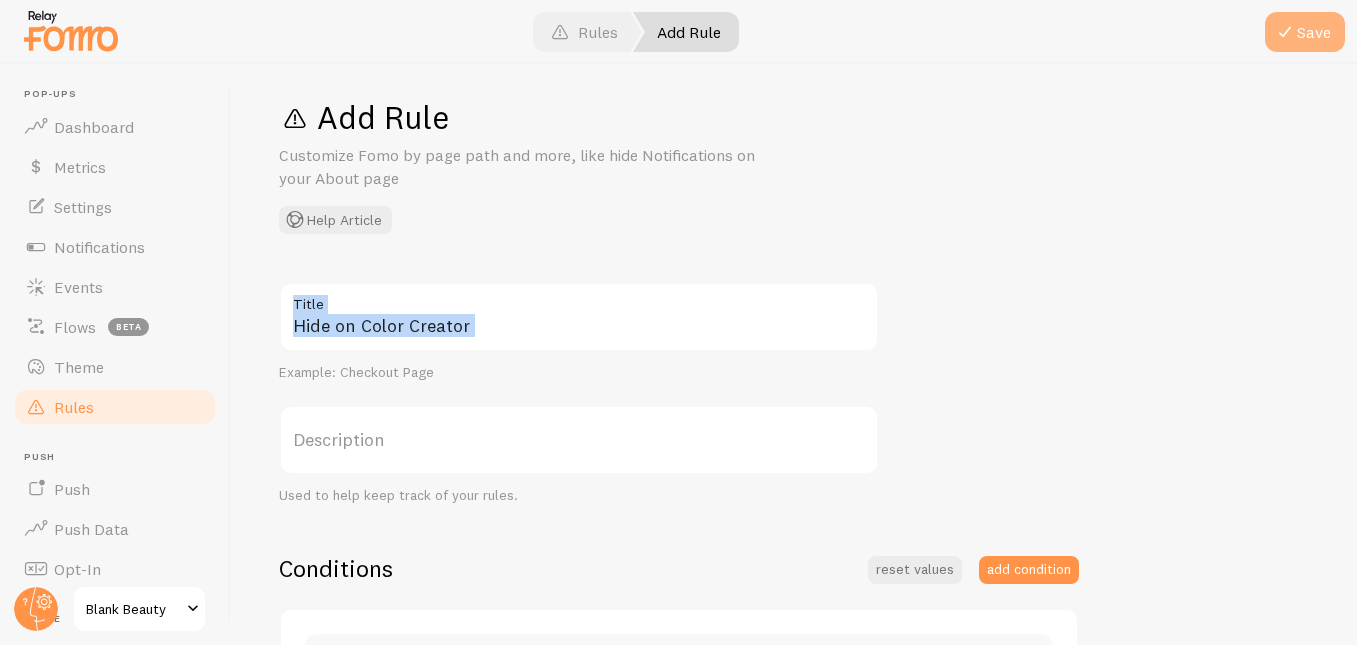 click at bounding box center [1285, 32] 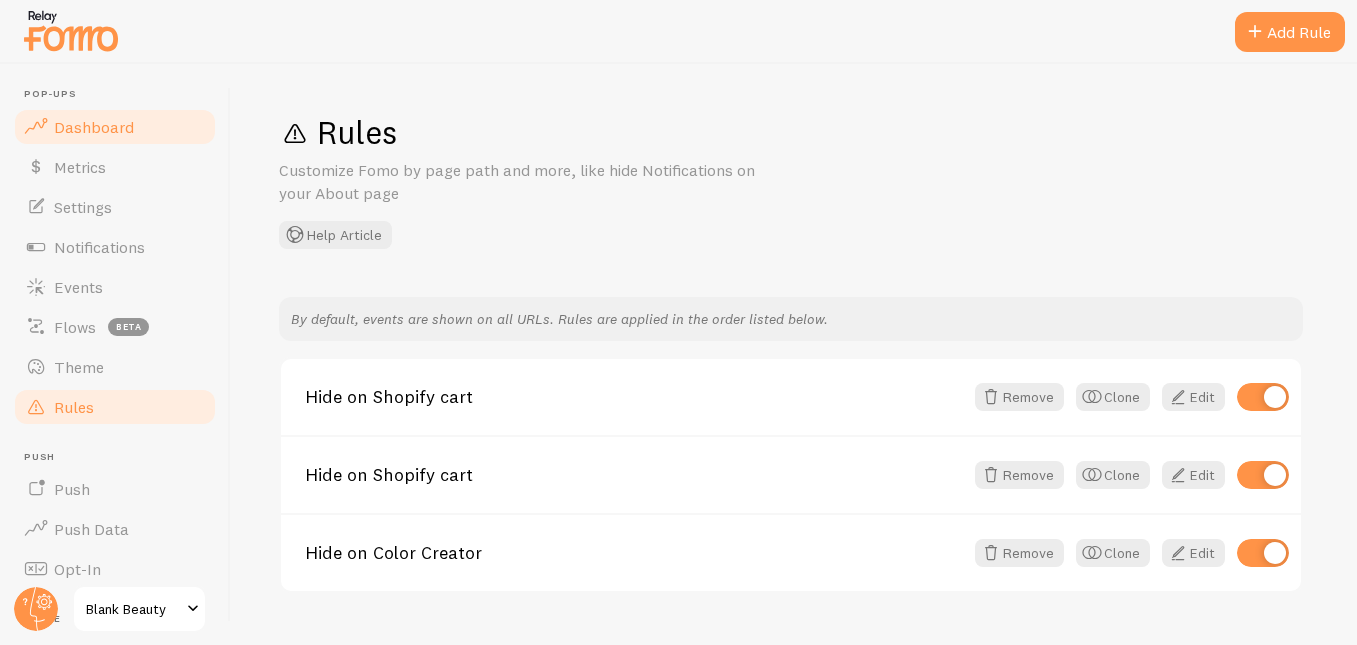 click on "Dashboard" at bounding box center (94, 127) 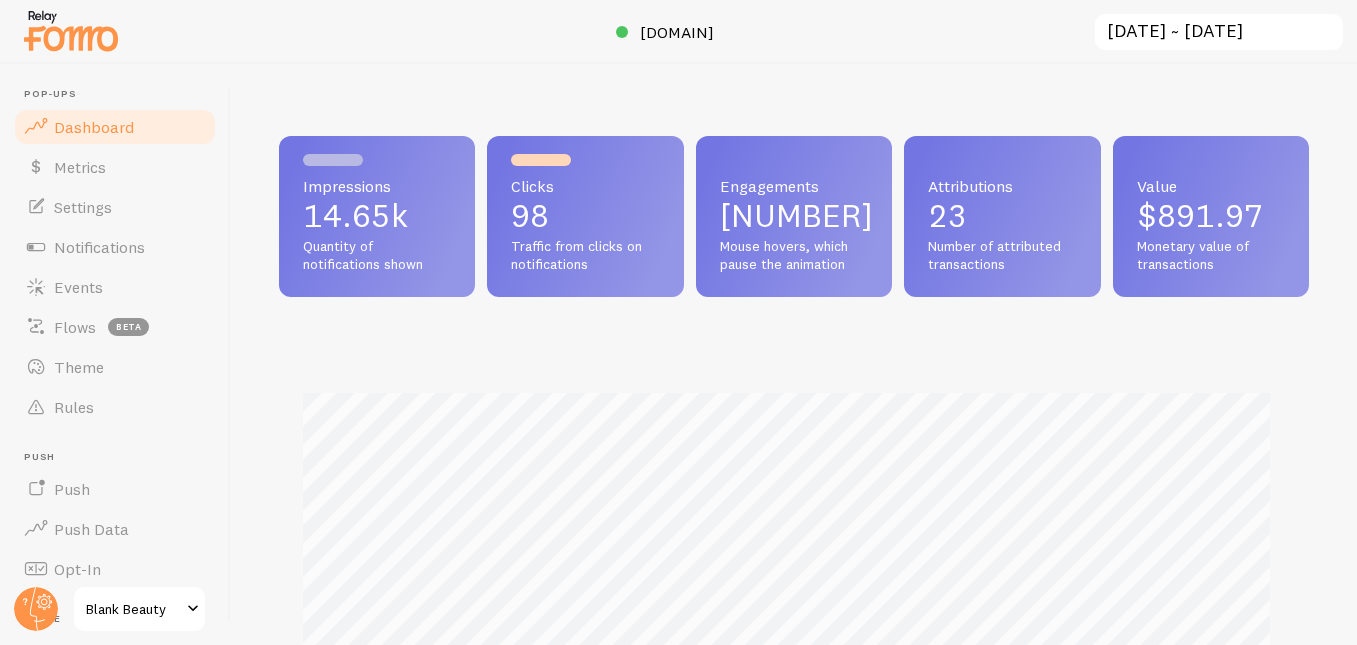 scroll, scrollTop: 999474, scrollLeft: 998985, axis: both 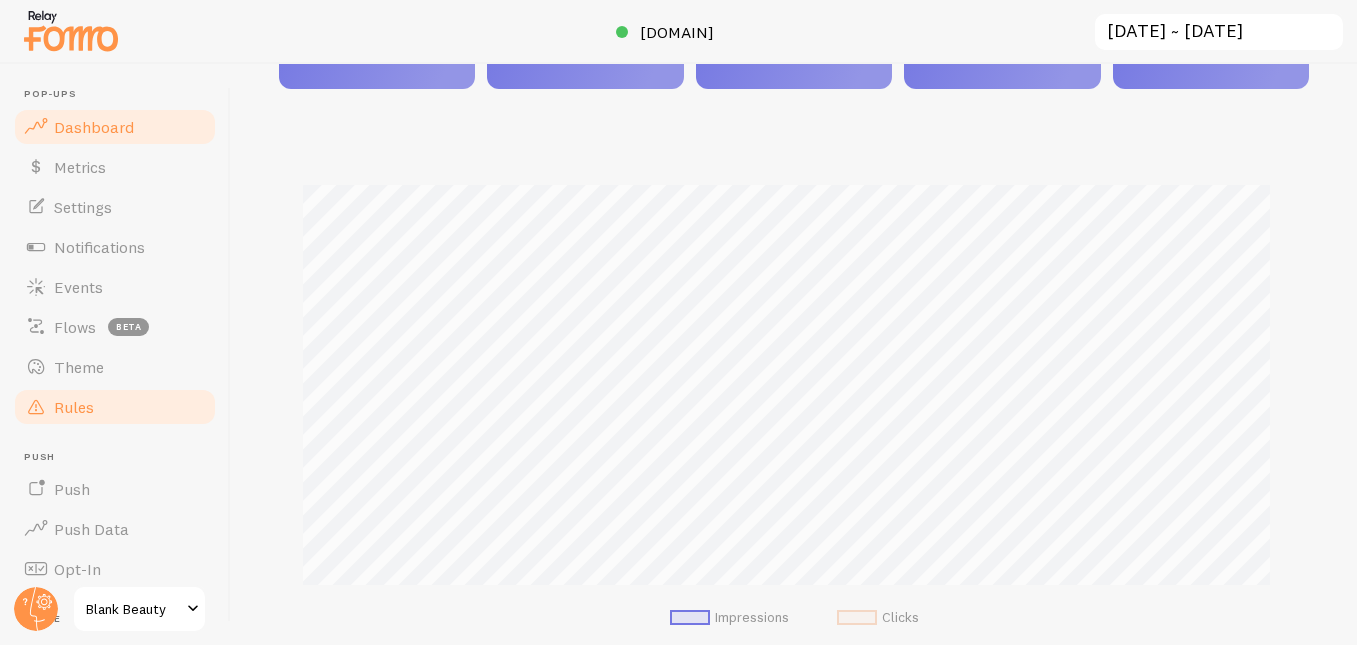 click on "Rules" at bounding box center (74, 407) 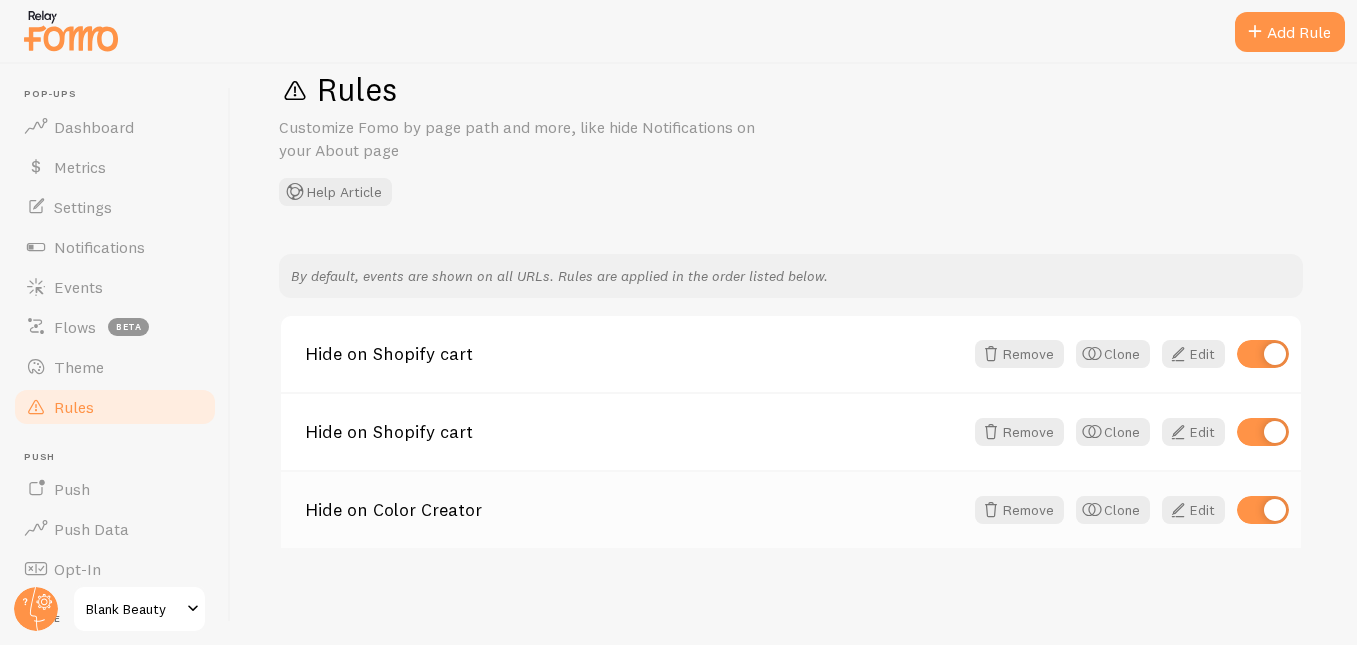 scroll, scrollTop: 44, scrollLeft: 0, axis: vertical 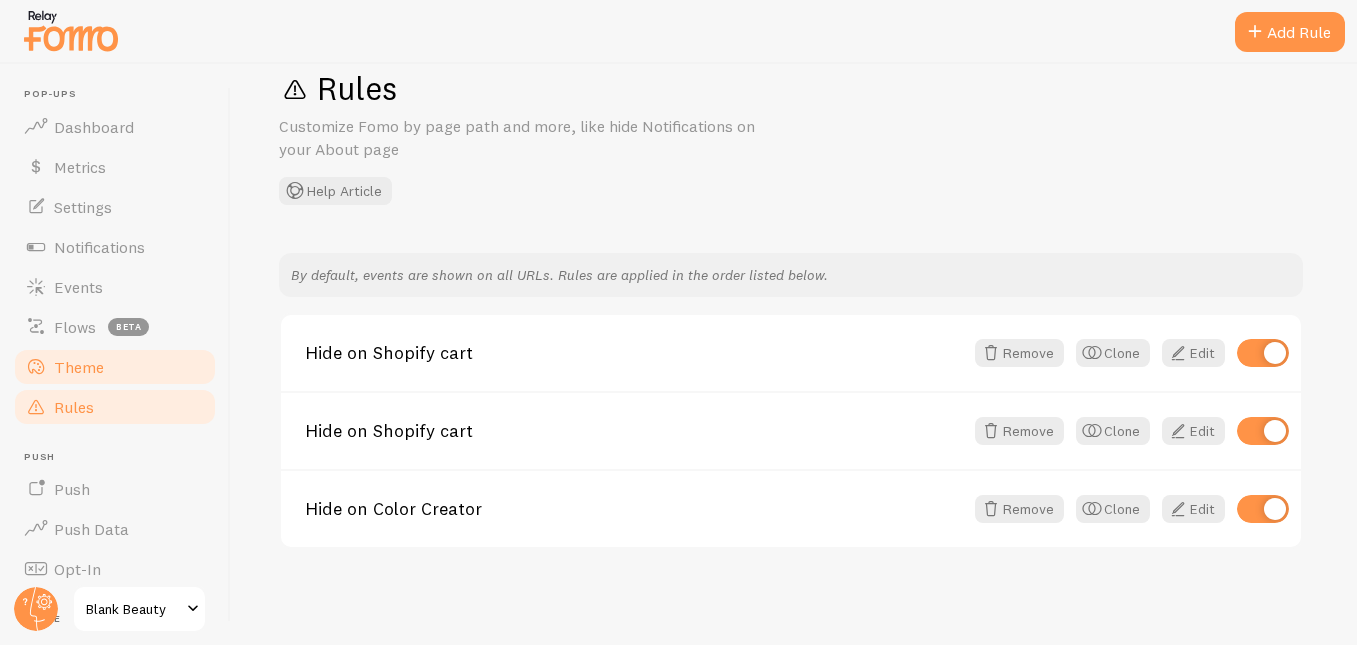 click on "Theme" at bounding box center [115, 367] 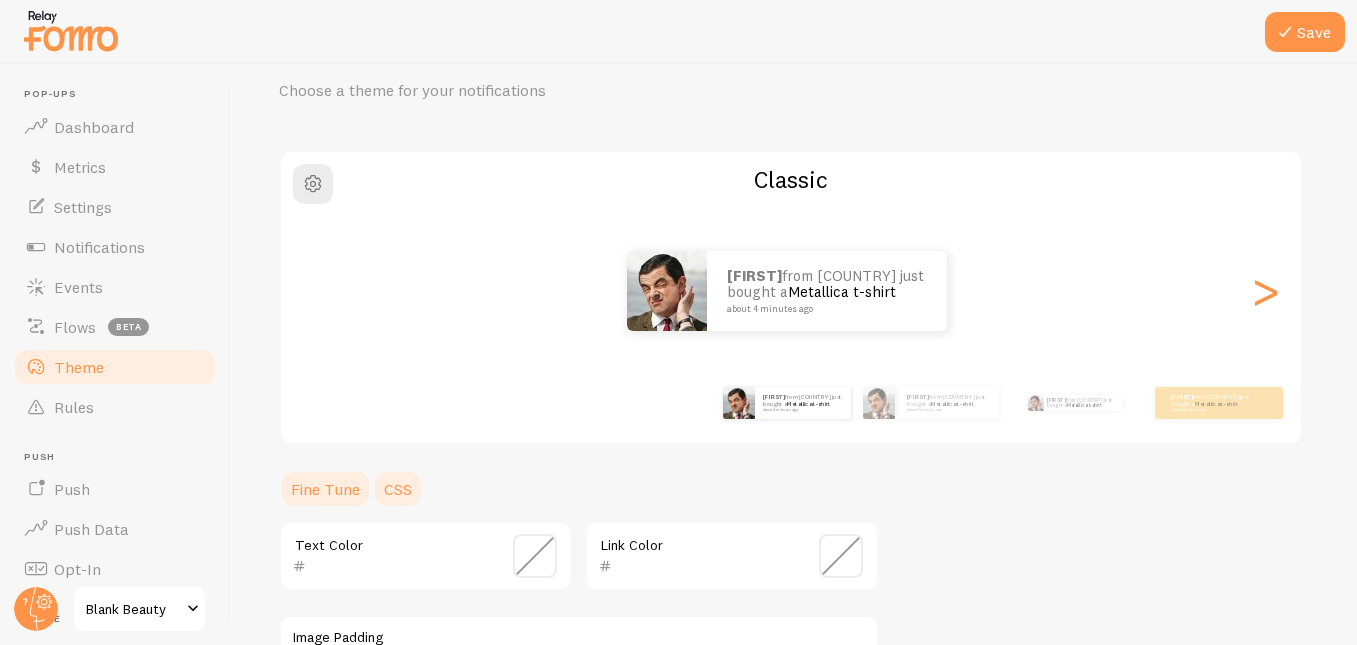scroll, scrollTop: 81, scrollLeft: 0, axis: vertical 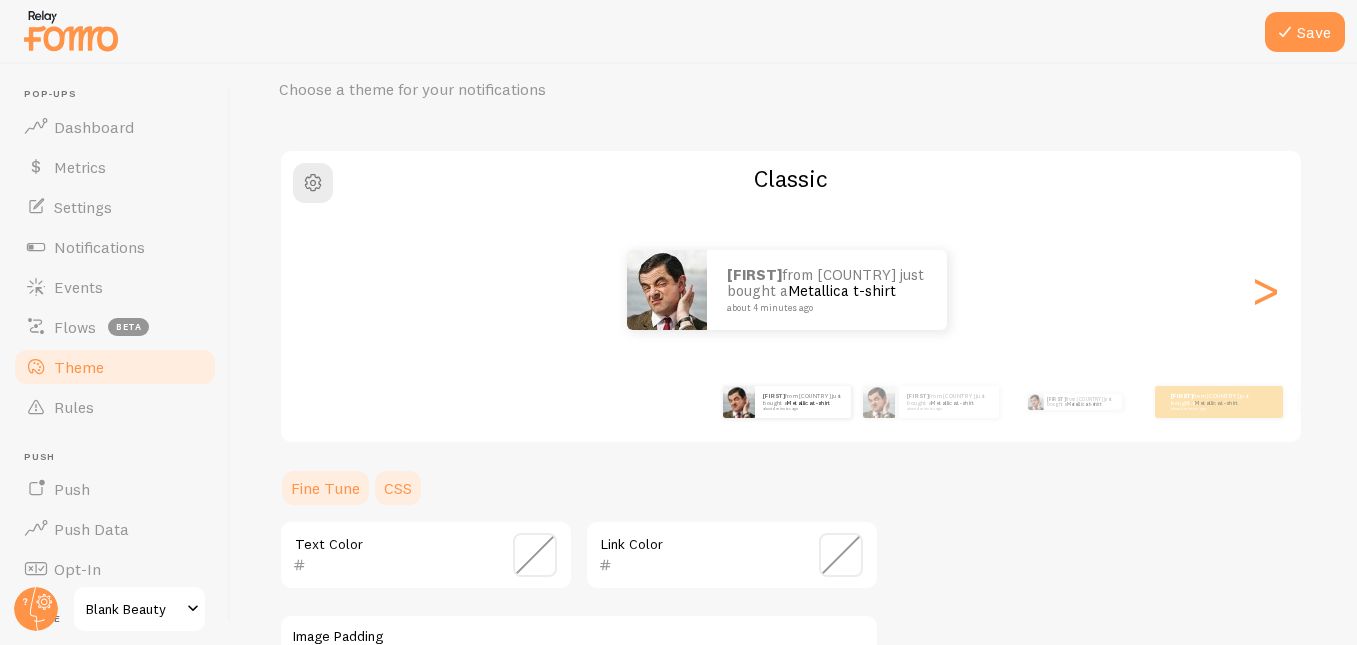 click on "CSS" at bounding box center [398, 488] 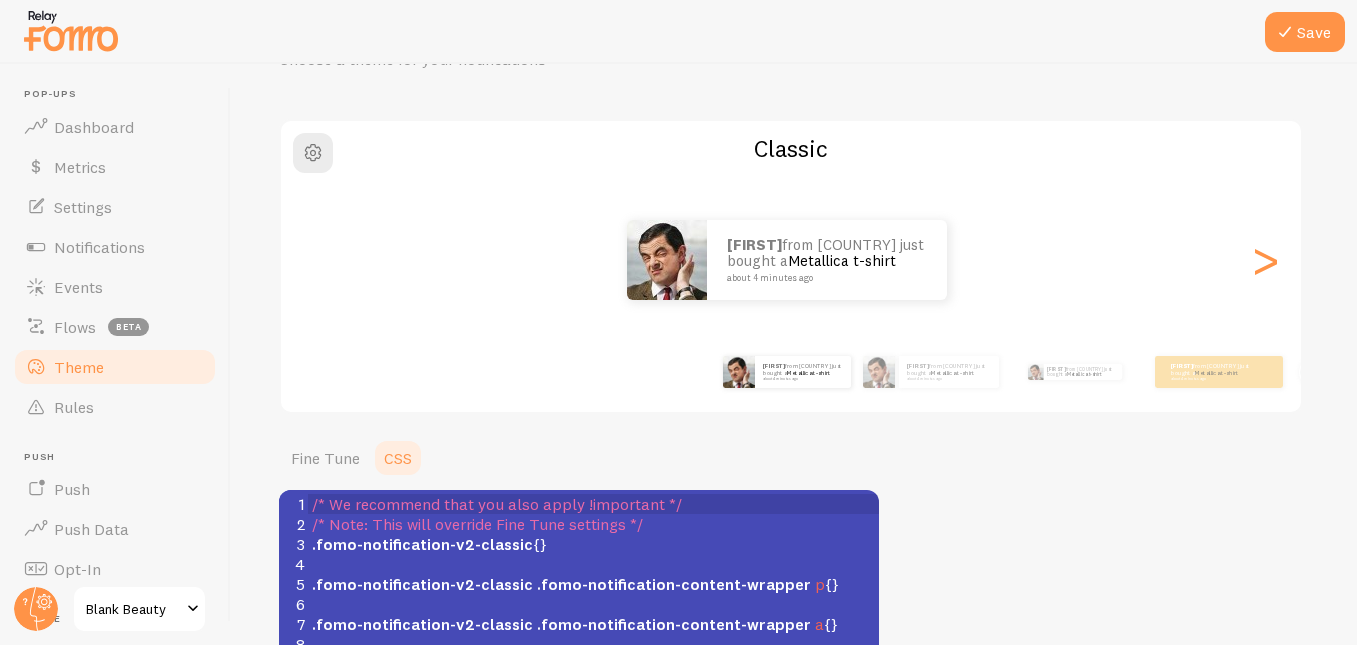 scroll, scrollTop: 127, scrollLeft: 0, axis: vertical 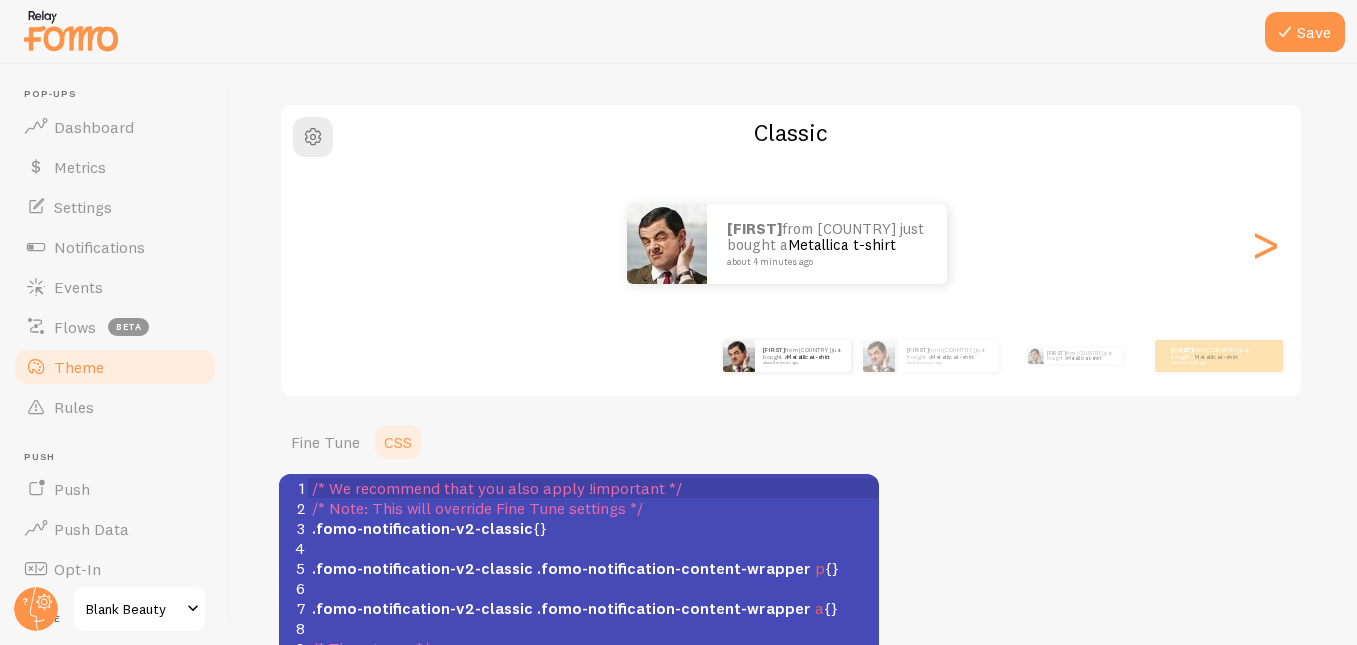 click on ".fomo-notification-v2-classic  {}" at bounding box center (429, 528) 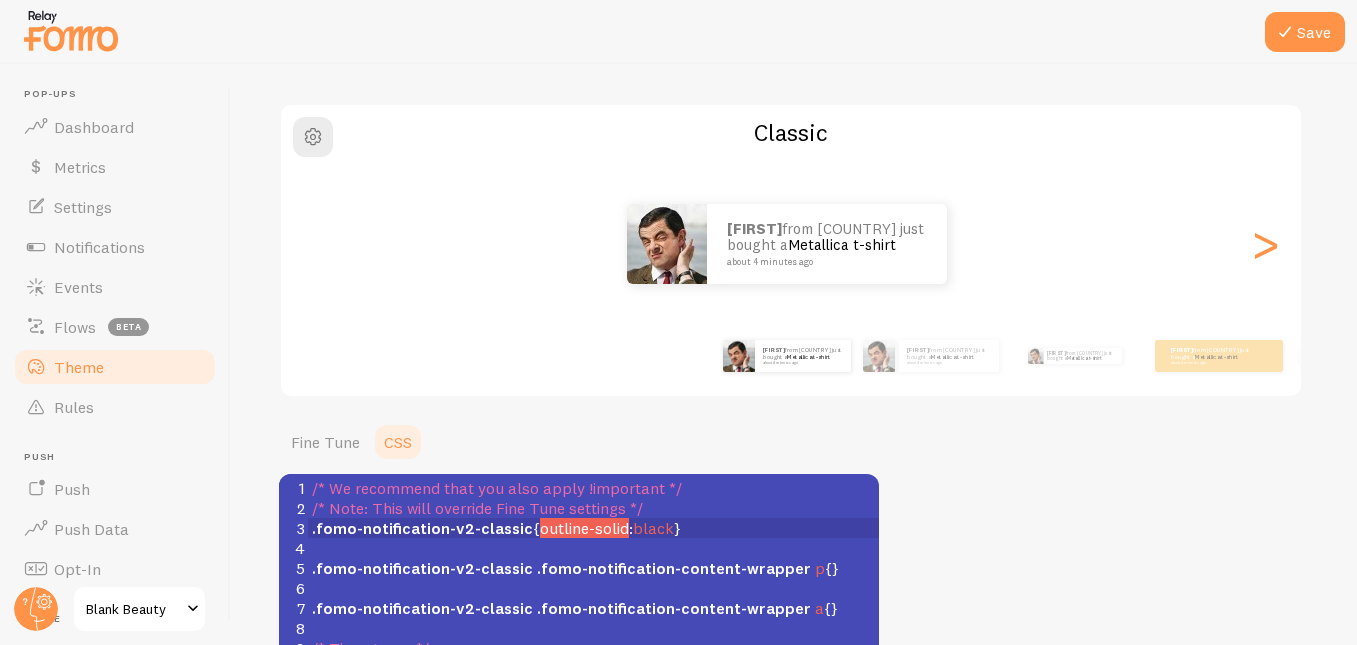 scroll, scrollTop: 8, scrollLeft: 140, axis: both 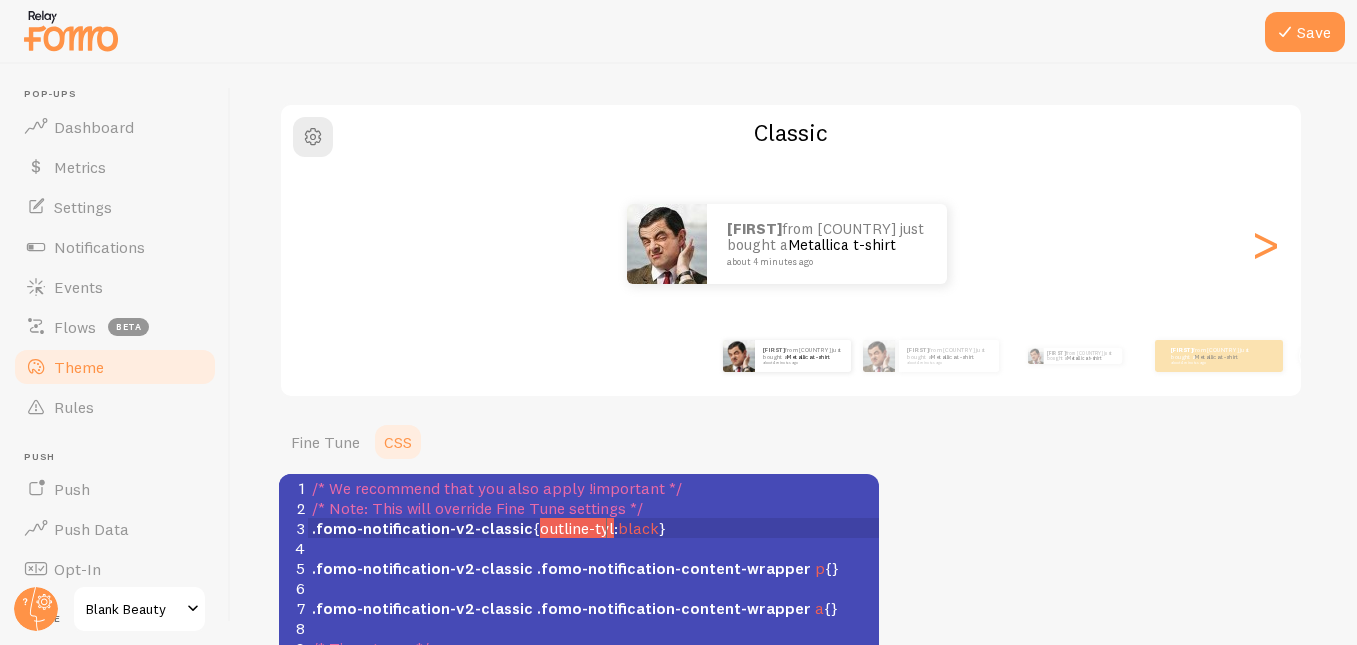 type on "tyle" 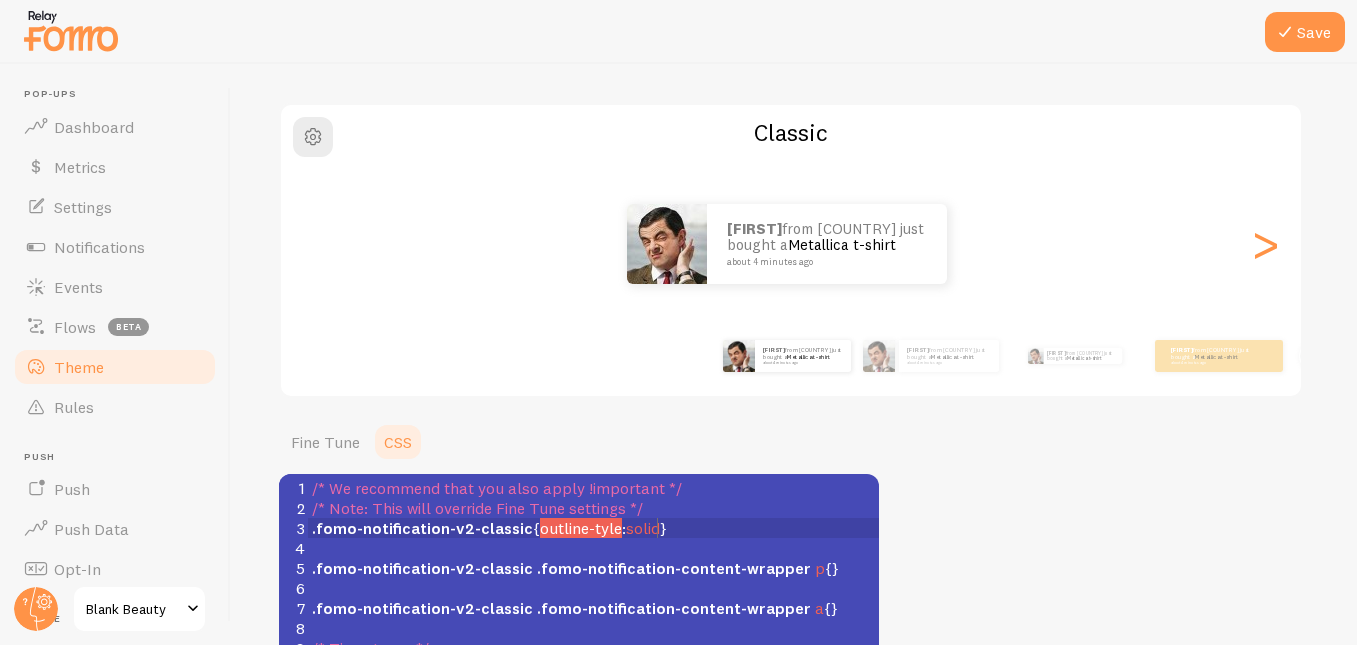 type on "solid" 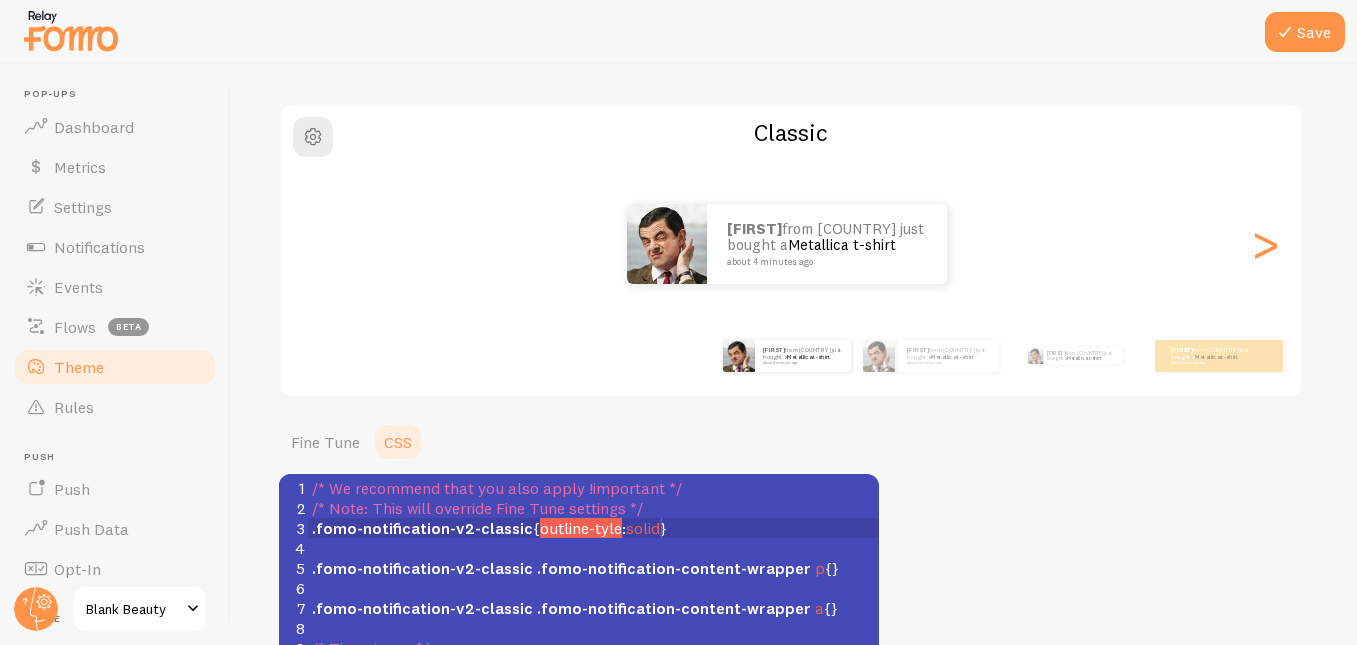 scroll, scrollTop: 8, scrollLeft: 5, axis: both 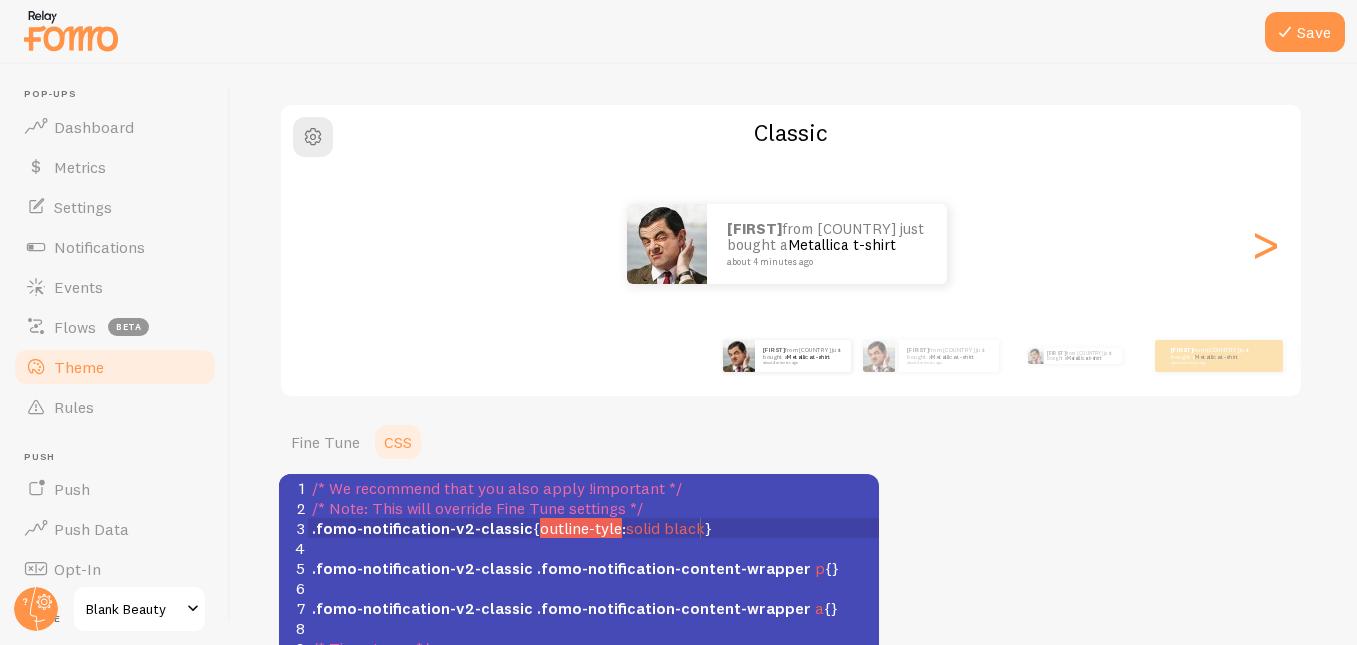 type on "black" 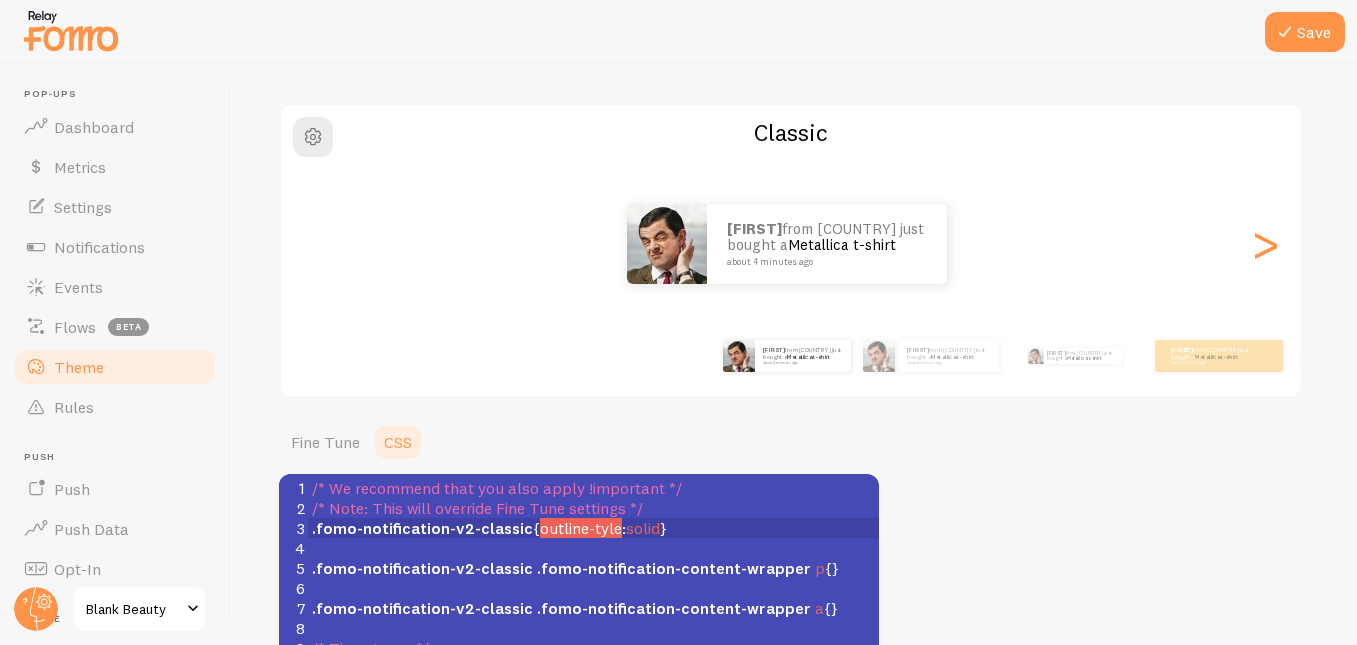 scroll, scrollTop: 8, scrollLeft: 5, axis: both 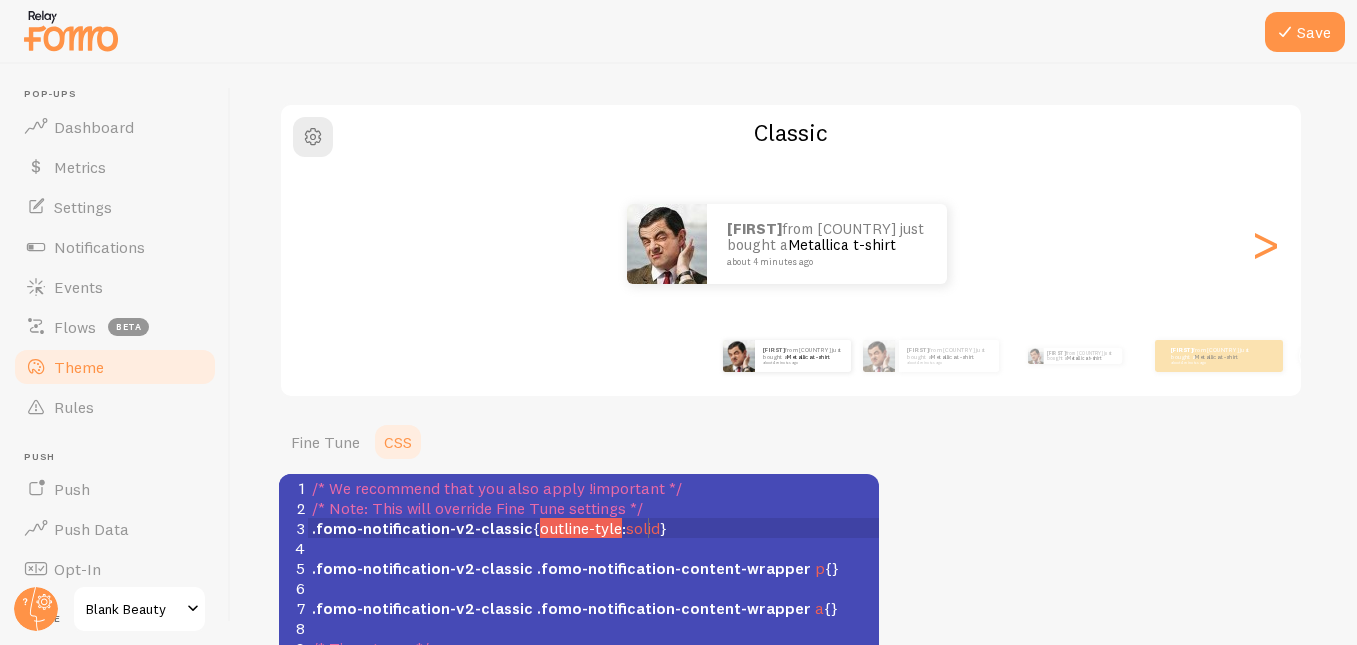 click on ".fomo-notification-v2-classic  { outline-tyle :  solid   }" at bounding box center (489, 528) 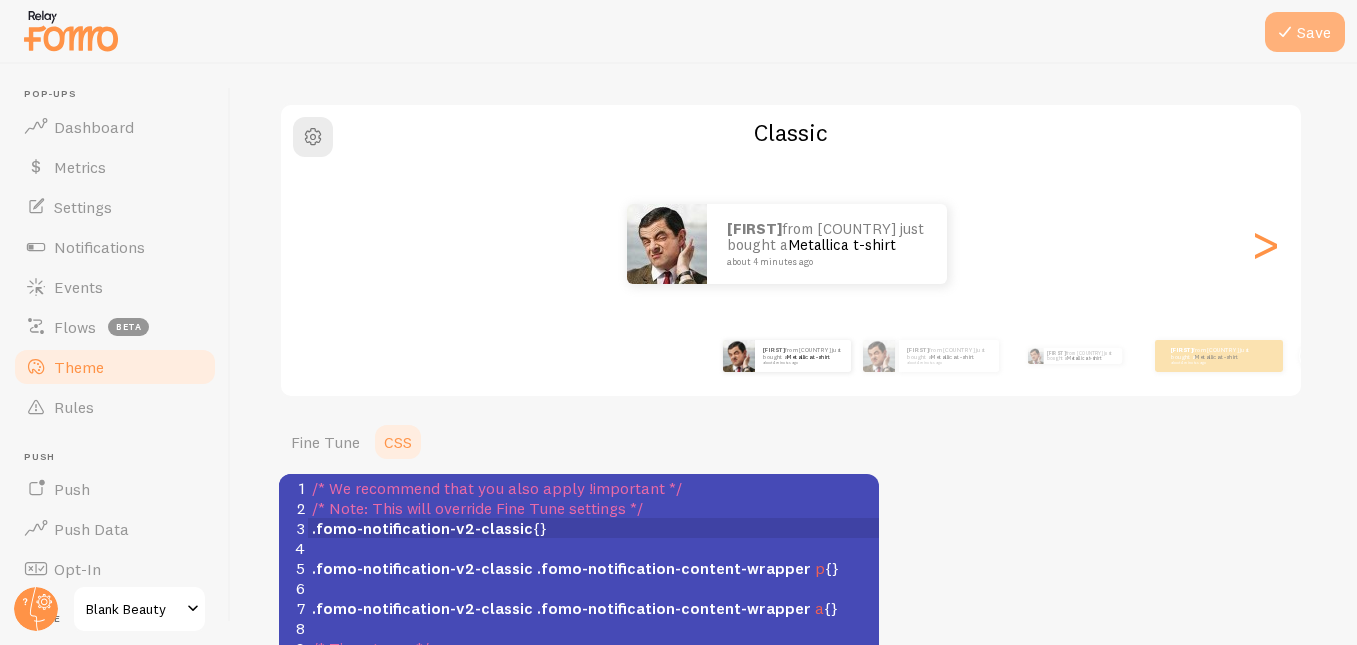 click on "Save" at bounding box center [1305, 32] 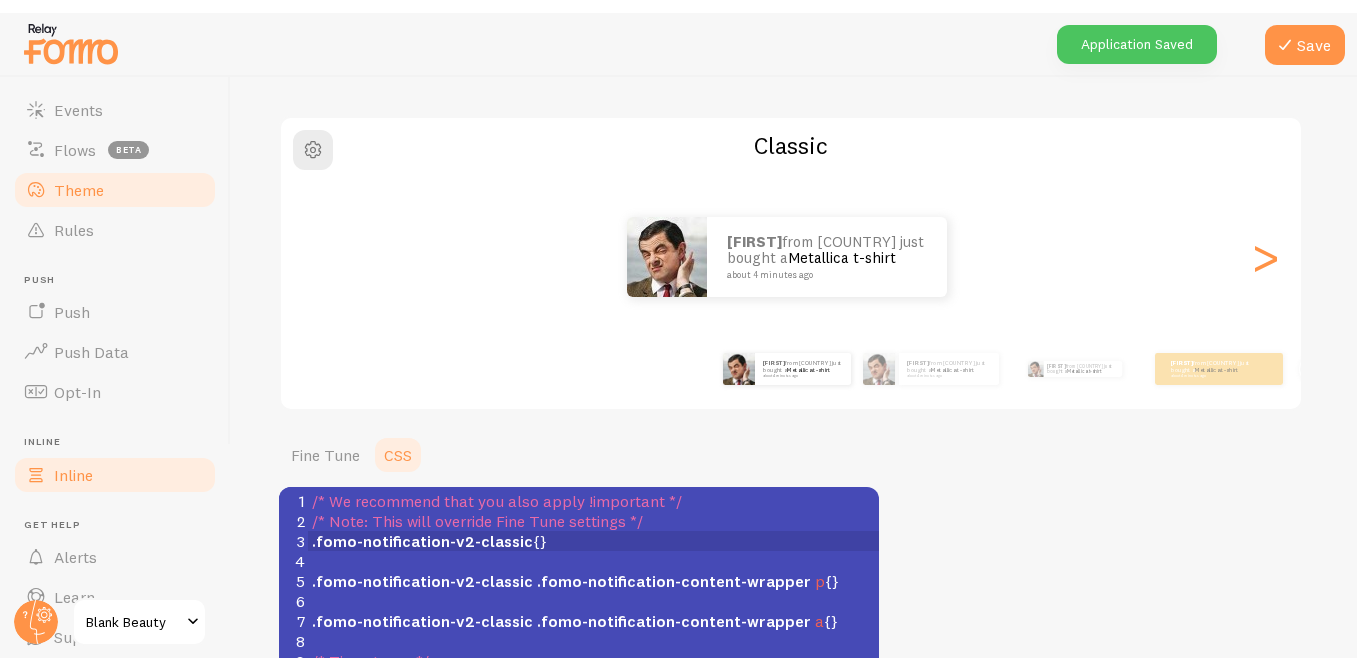 scroll, scrollTop: 261, scrollLeft: 0, axis: vertical 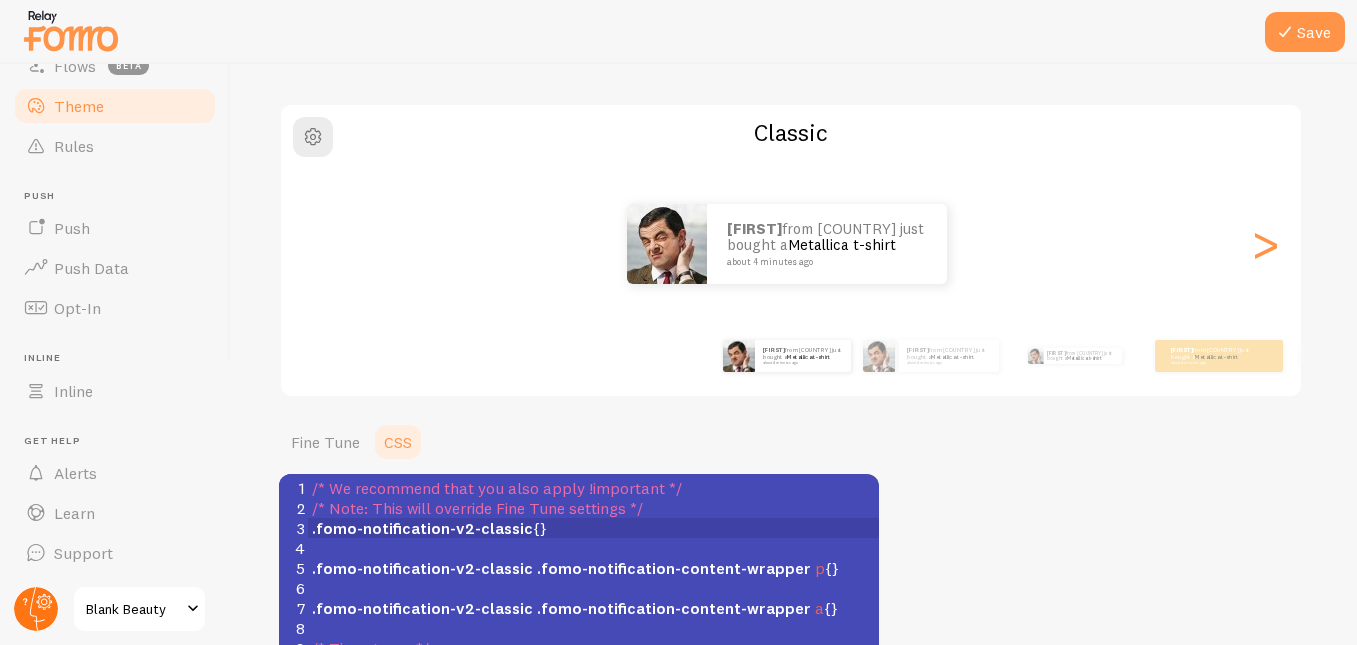 click 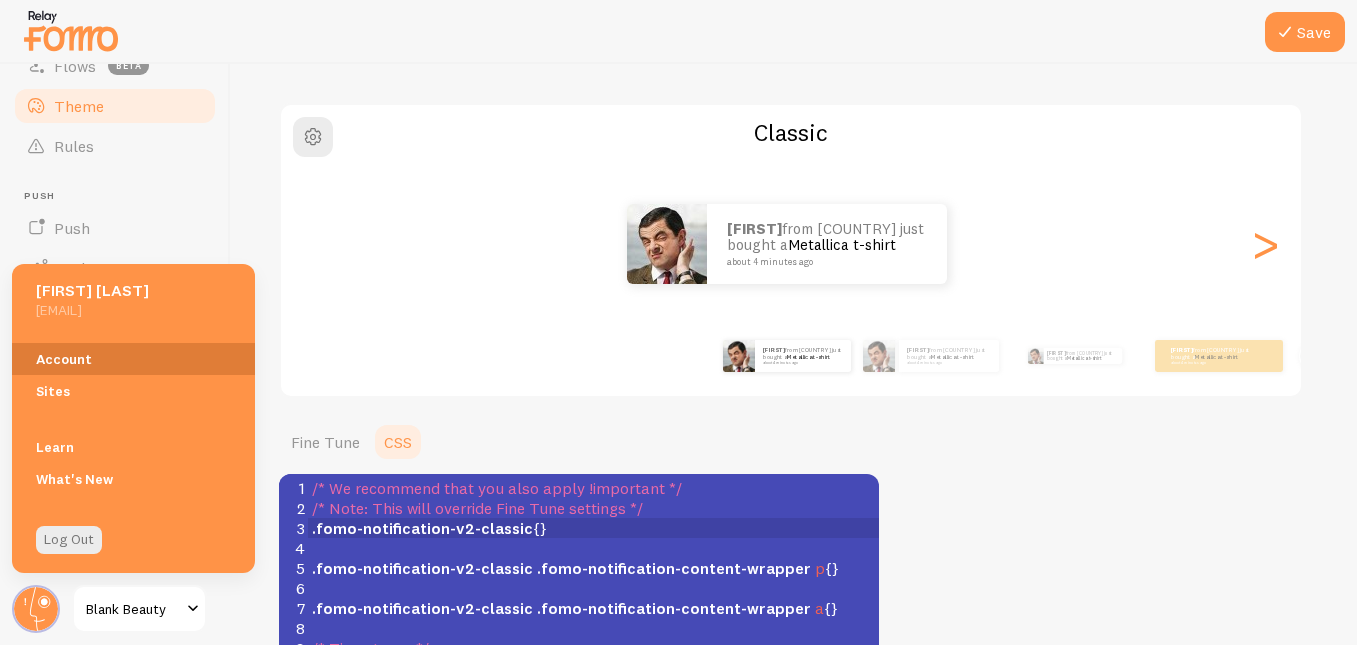 click on "Account" at bounding box center [133, 359] 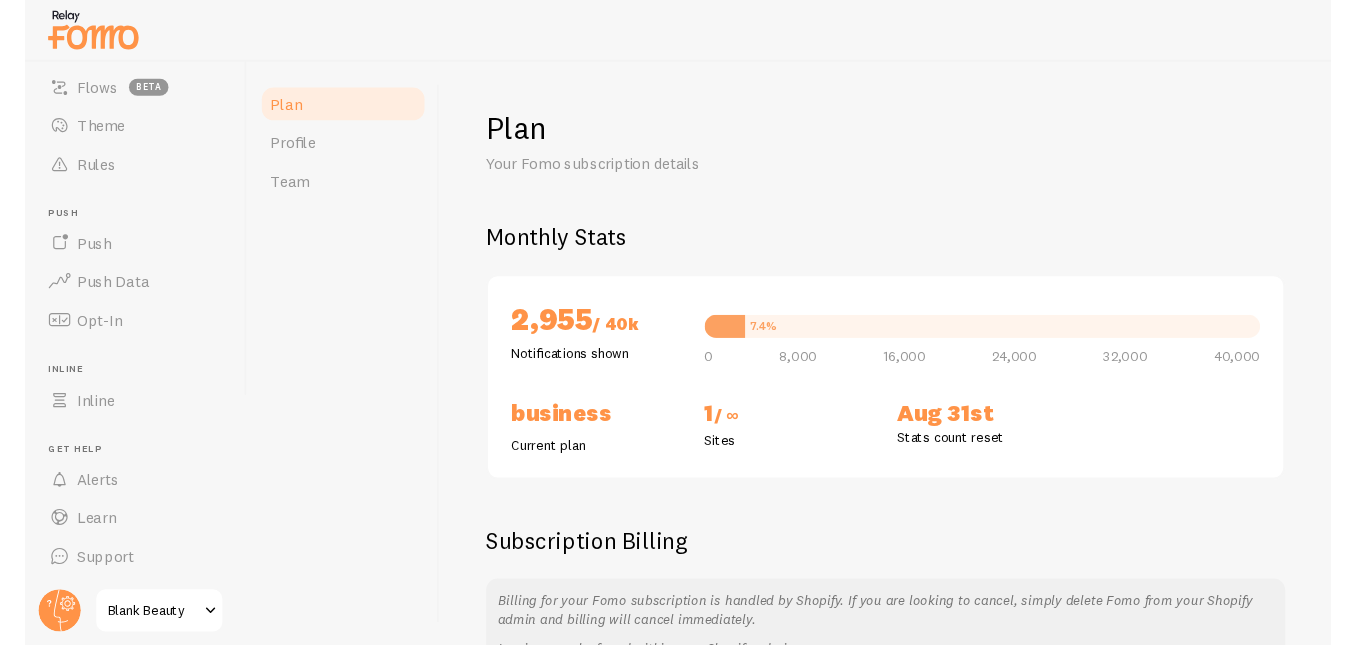 scroll, scrollTop: 236, scrollLeft: 0, axis: vertical 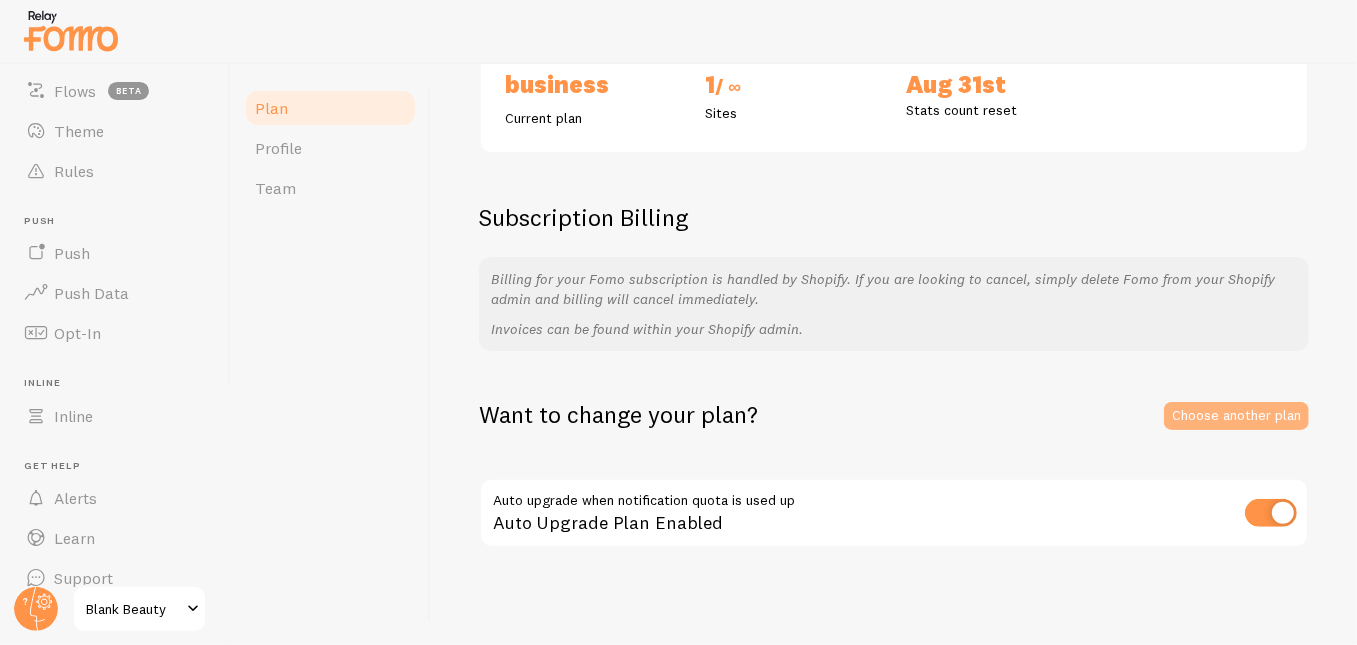 click on "Choose another plan" at bounding box center (1236, 416) 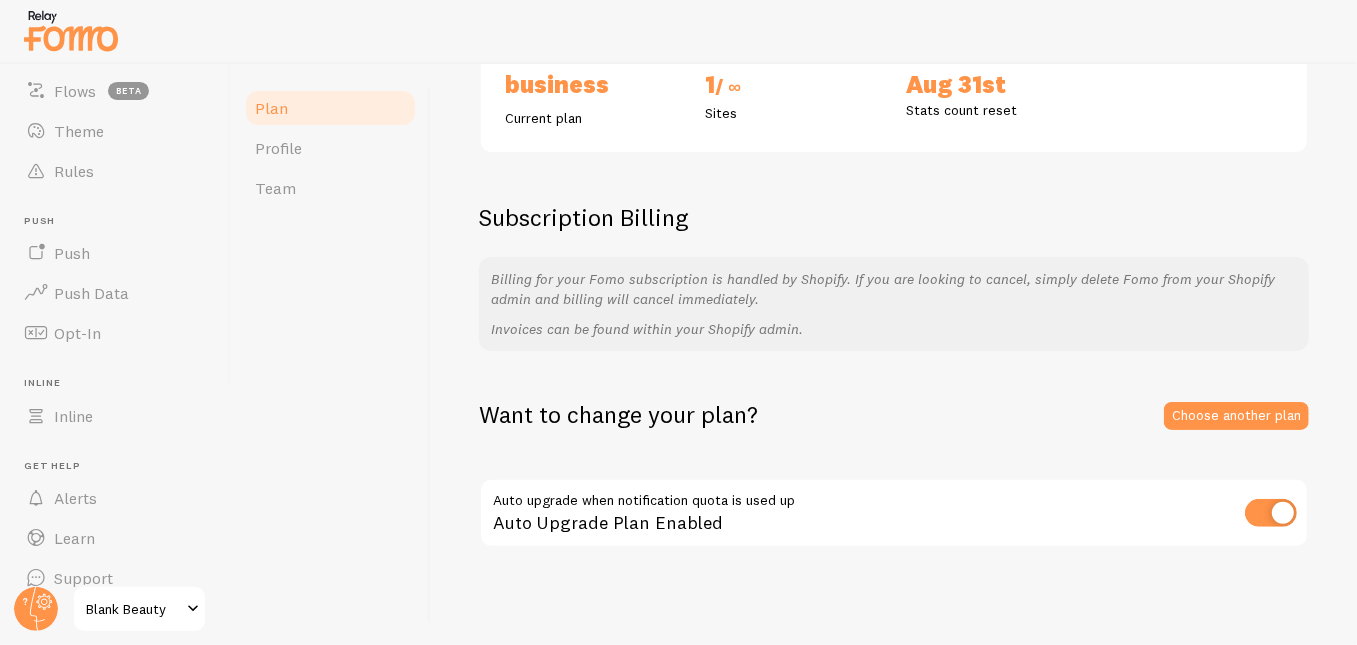 scroll, scrollTop: 236, scrollLeft: 0, axis: vertical 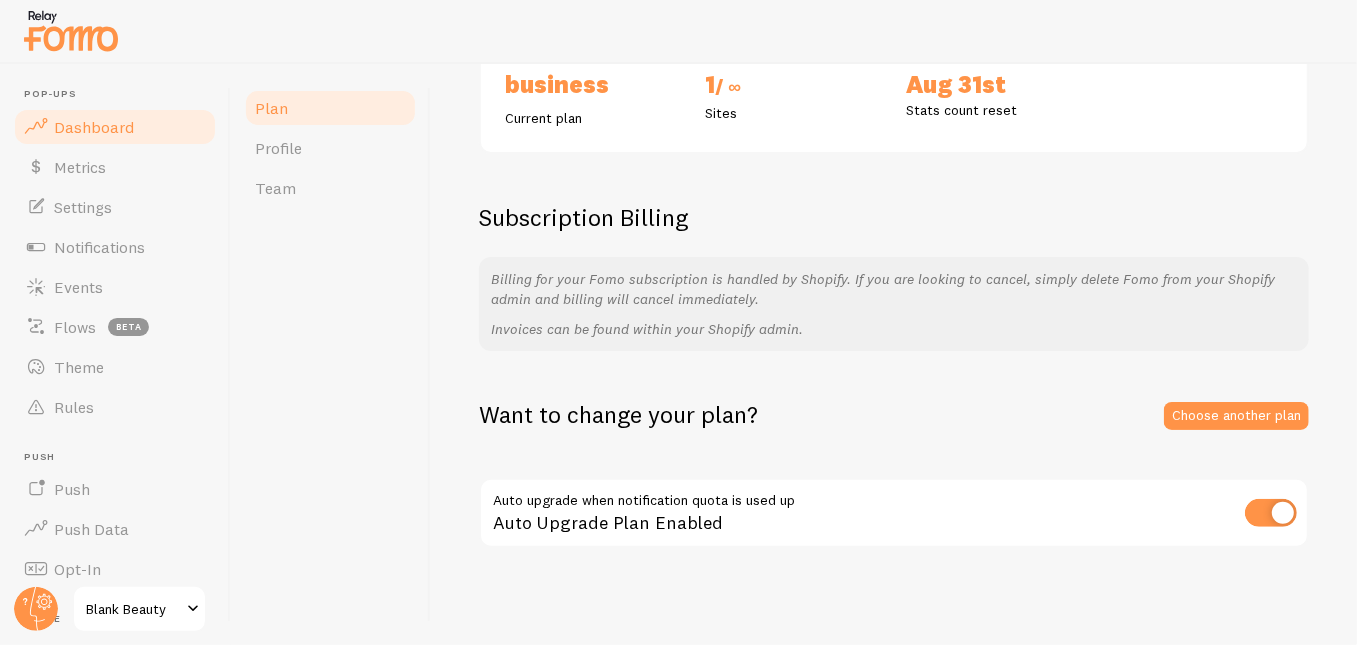 click on "Dashboard" at bounding box center [94, 127] 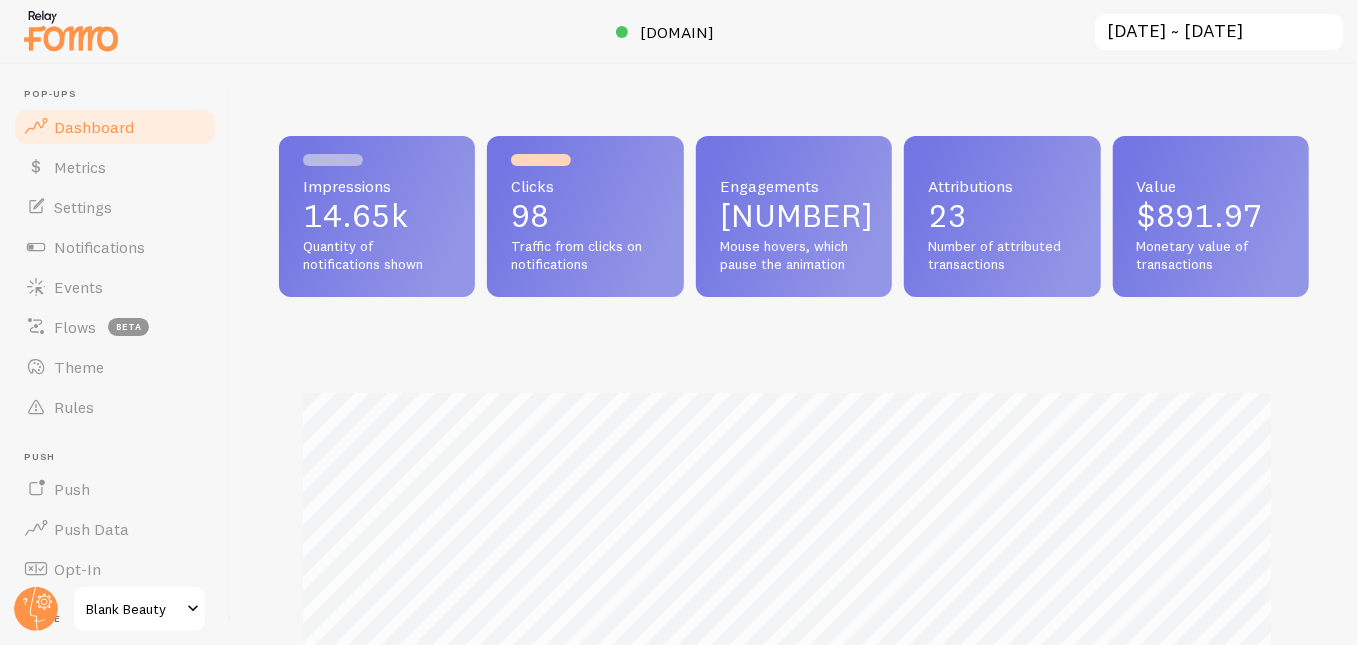 scroll, scrollTop: 999474, scrollLeft: 998984, axis: both 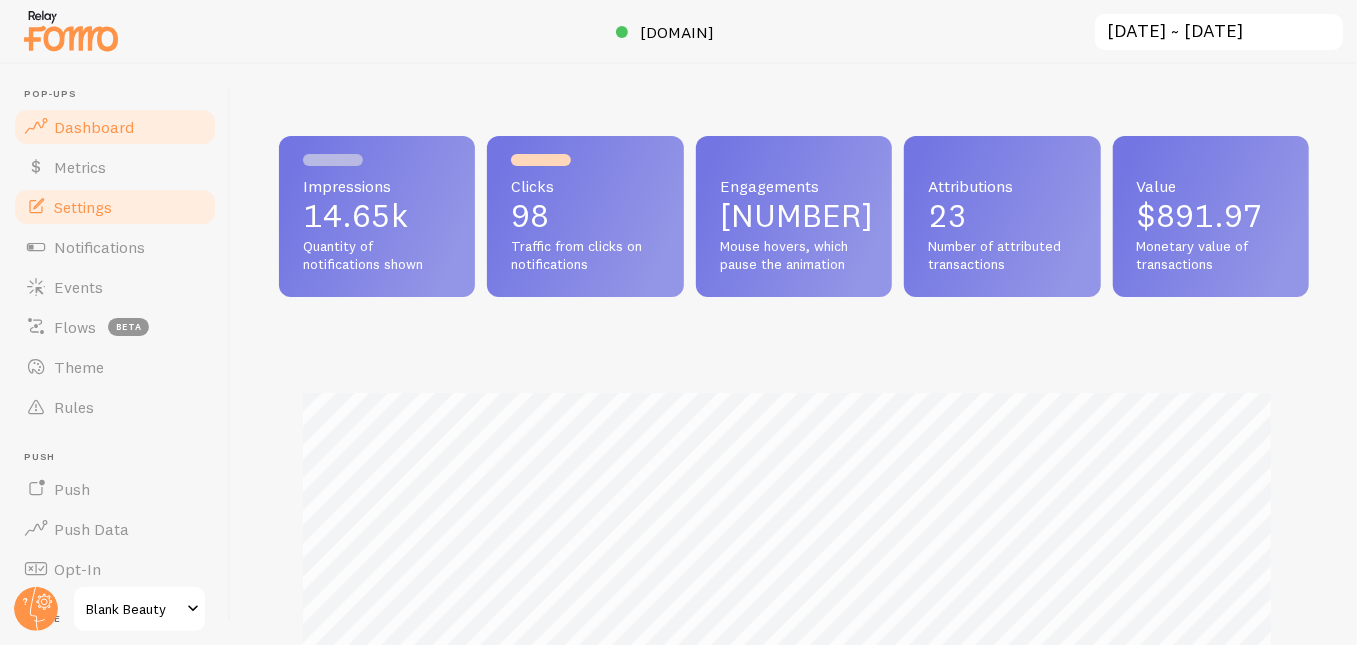 click on "Settings" at bounding box center (83, 207) 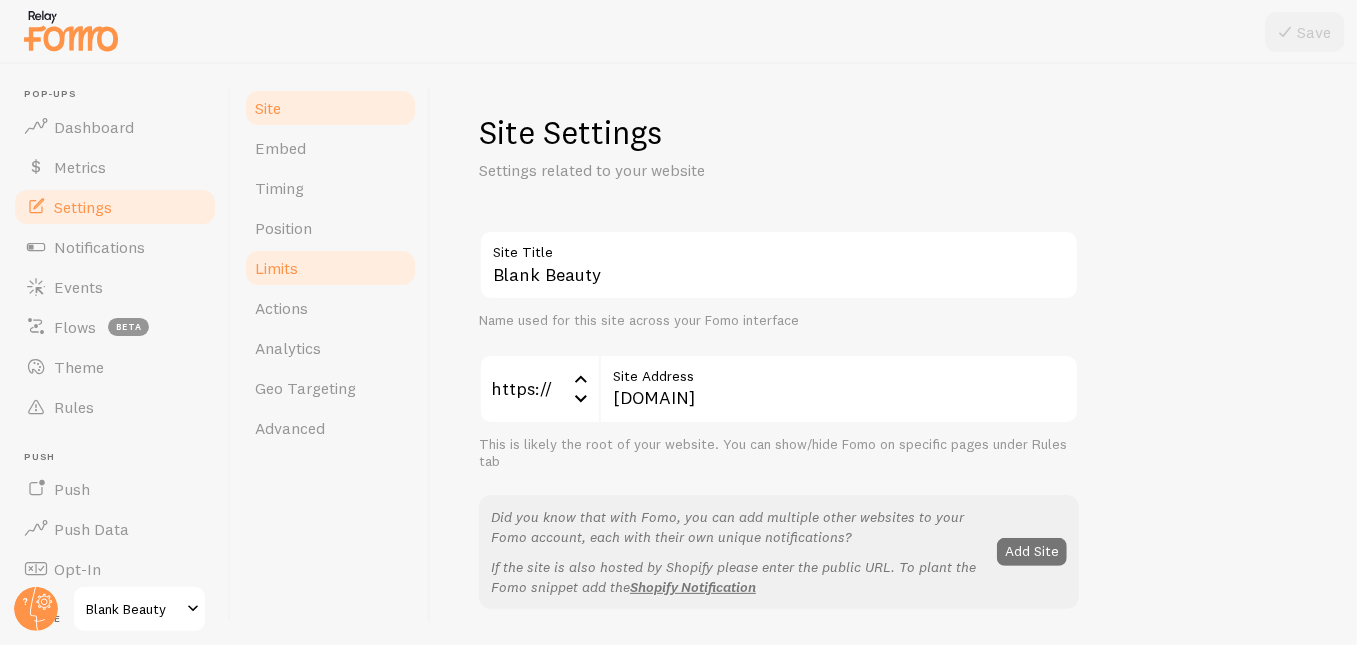 click on "Limits" at bounding box center (276, 268) 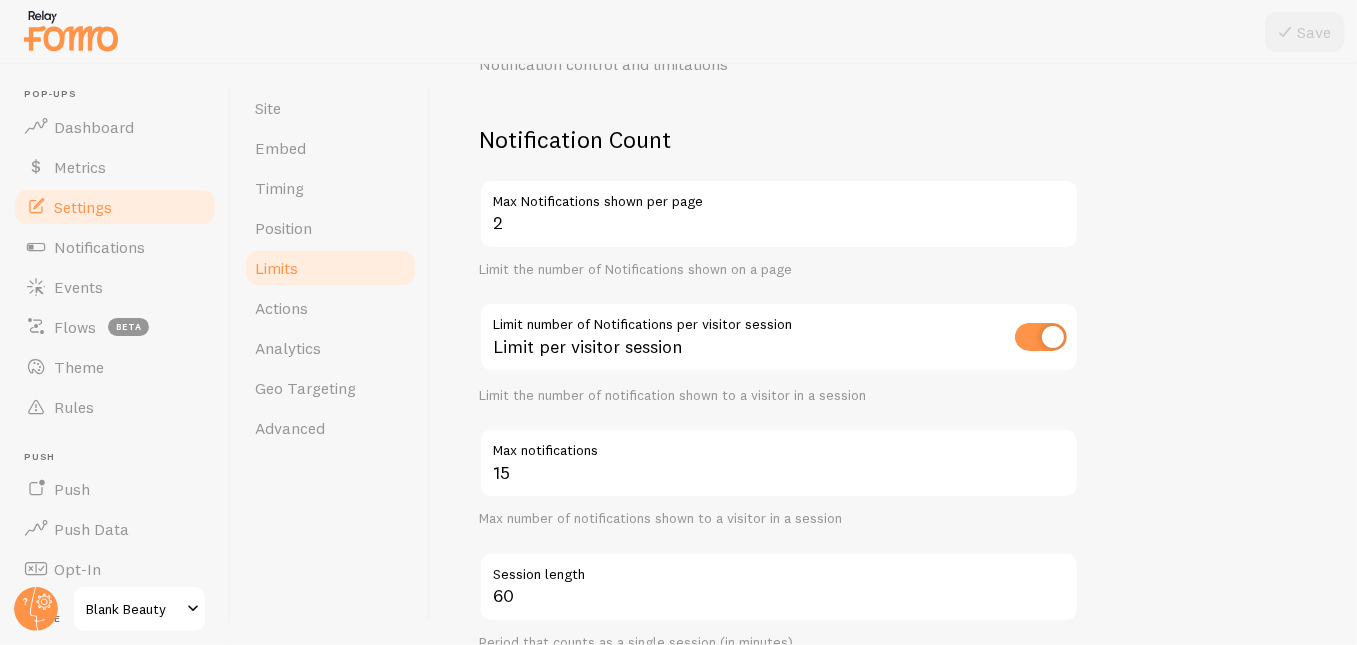 scroll, scrollTop: 108, scrollLeft: 0, axis: vertical 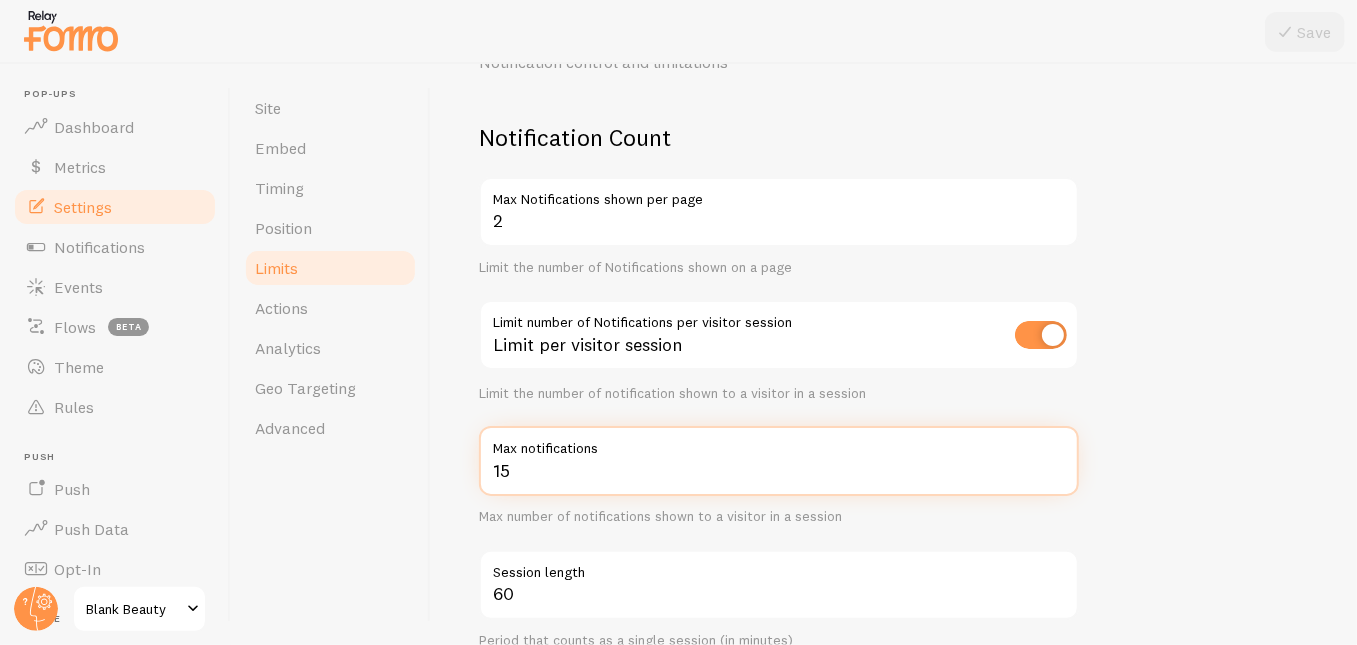 click on "15" at bounding box center [779, 461] 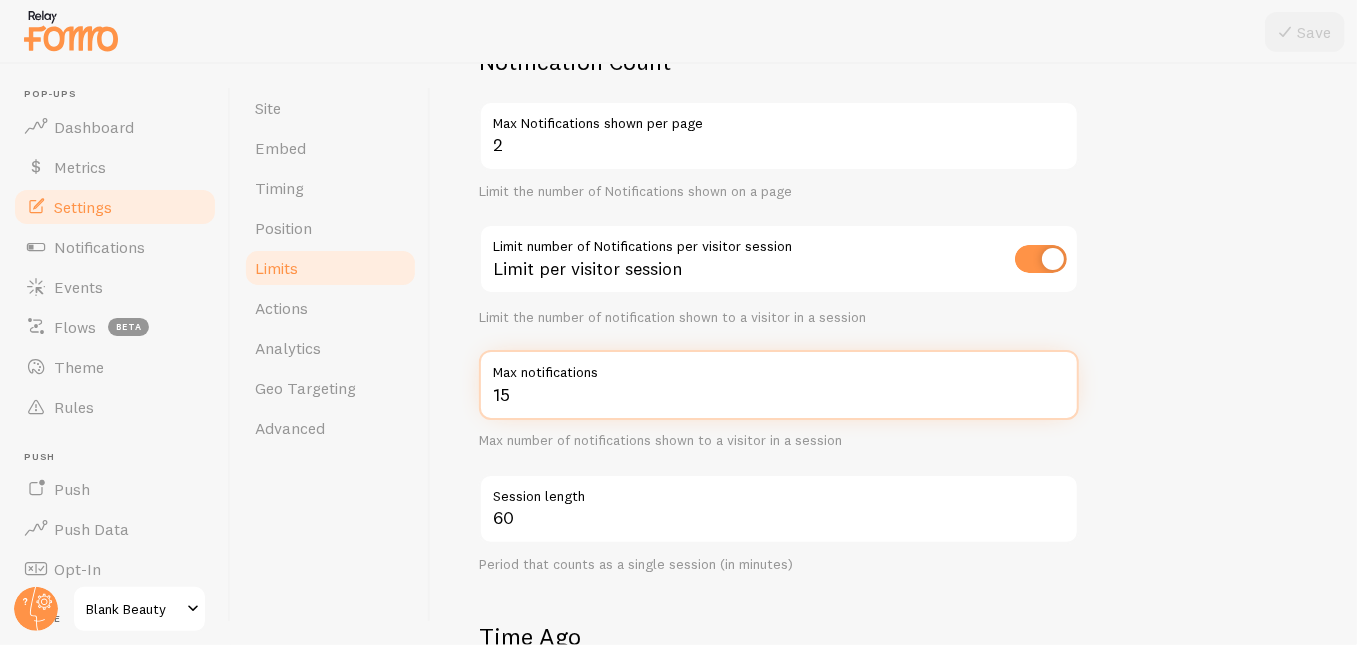 scroll, scrollTop: 221, scrollLeft: 0, axis: vertical 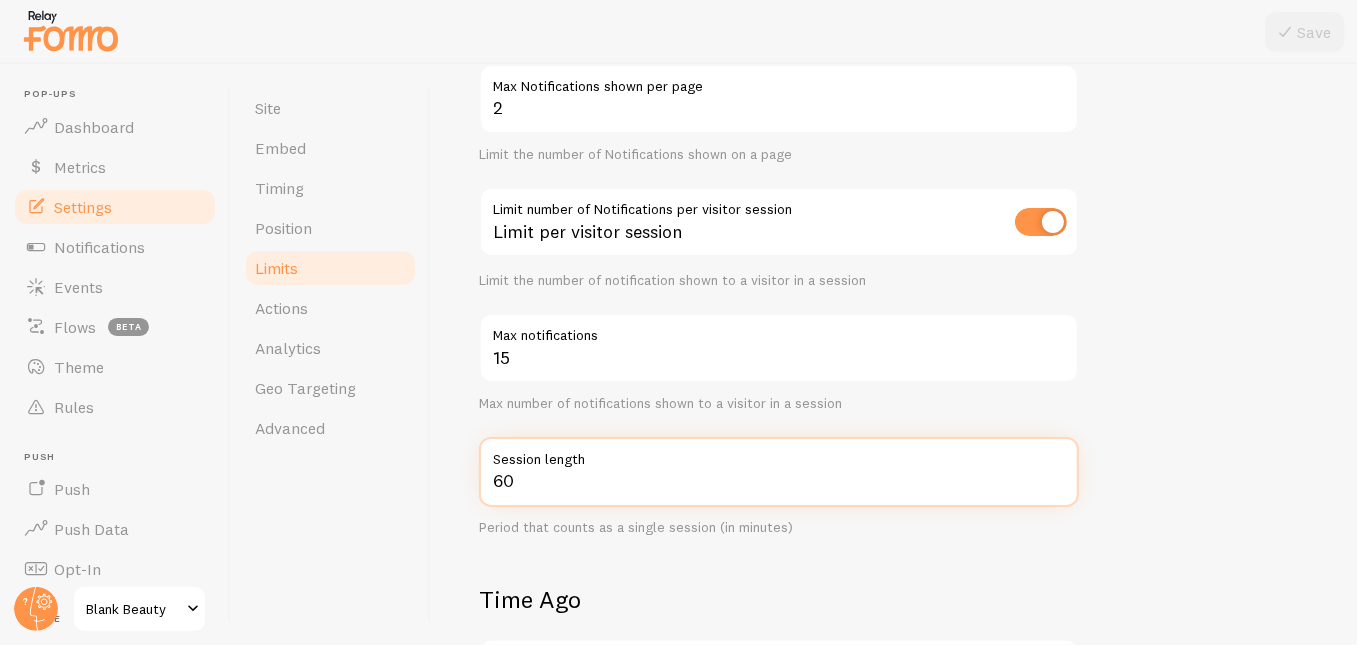 click on "60" at bounding box center [779, 472] 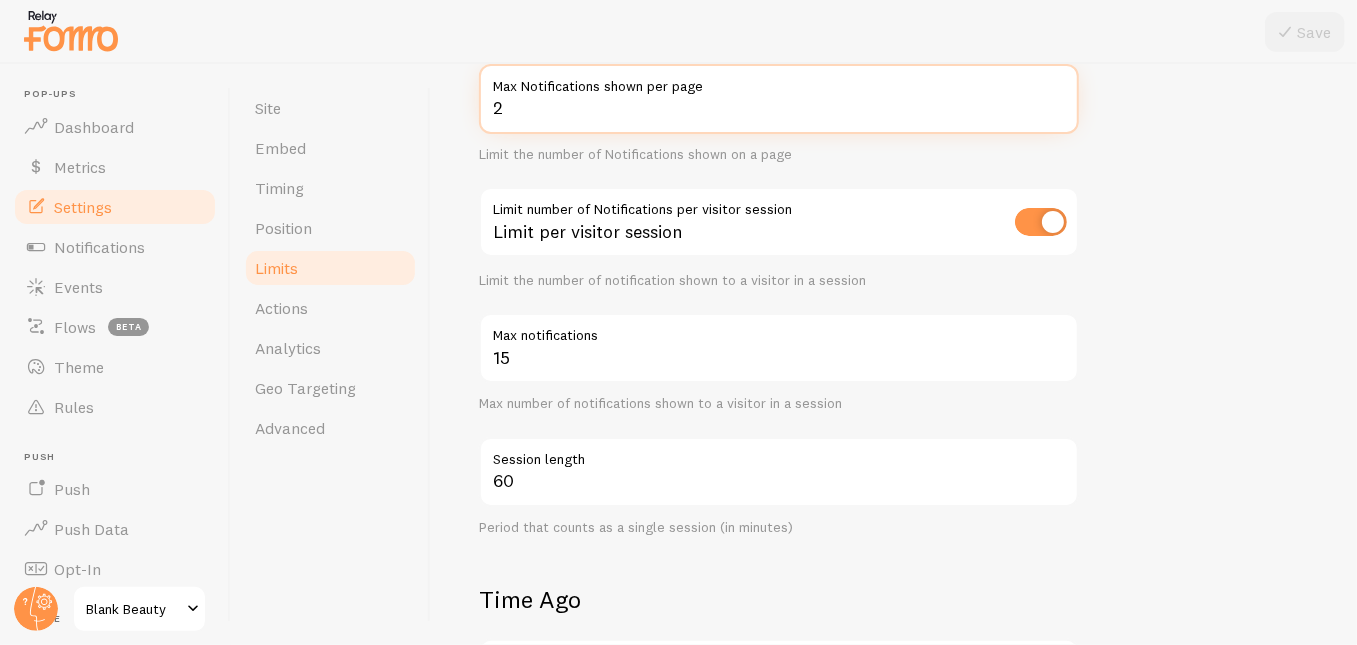 click on "2" at bounding box center (779, 99) 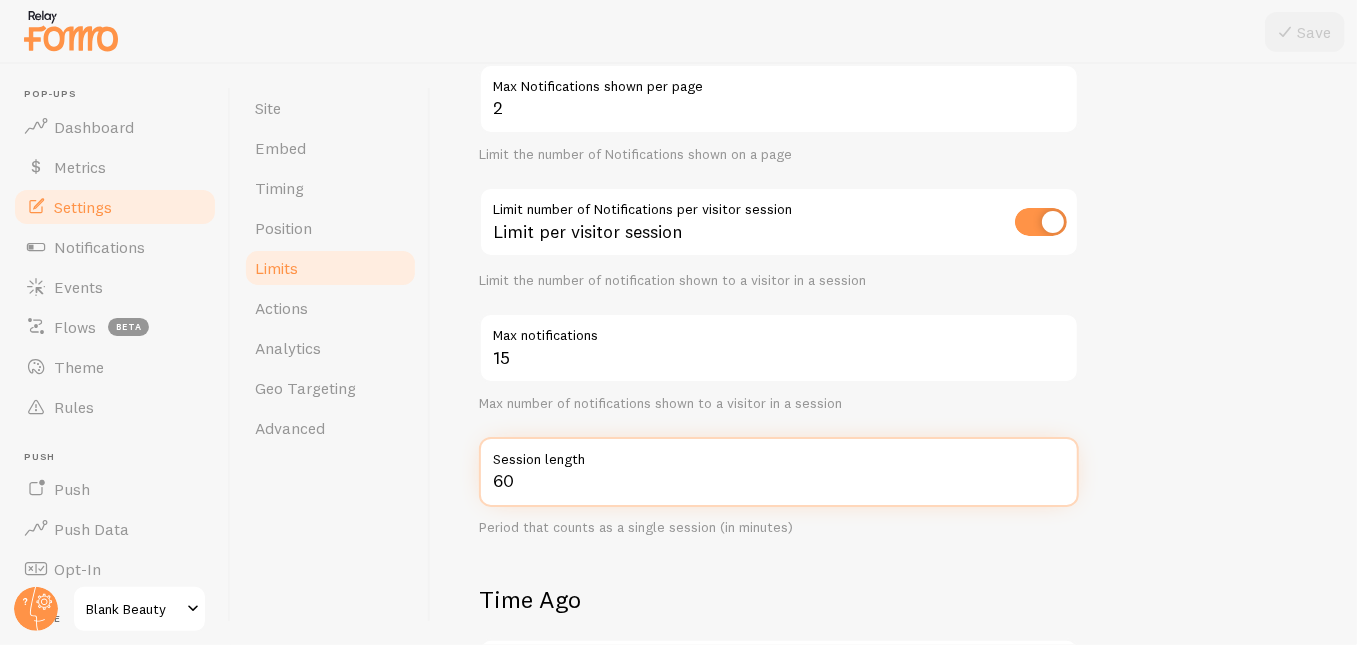 click on "60" at bounding box center (779, 472) 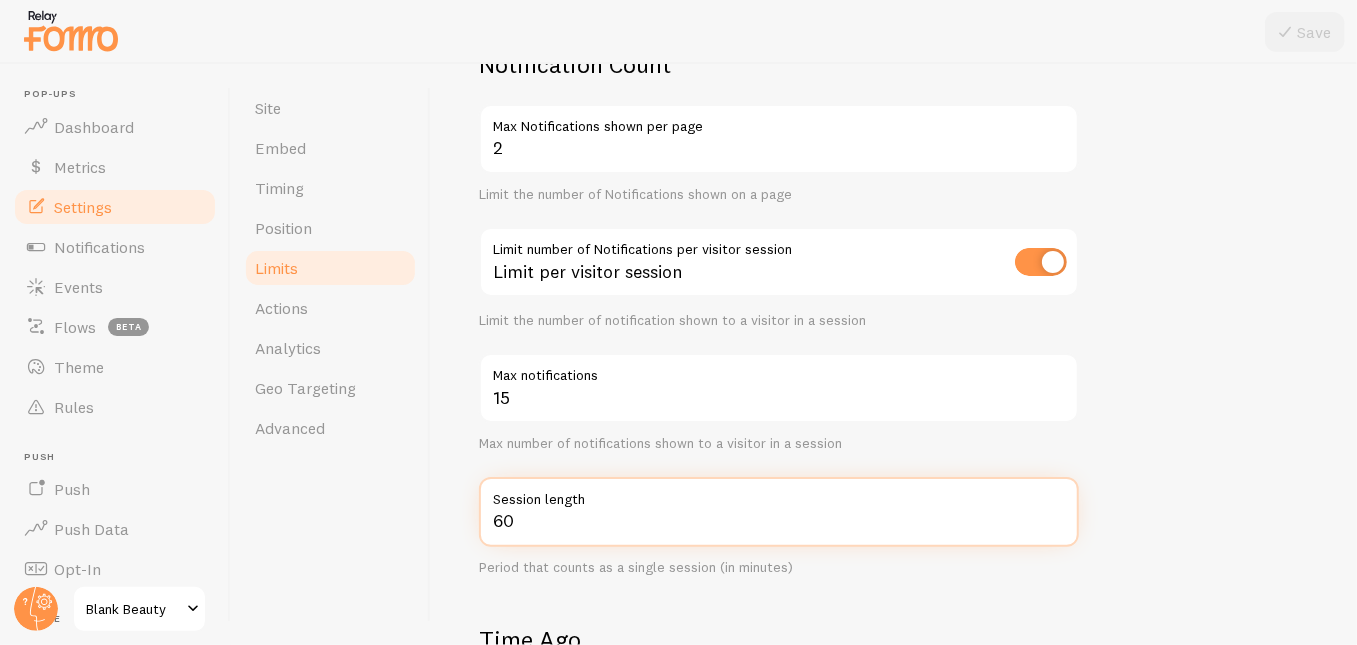 scroll, scrollTop: 151, scrollLeft: 0, axis: vertical 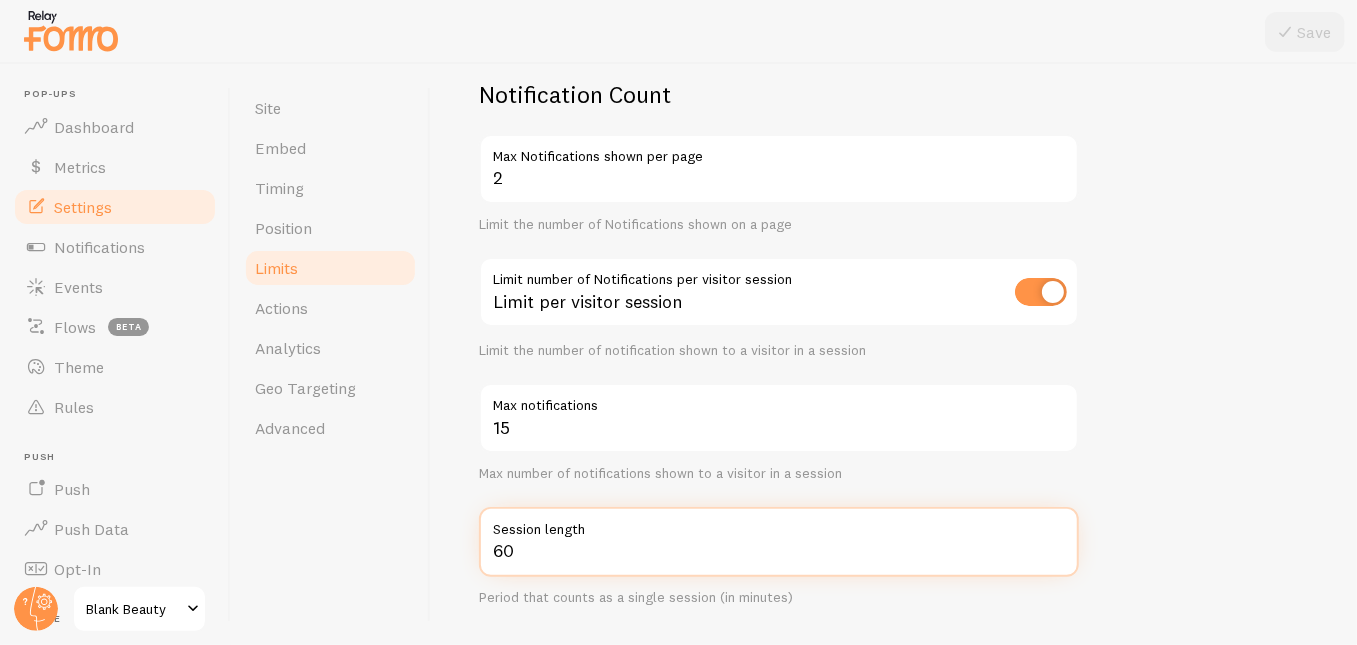 click on "60" at bounding box center [779, 542] 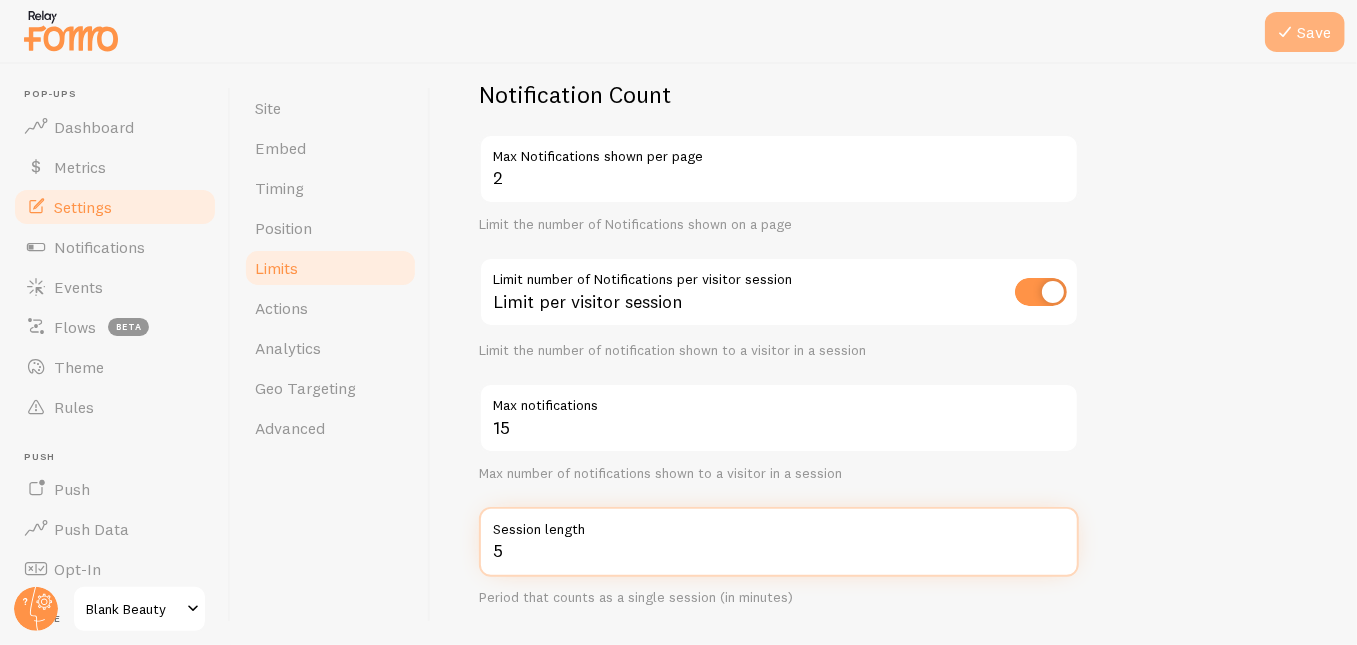 type on "5" 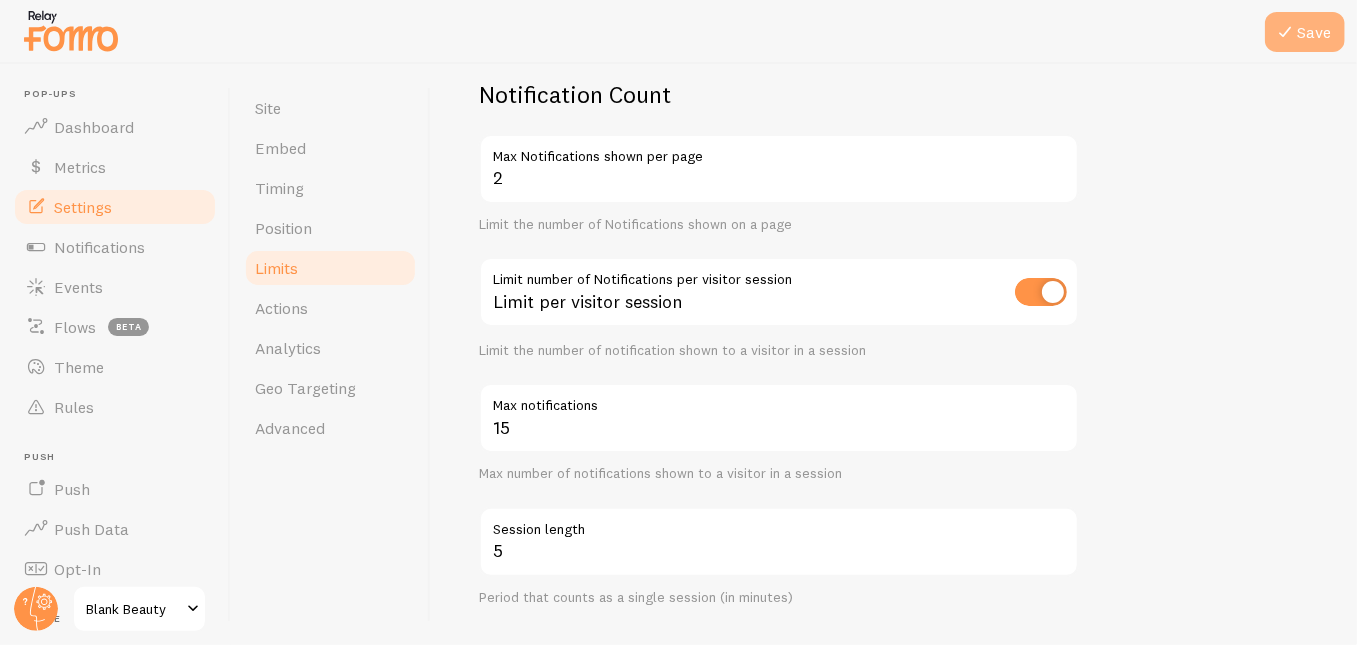 click at bounding box center (1285, 32) 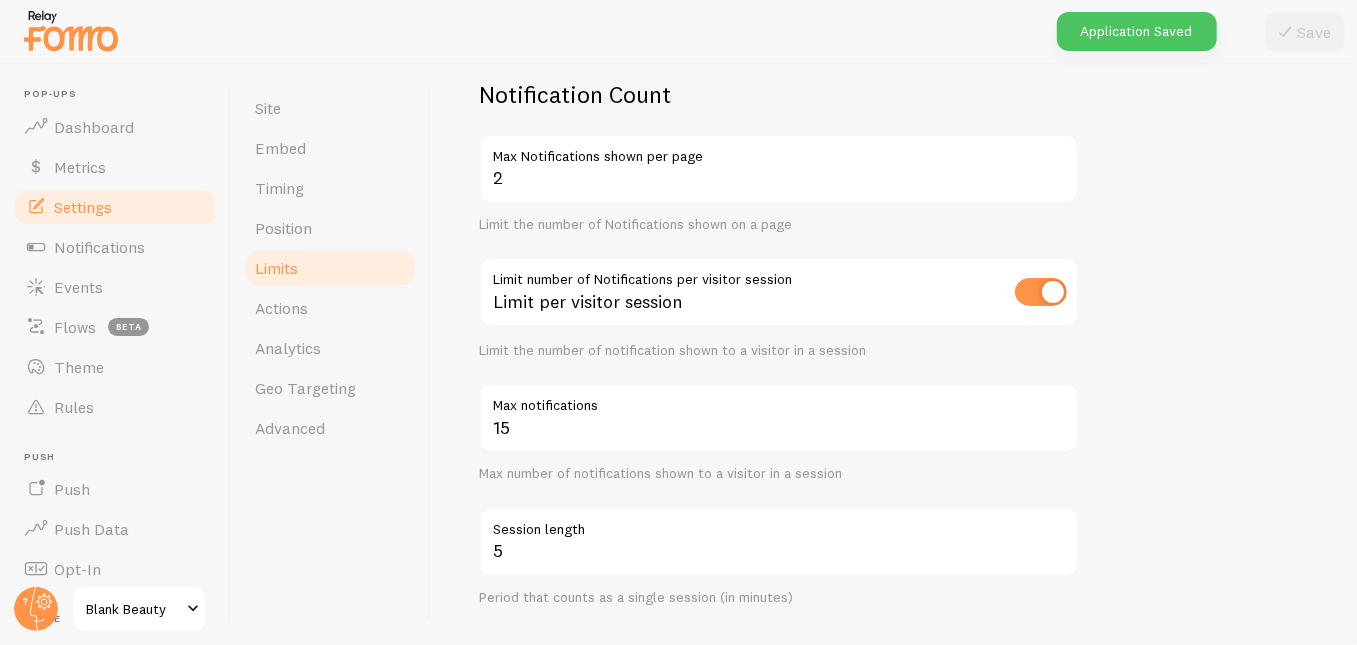 click on "15   Max notifications       Max number of notifications shown to a visitor in a session" at bounding box center (779, 433) 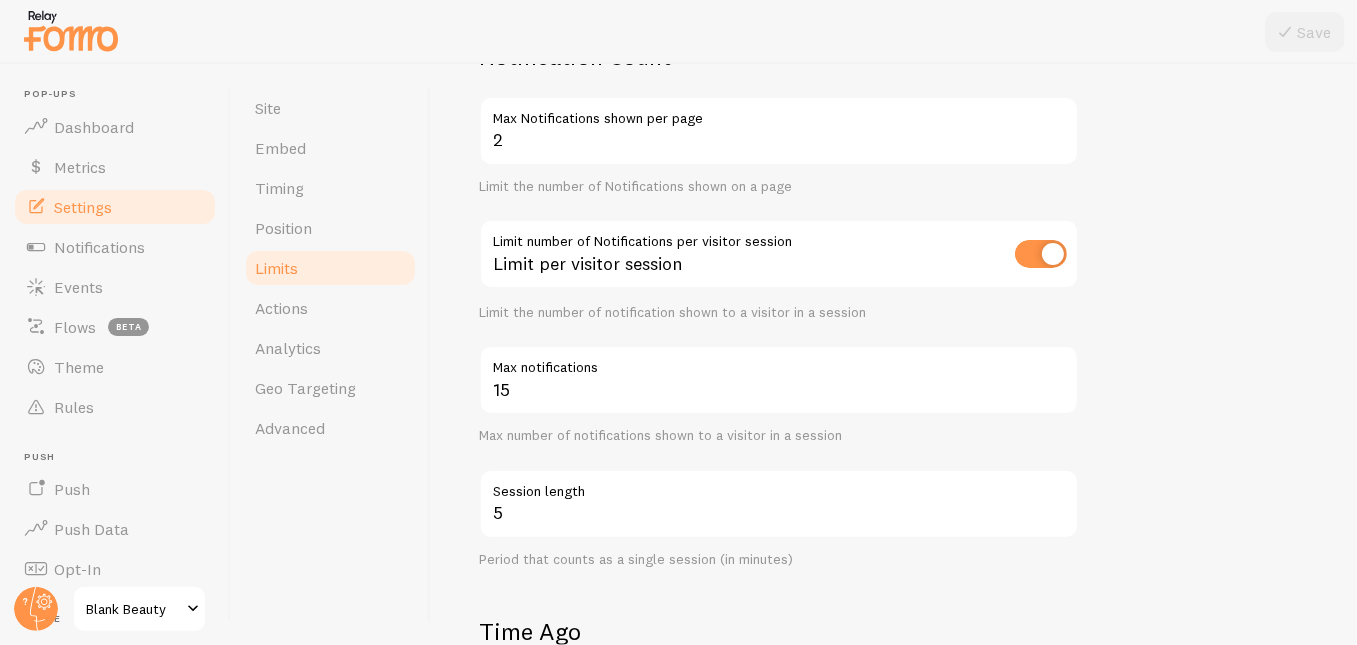 scroll, scrollTop: 190, scrollLeft: 0, axis: vertical 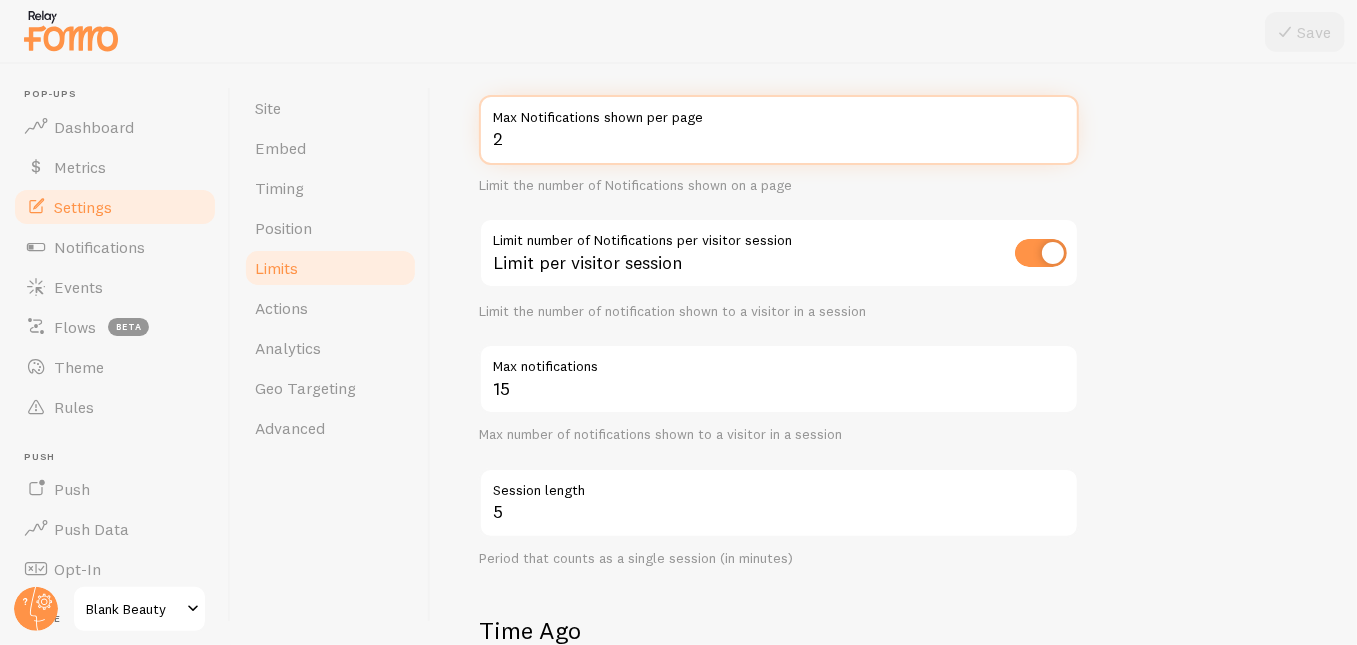 click on "2" at bounding box center [779, 130] 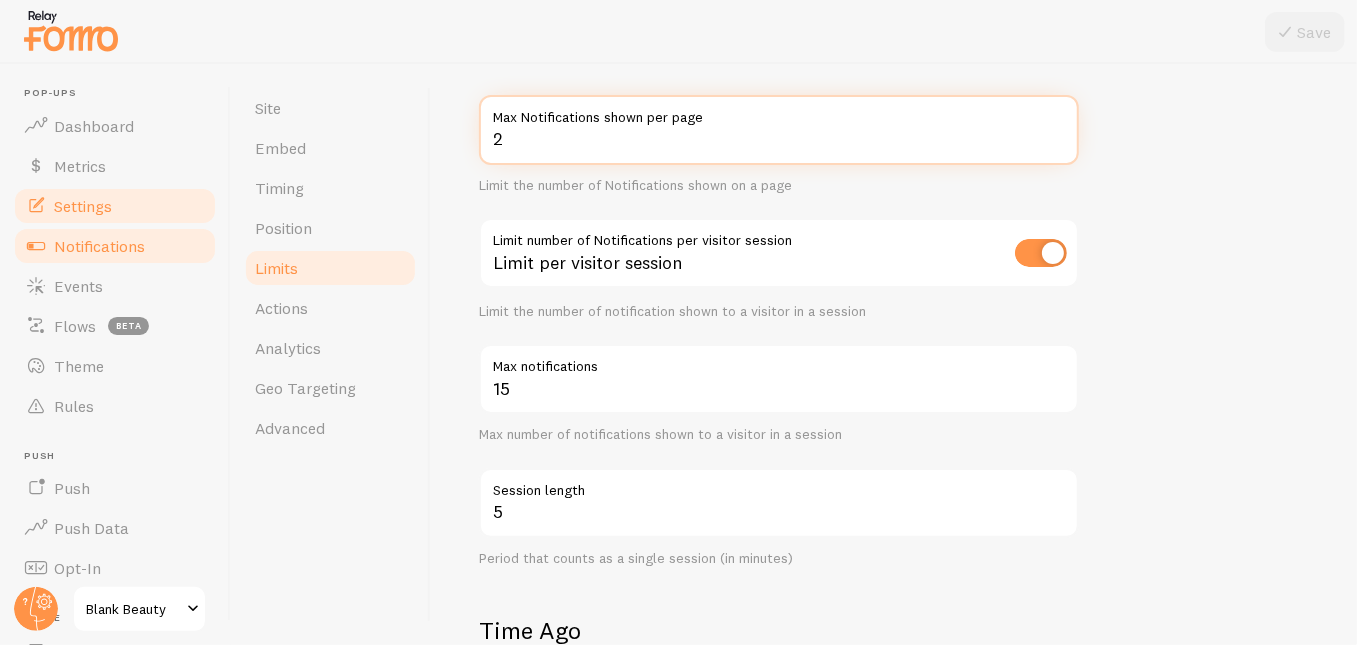 scroll, scrollTop: 0, scrollLeft: 0, axis: both 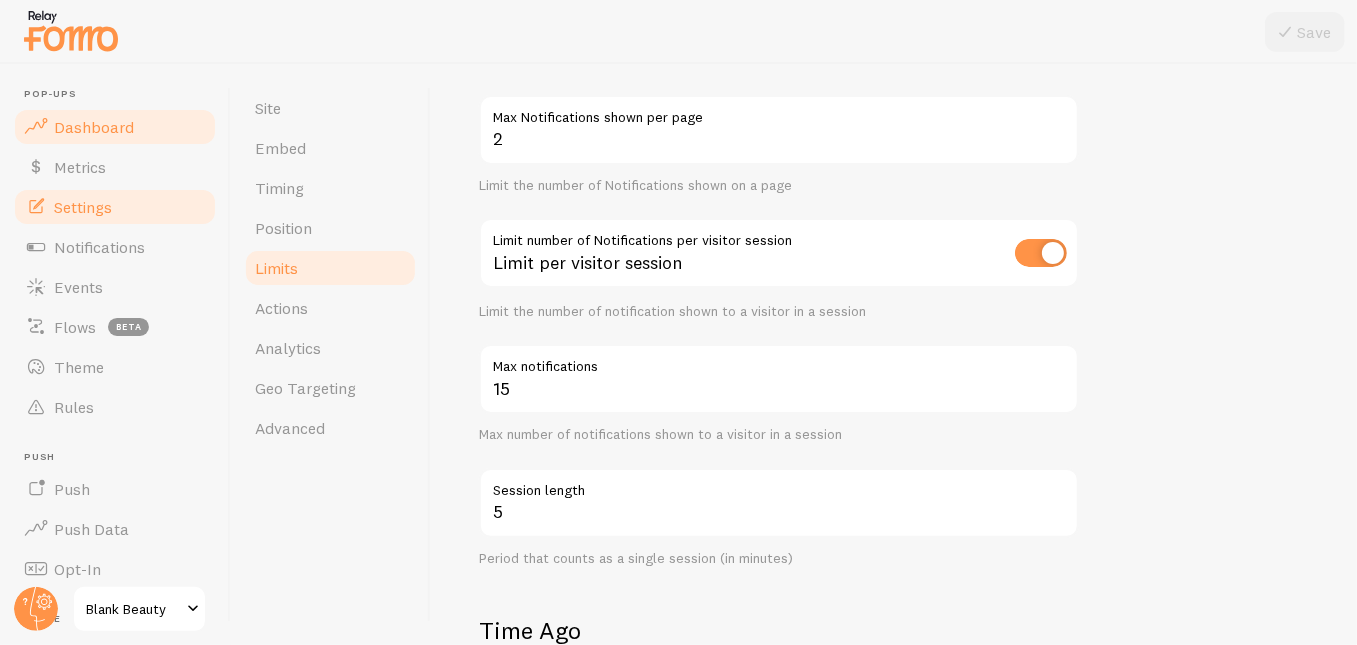 click on "Dashboard" at bounding box center [94, 127] 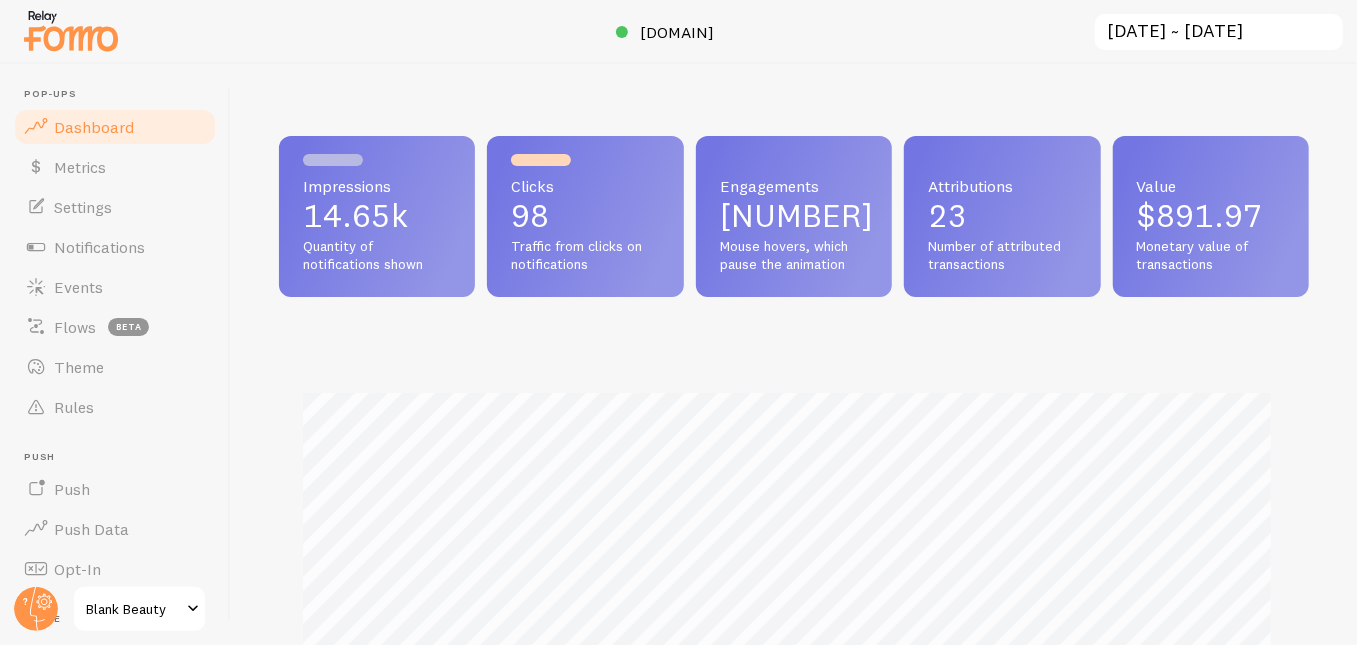 scroll, scrollTop: 999474, scrollLeft: 998984, axis: both 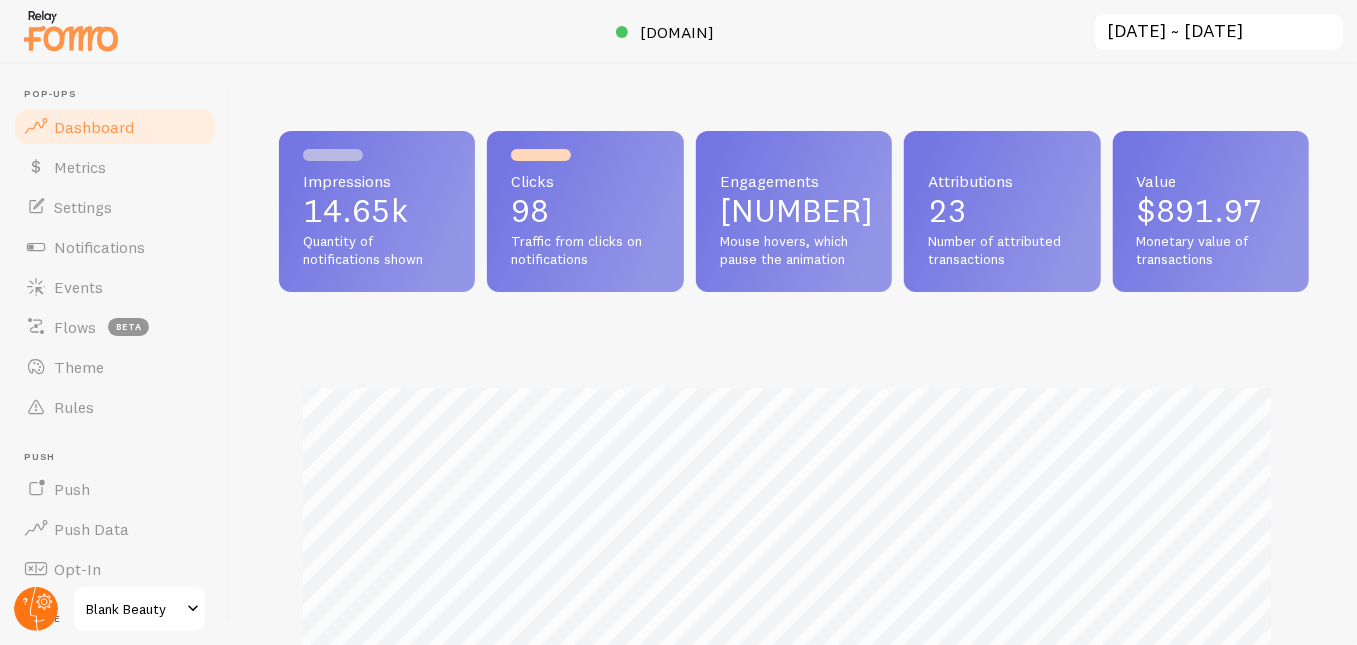 click 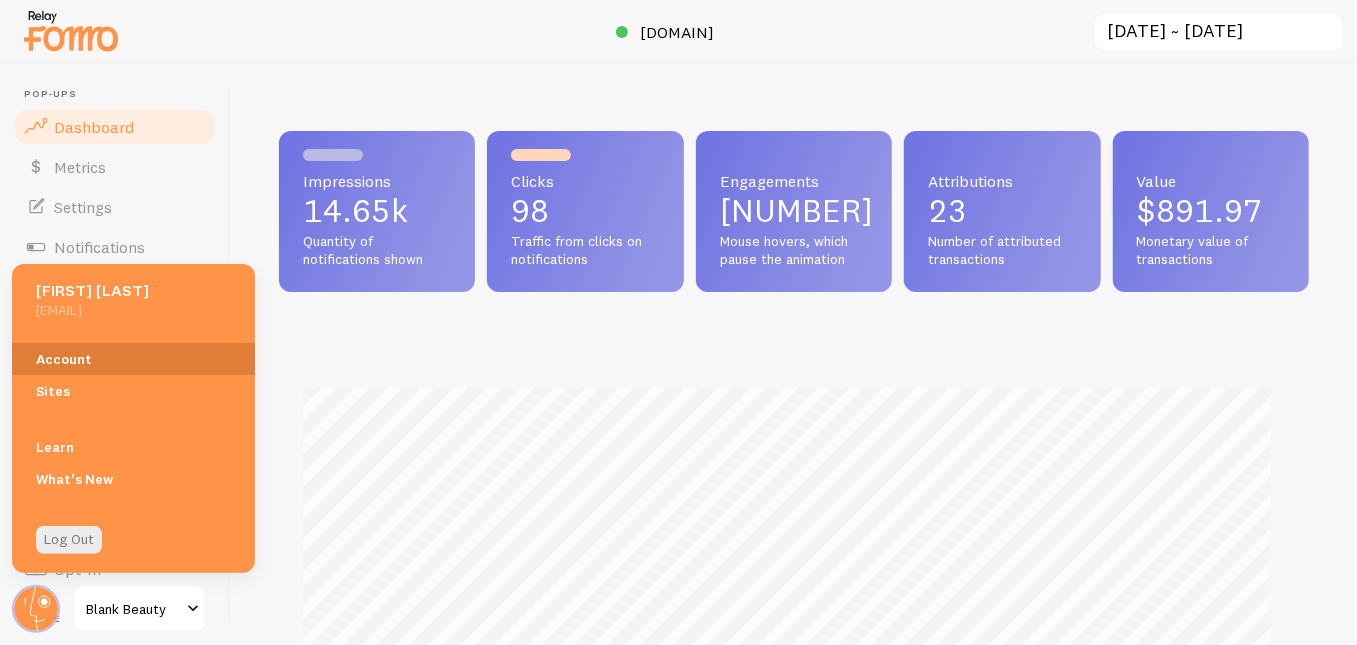 click on "Account" at bounding box center [133, 359] 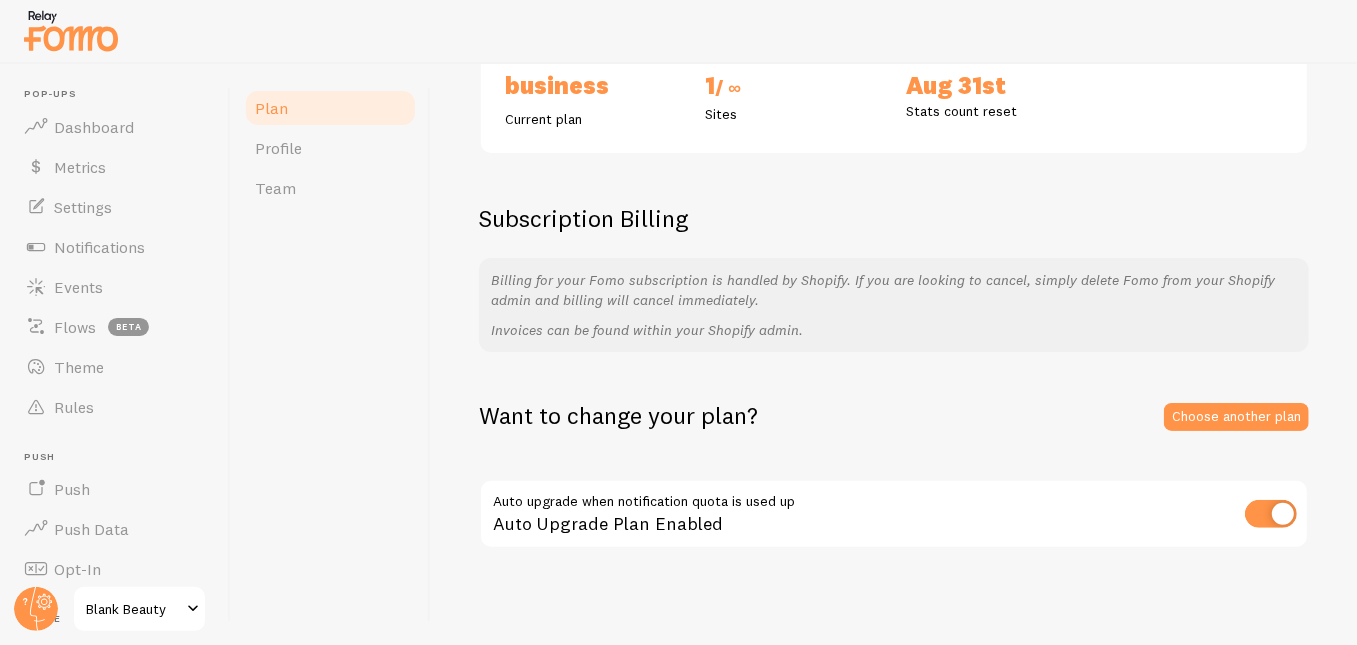 scroll, scrollTop: 344, scrollLeft: 0, axis: vertical 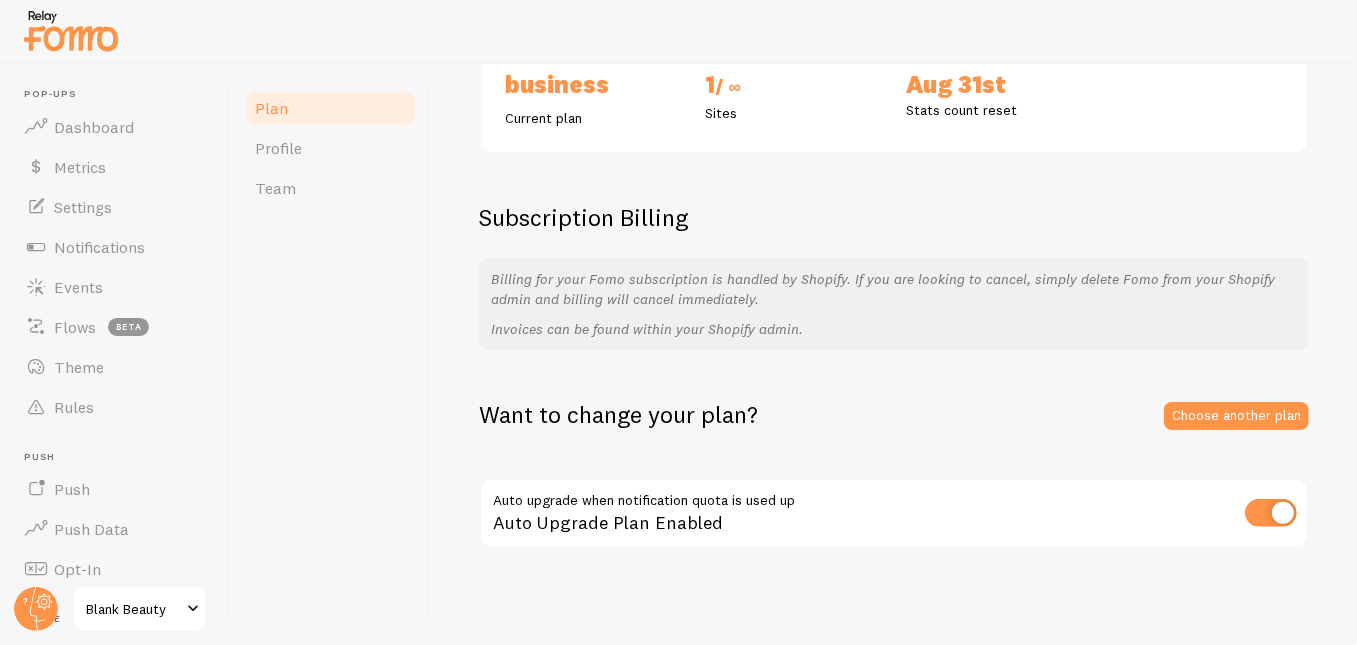 click at bounding box center (1271, 513) 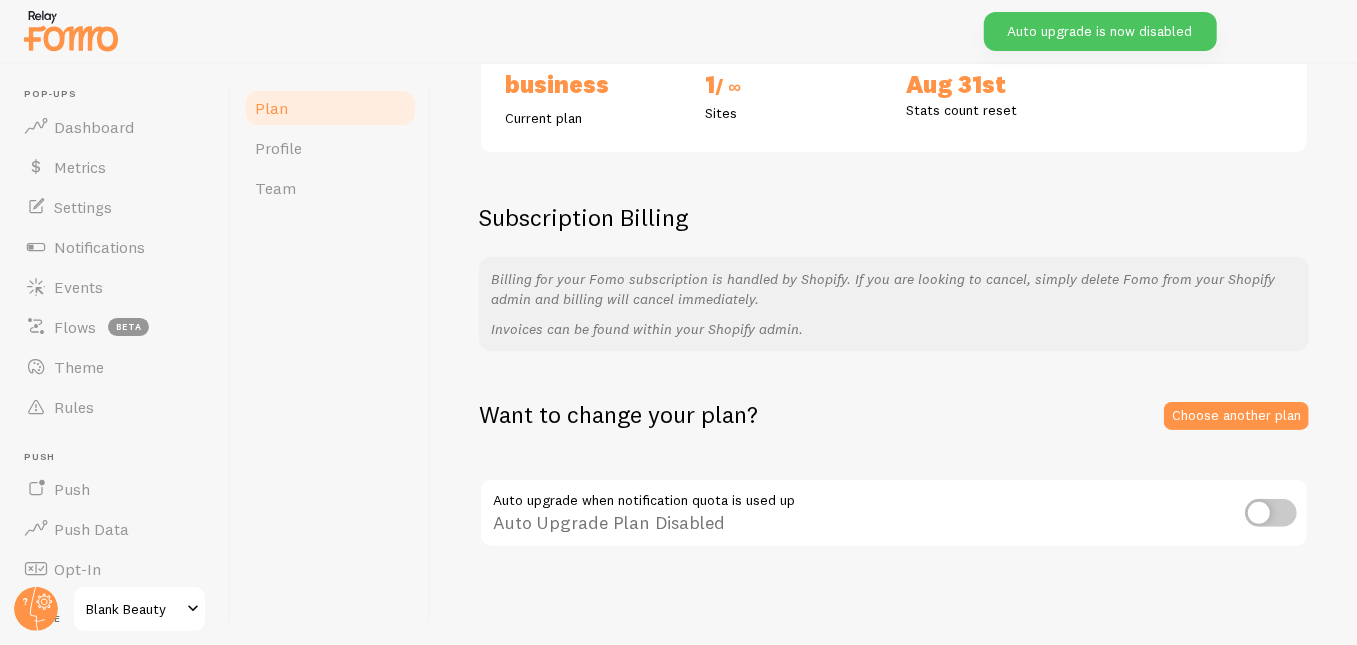 click on "Want to change your plan?
Choose another plan
Auto upgrade when notification quota is used up   Auto Upgrade Plan Disabled" at bounding box center [894, 474] 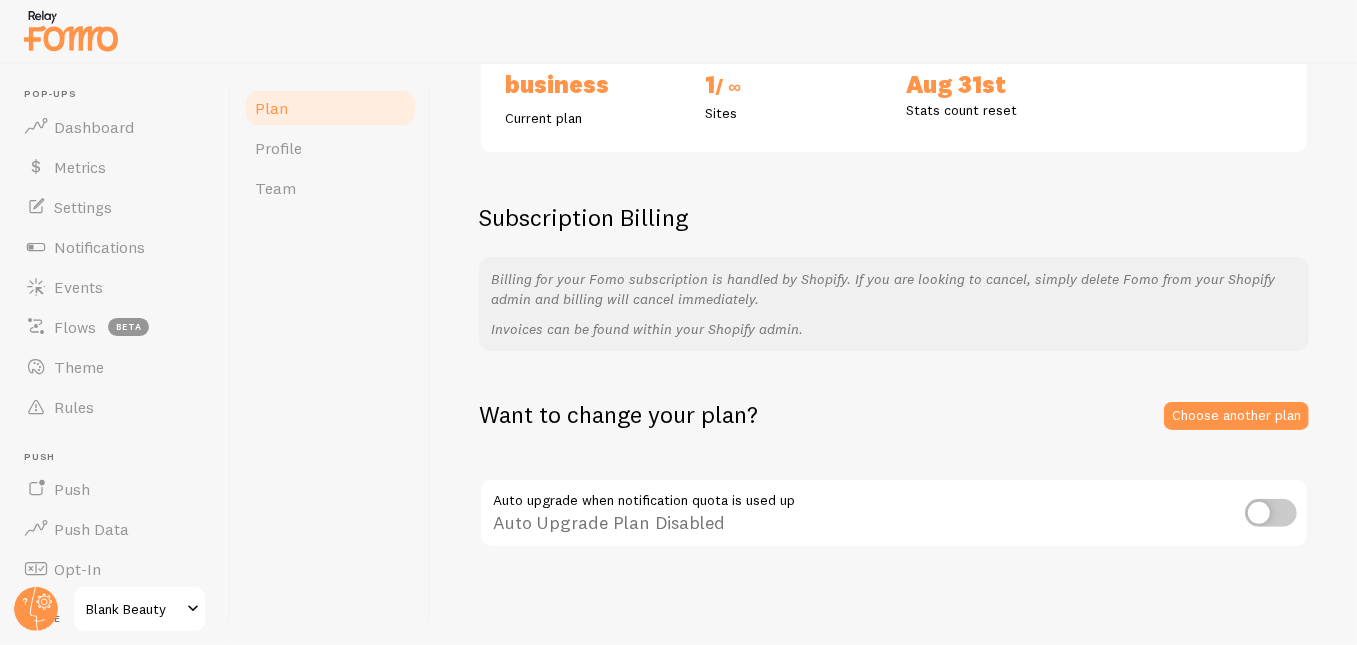 scroll, scrollTop: 344, scrollLeft: 0, axis: vertical 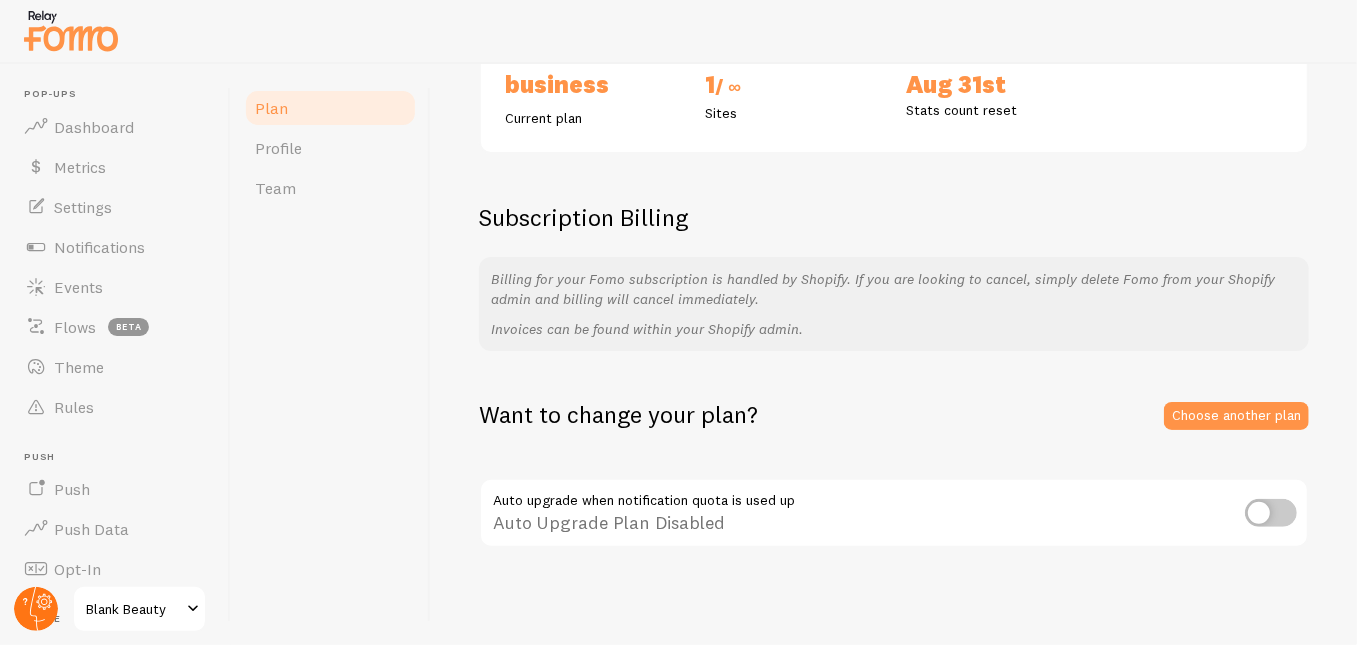 click 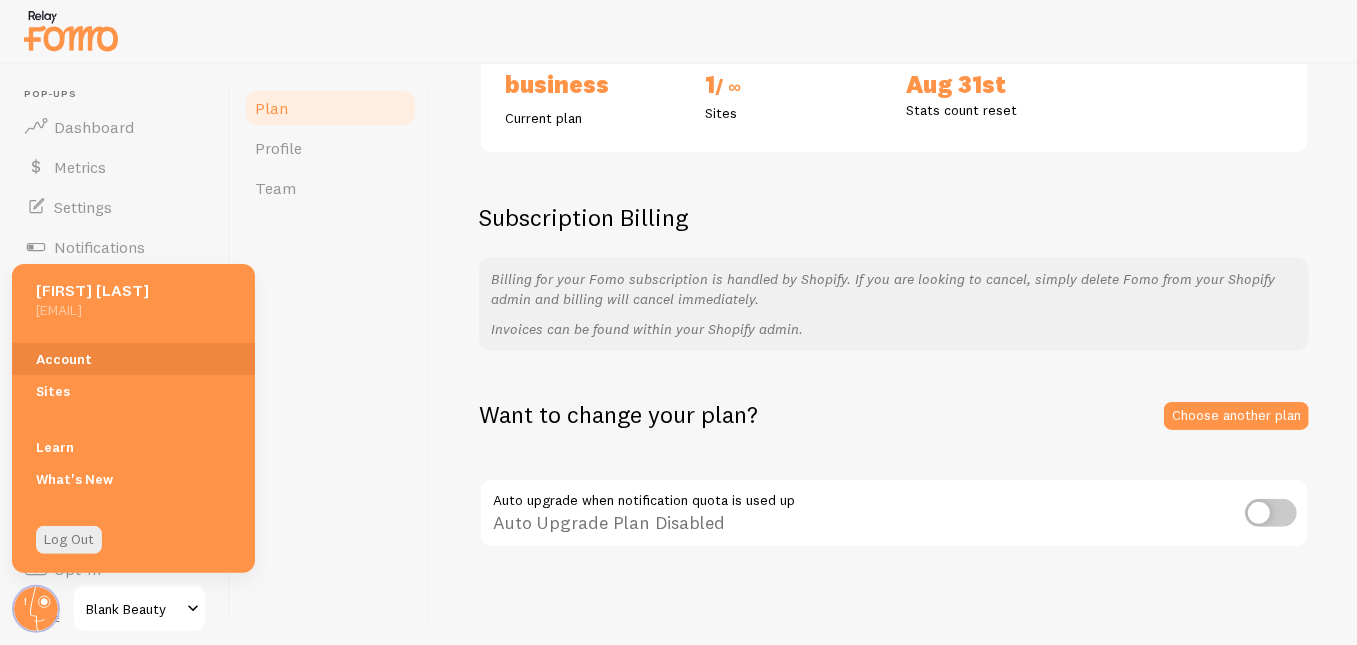click on "Plan
Profile
Team" at bounding box center (331, 354) 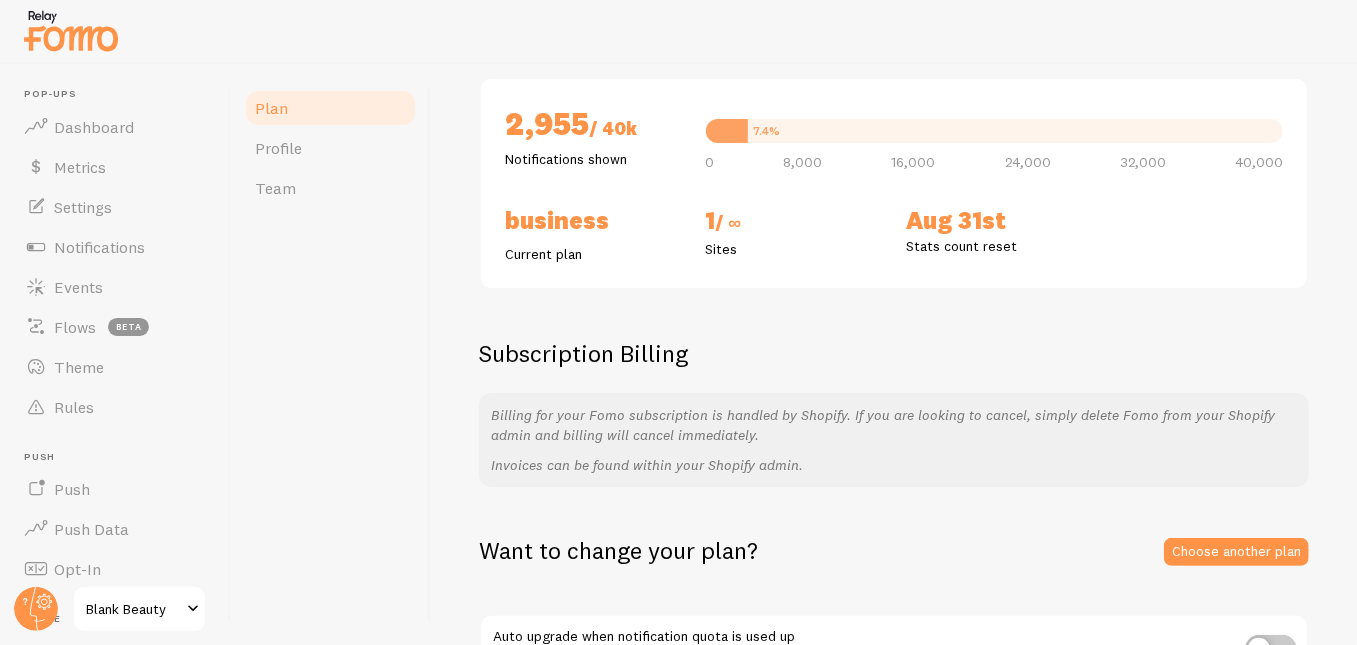 scroll, scrollTop: 344, scrollLeft: 0, axis: vertical 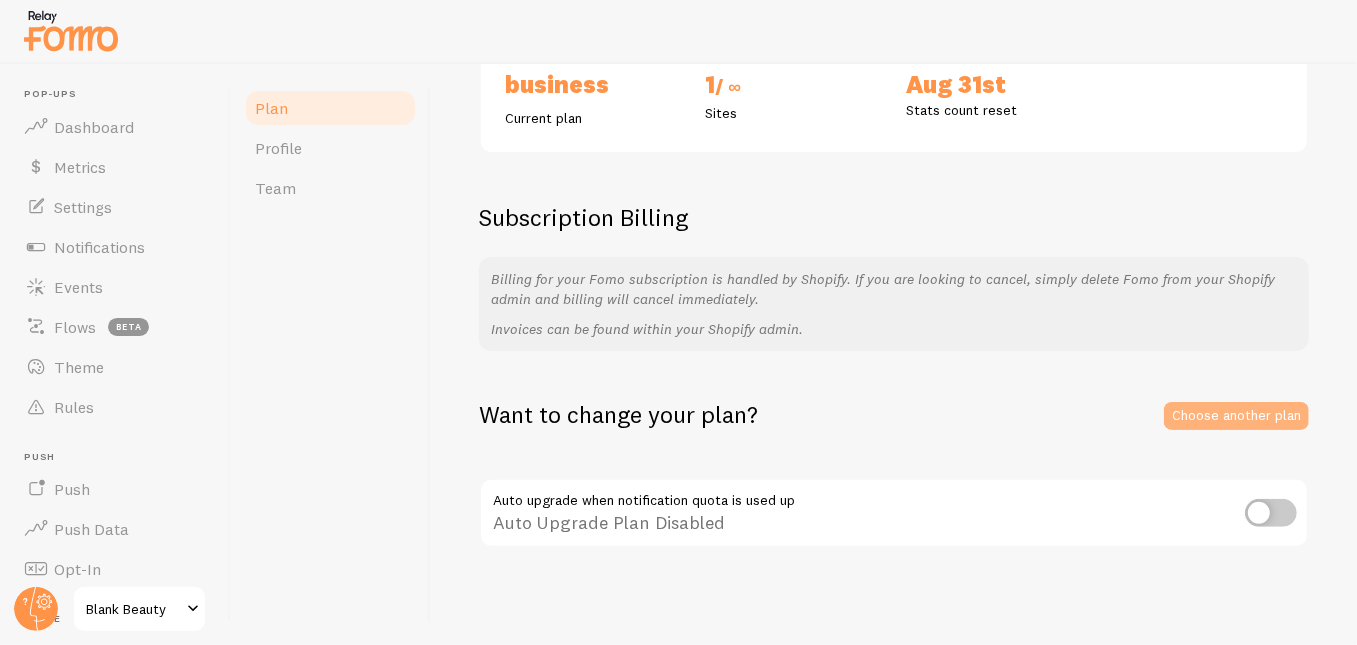 click on "Choose another plan" at bounding box center (1236, 416) 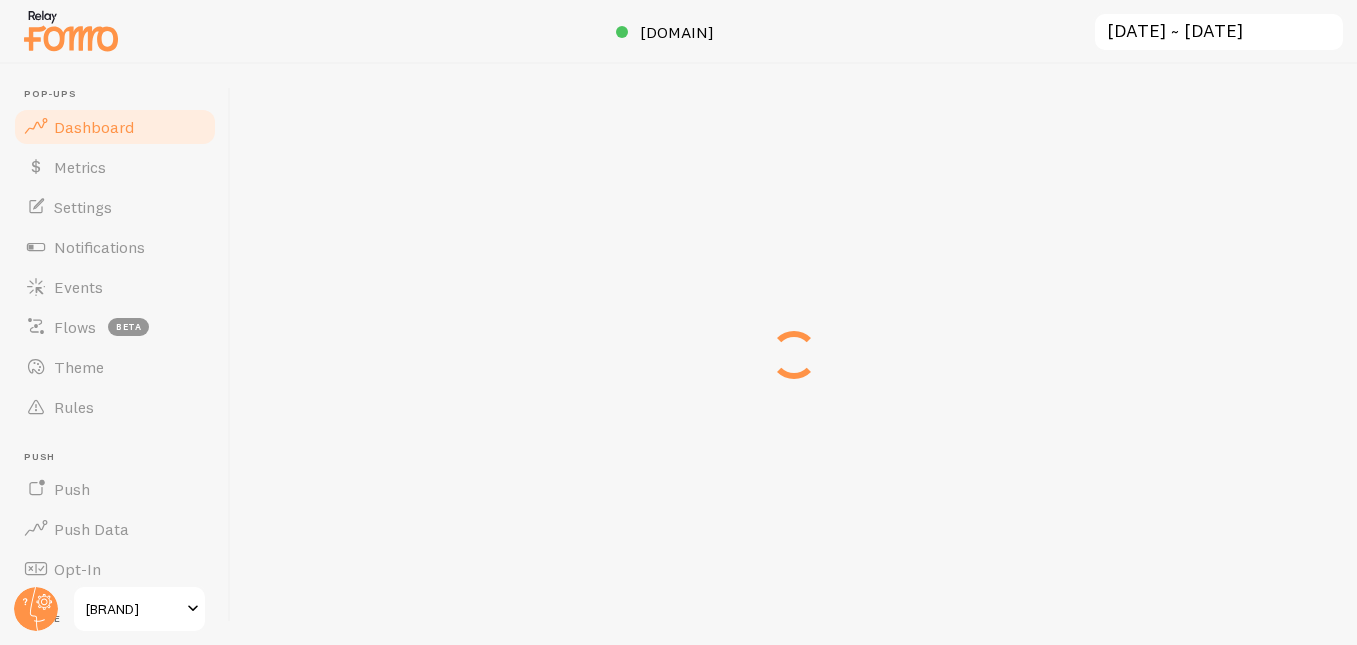 scroll, scrollTop: 0, scrollLeft: 0, axis: both 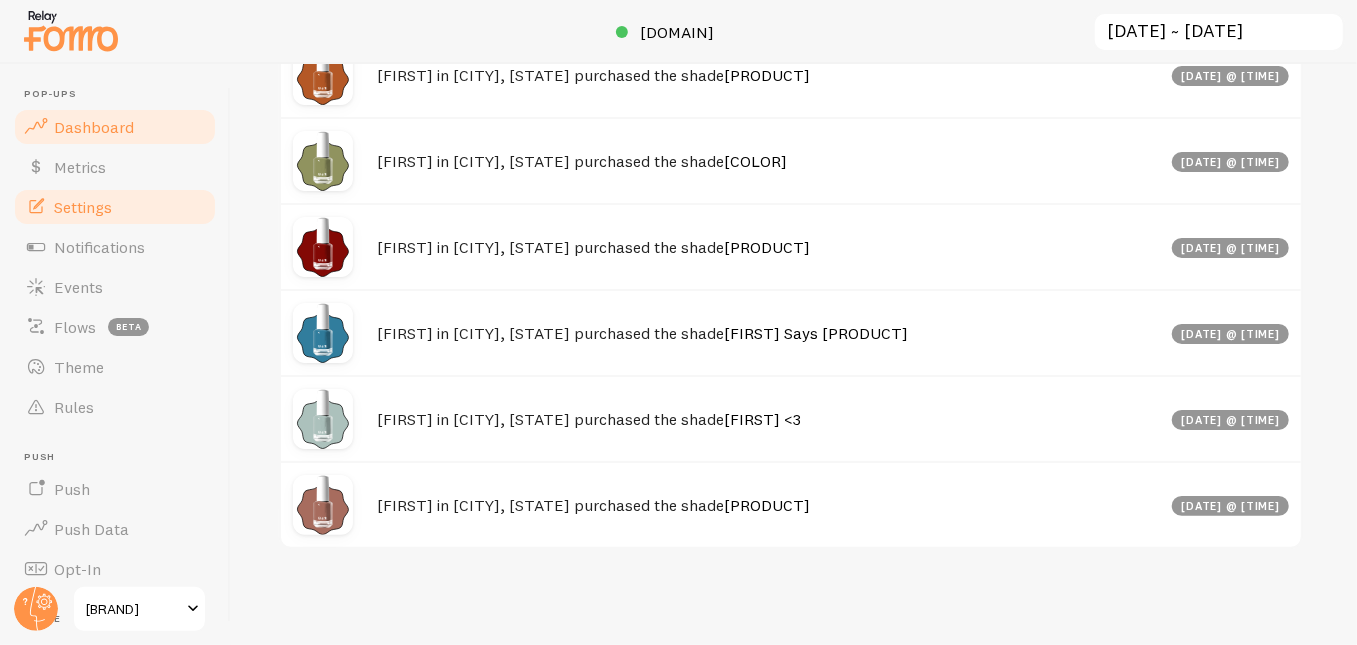 click on "Settings" at bounding box center [83, 207] 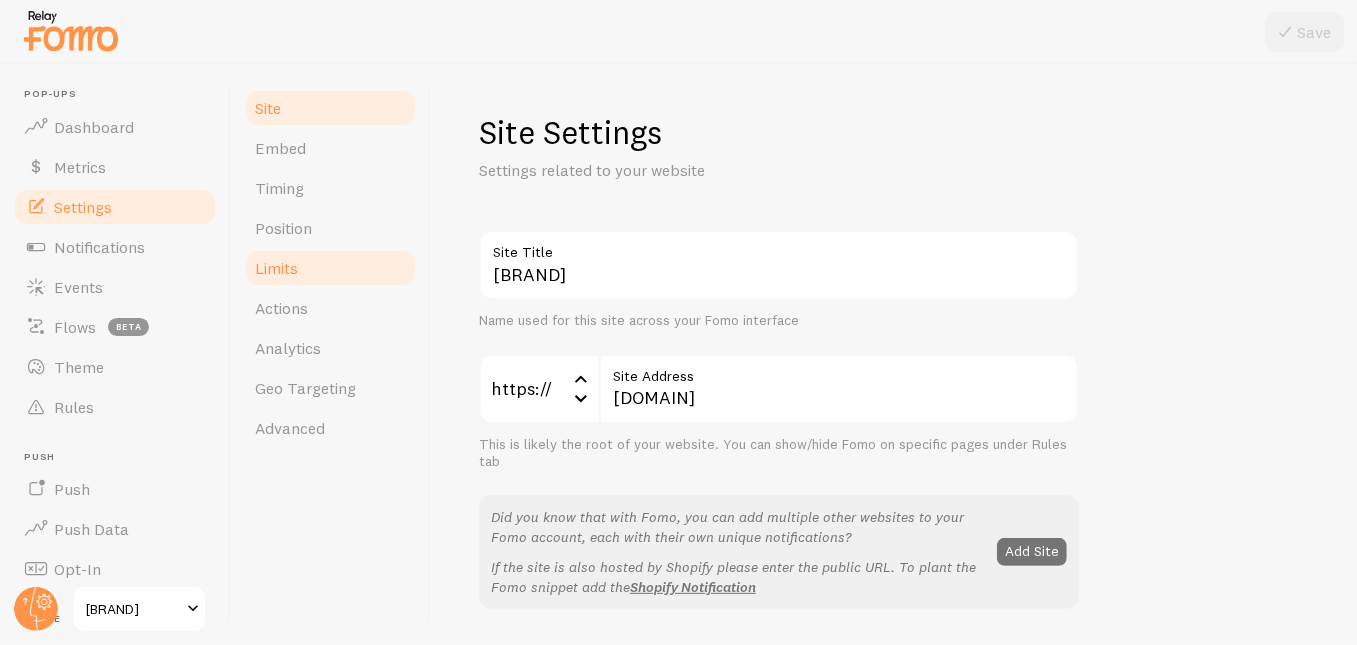click on "Limits" at bounding box center [276, 268] 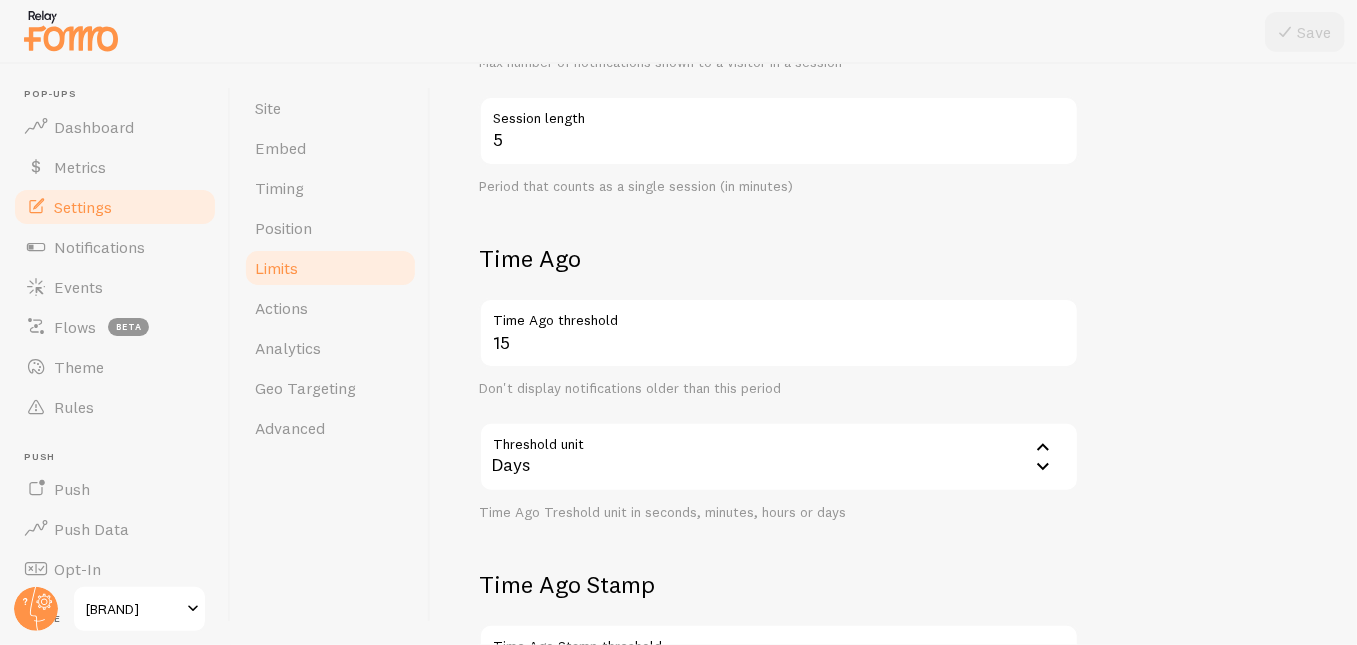 scroll, scrollTop: 575, scrollLeft: 0, axis: vertical 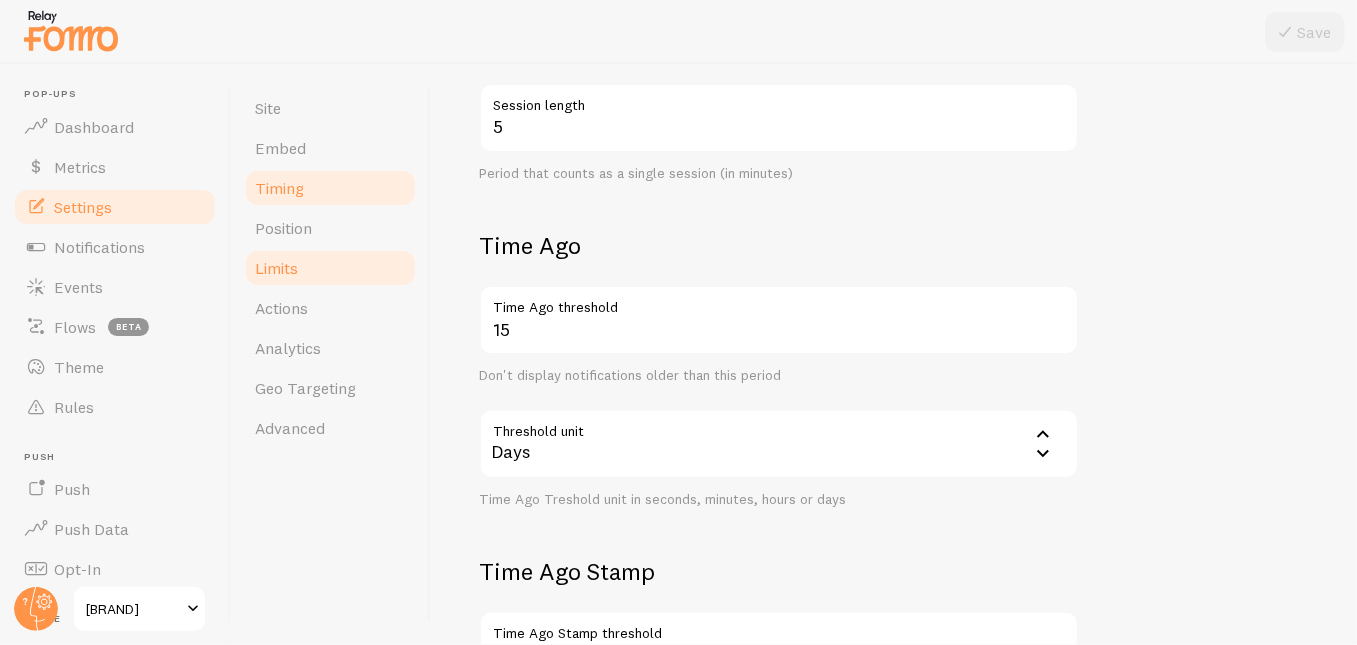 click on "Timing" at bounding box center (279, 188) 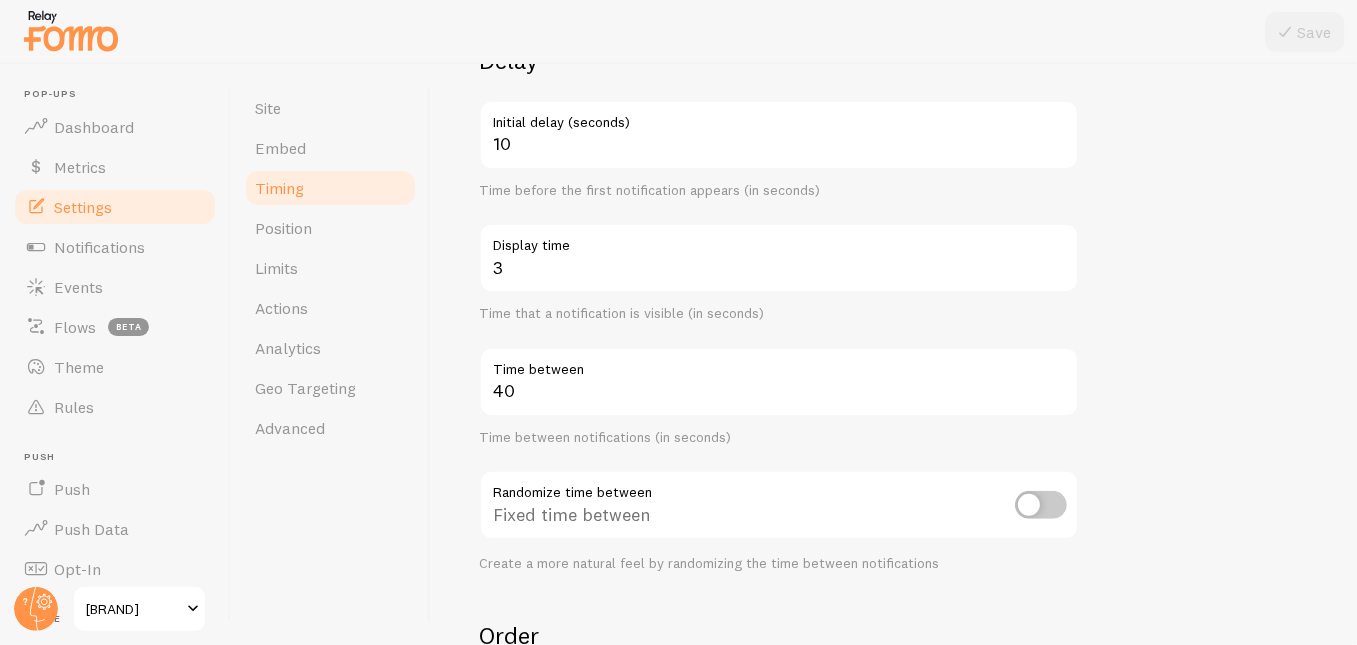 scroll, scrollTop: 196, scrollLeft: 0, axis: vertical 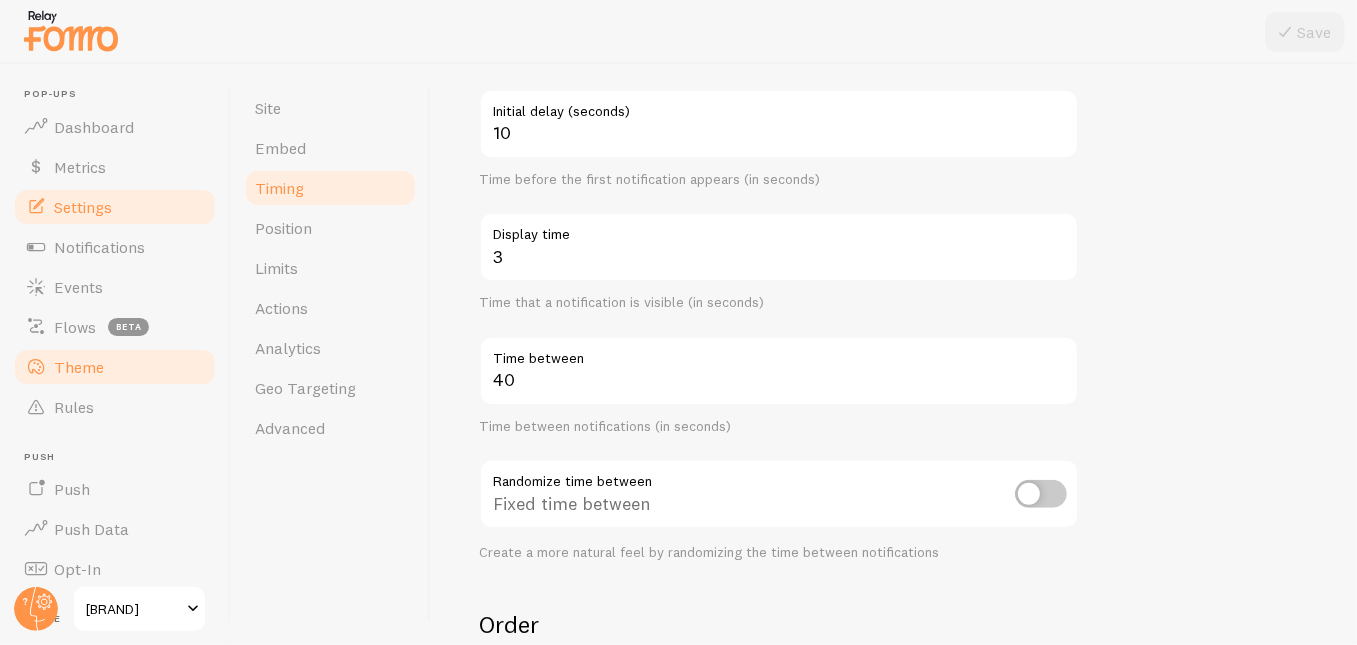click on "Theme" at bounding box center (79, 367) 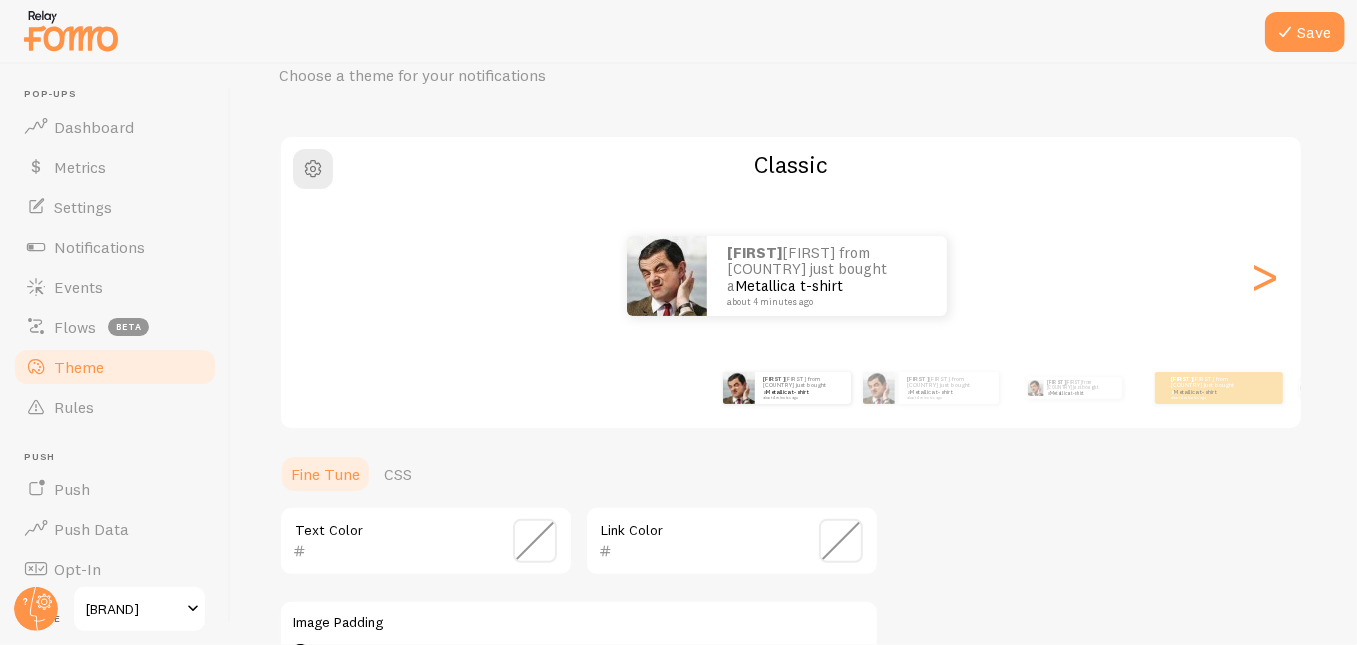 scroll, scrollTop: 119, scrollLeft: 0, axis: vertical 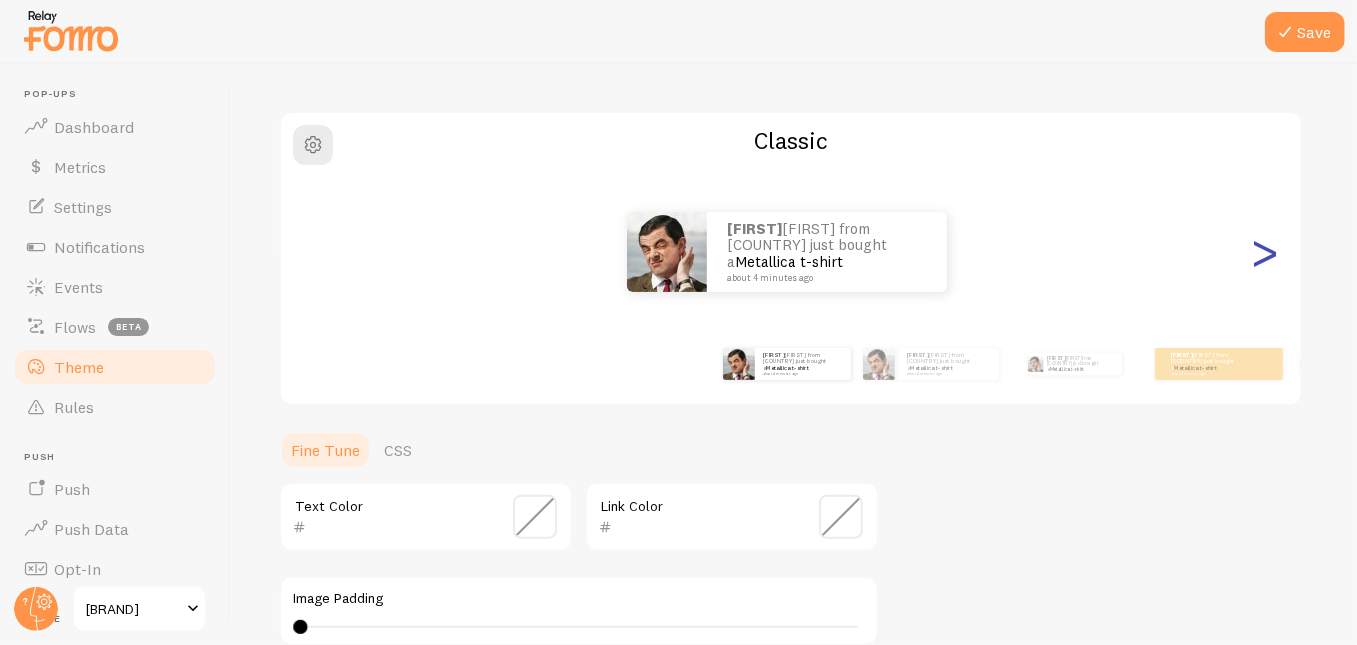 click on ">" at bounding box center (1265, 252) 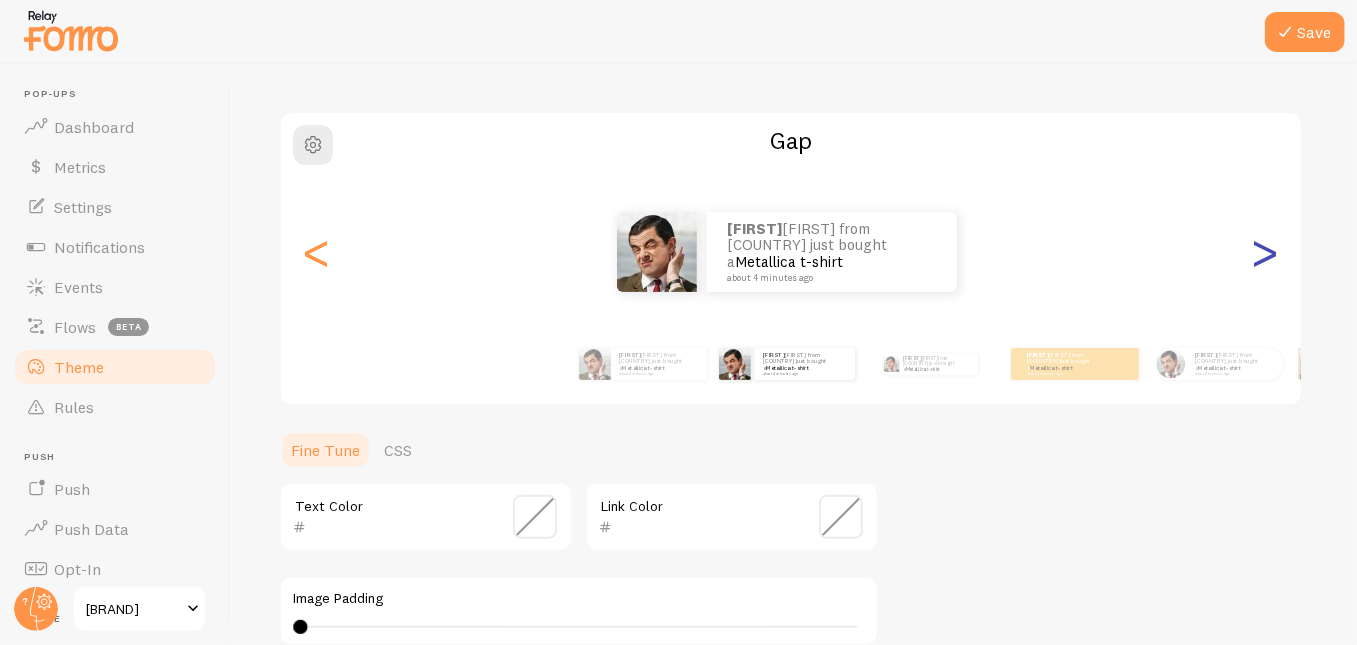click on ">" at bounding box center (1265, 252) 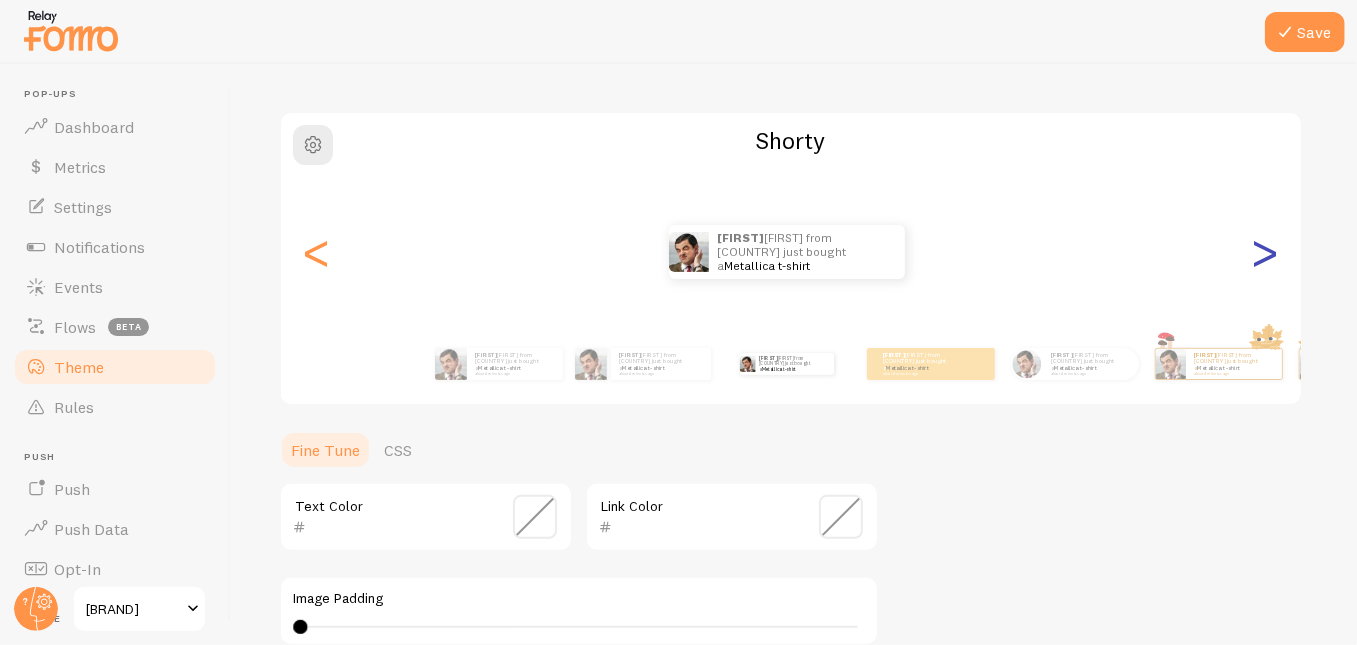 click on ">" at bounding box center (1265, 252) 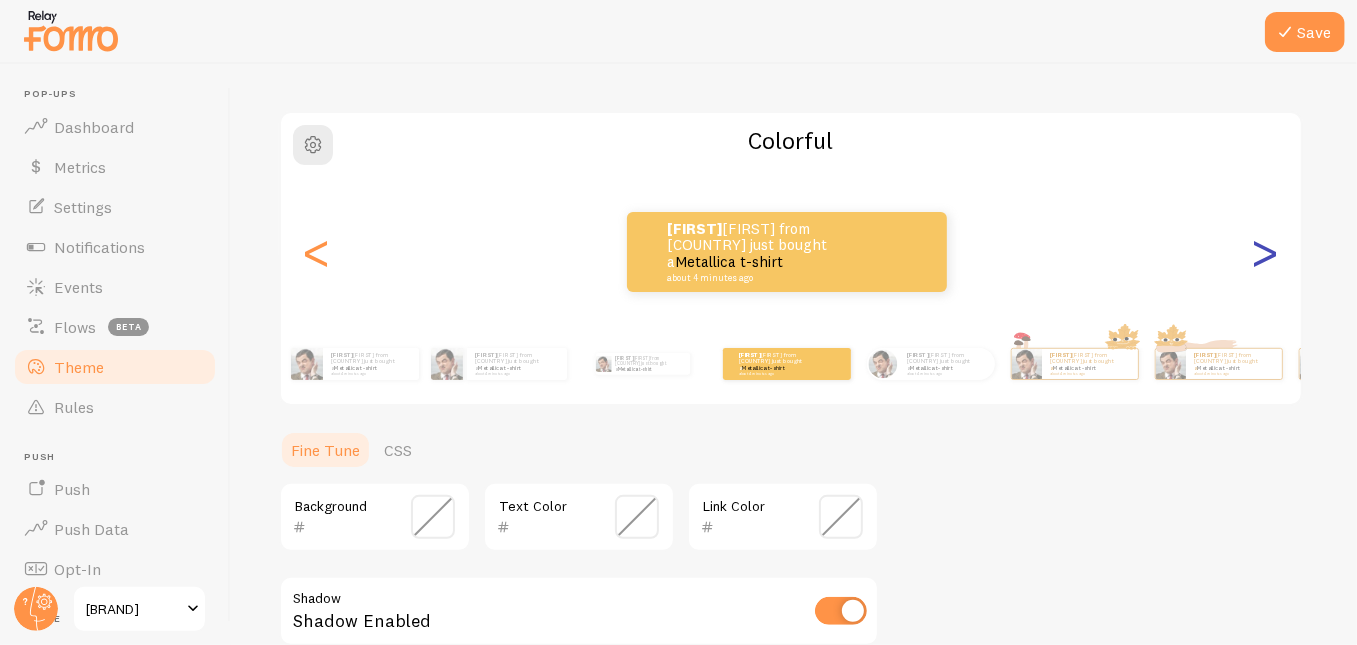 click on ">" at bounding box center [1265, 252] 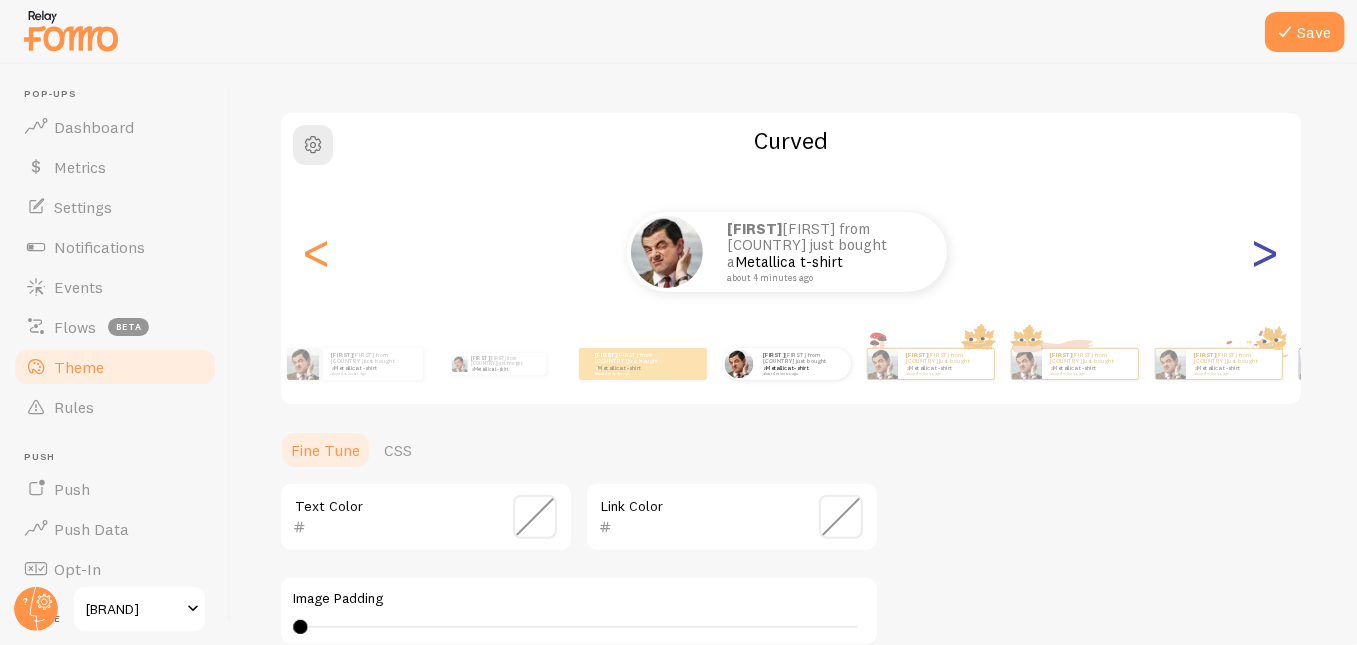 click on ">" at bounding box center (1265, 252) 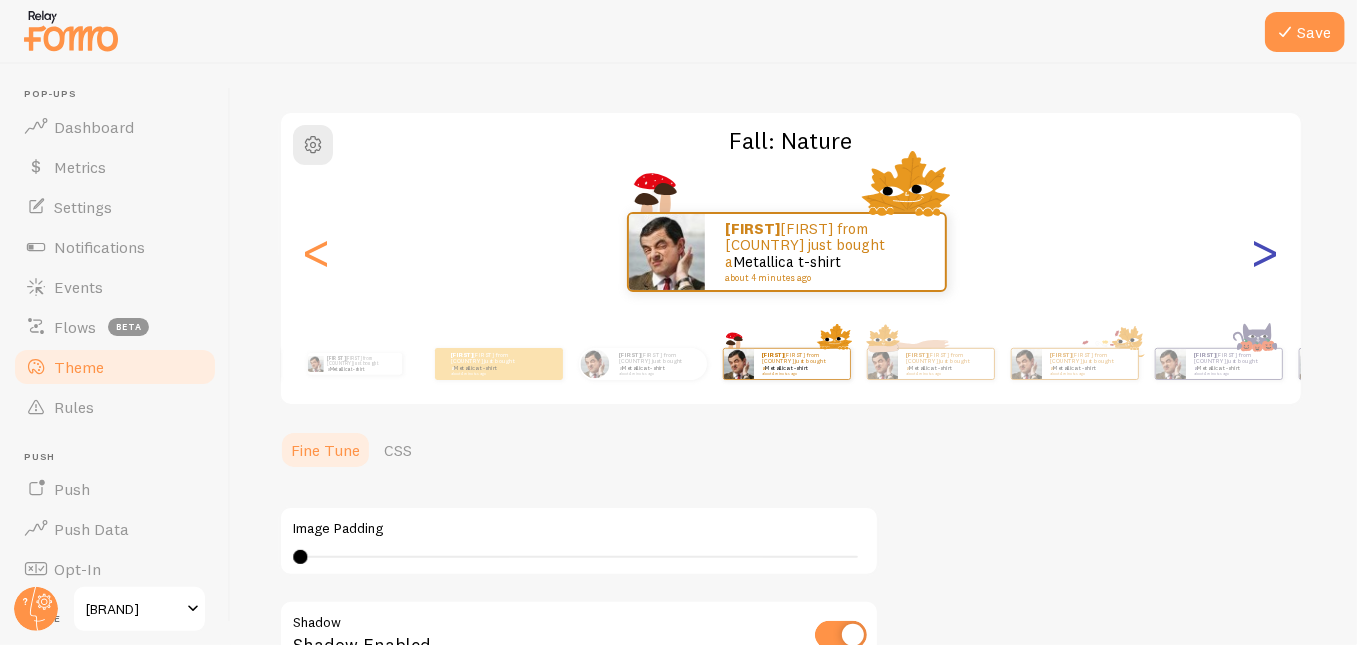 click on ">" at bounding box center [1265, 252] 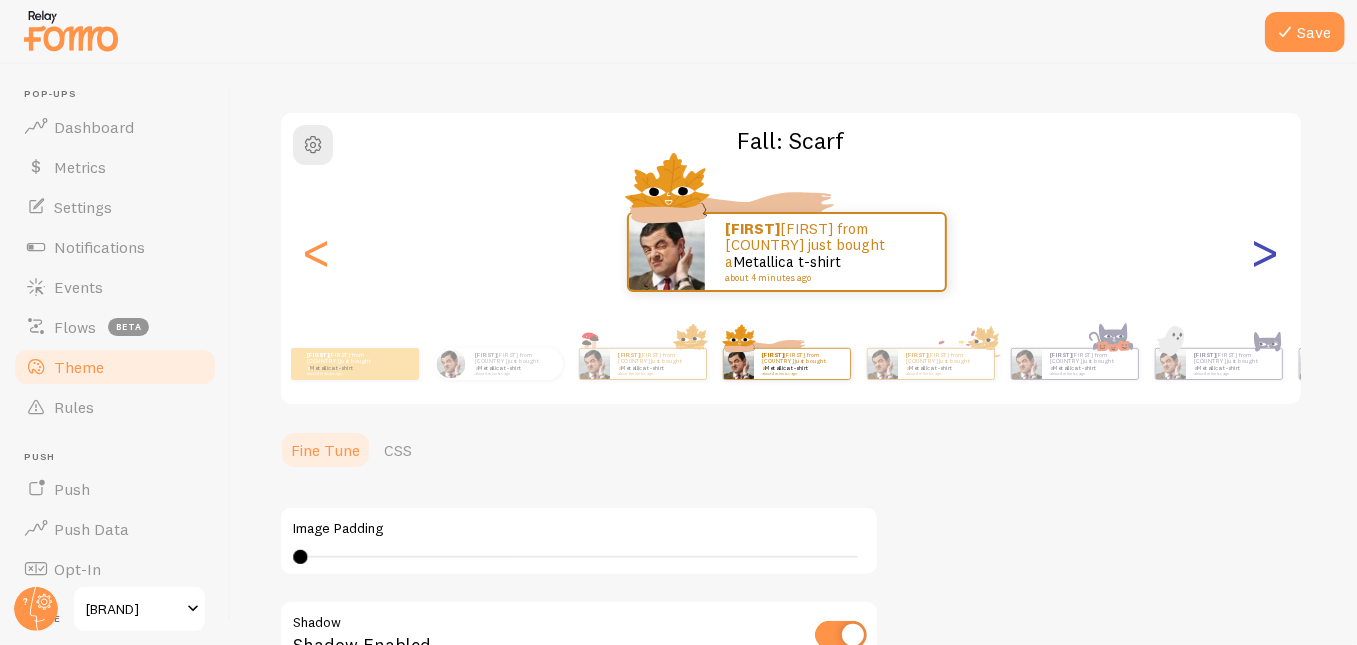 click on ">" at bounding box center (1265, 252) 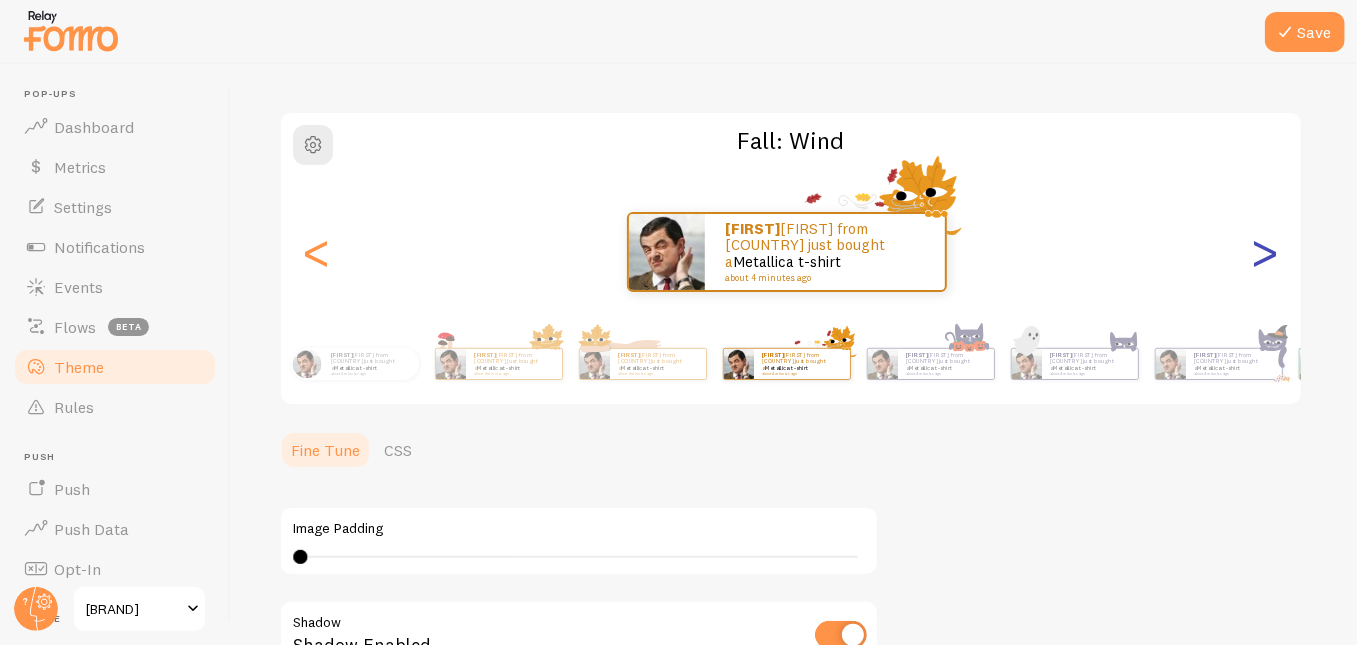 click on ">" at bounding box center (1265, 252) 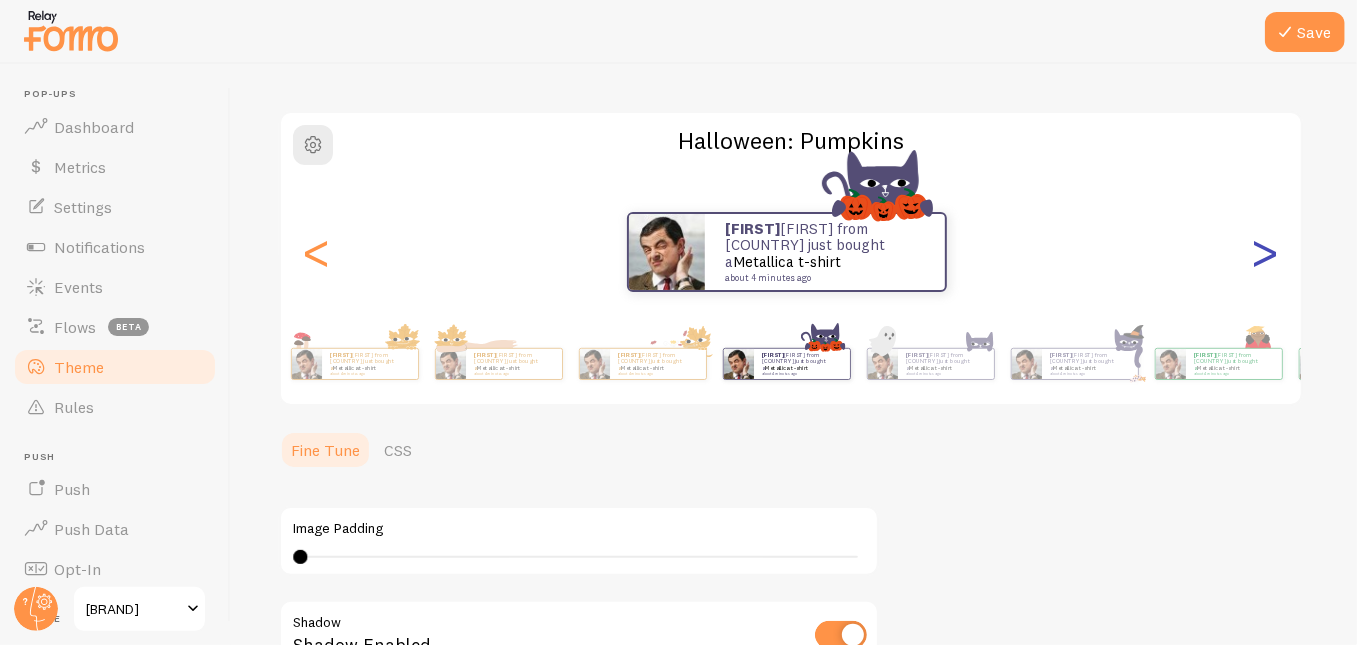 click on ">" at bounding box center [1265, 252] 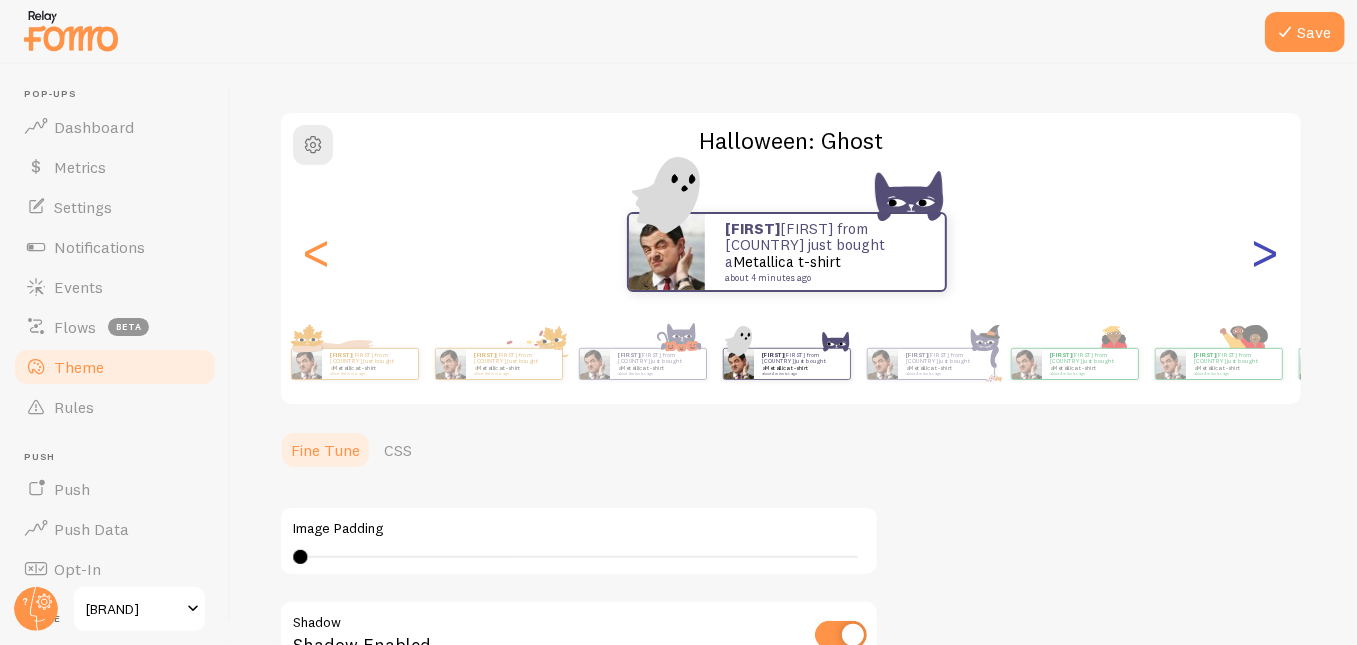 click on ">" at bounding box center [1265, 252] 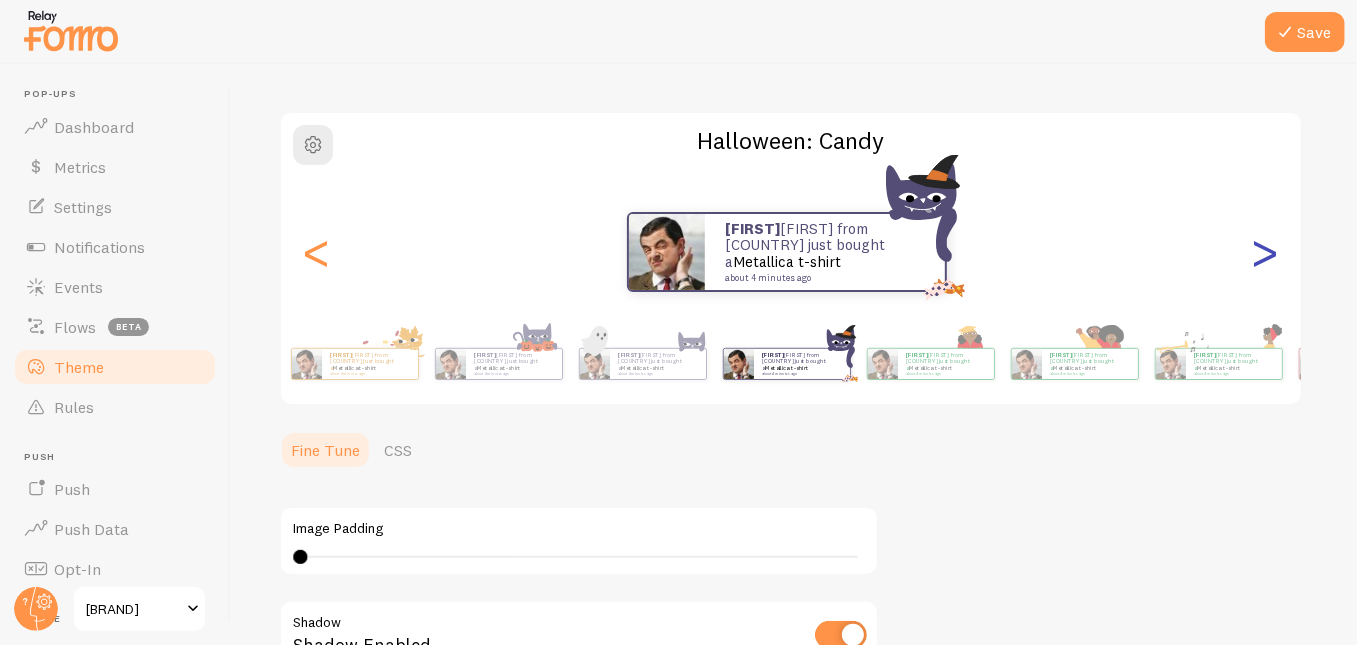 click on ">" at bounding box center (1265, 252) 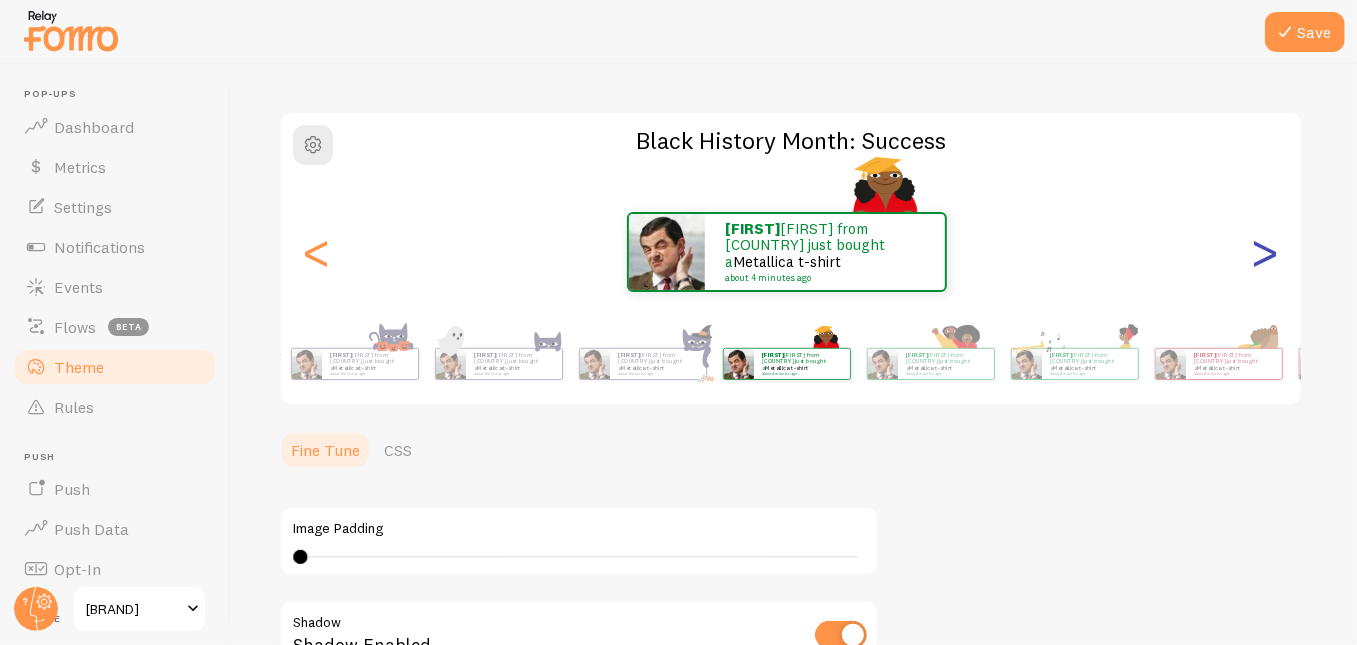 click on ">" at bounding box center [1265, 252] 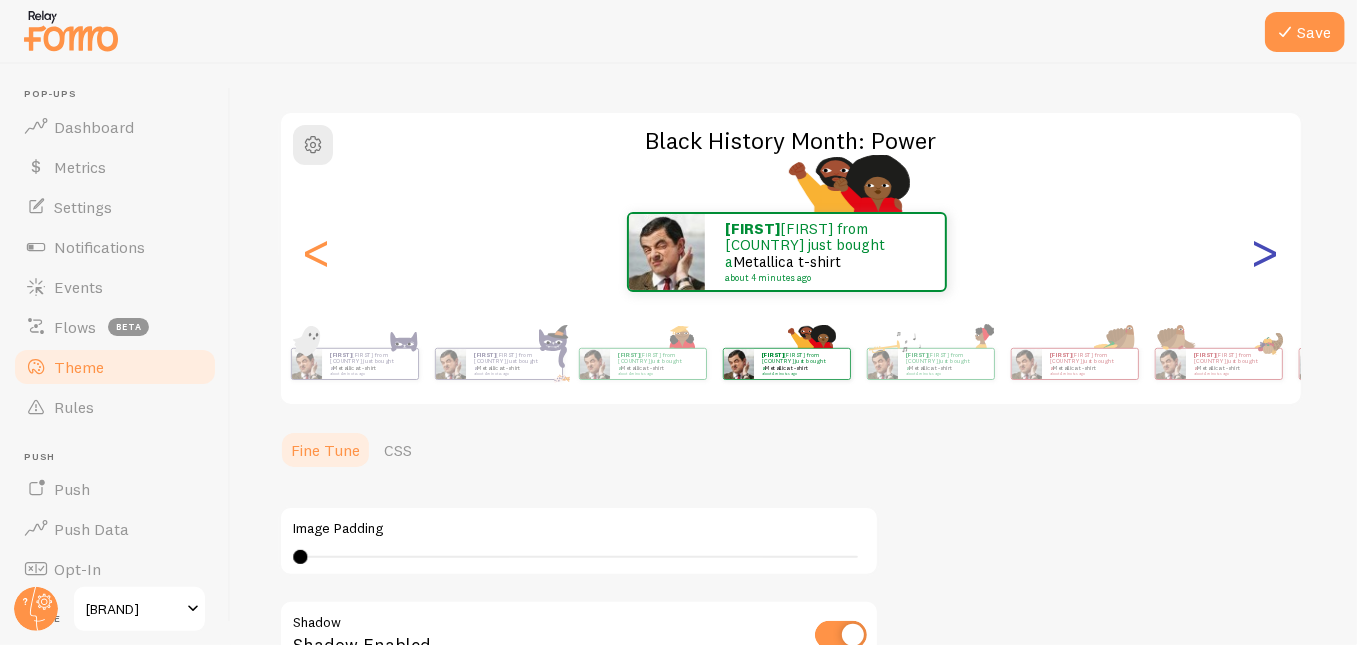 click on ">" at bounding box center (1265, 252) 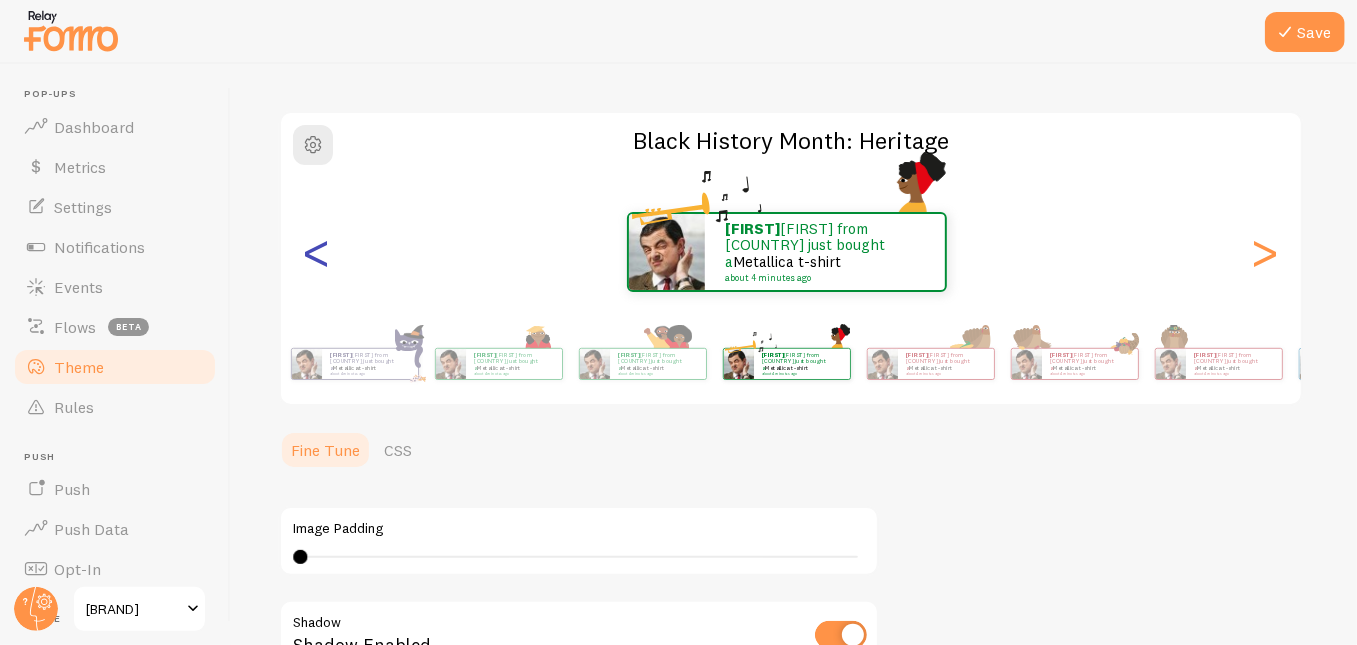 click on "<" at bounding box center [317, 252] 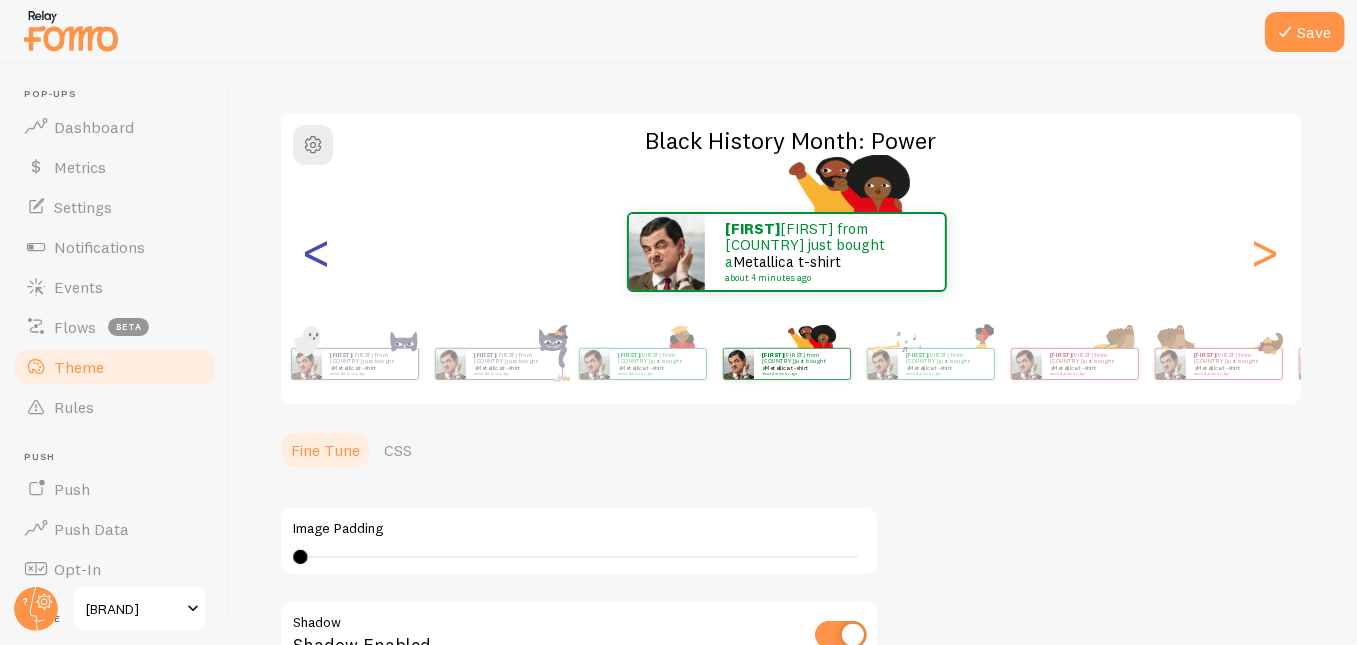 click on "<" at bounding box center (317, 252) 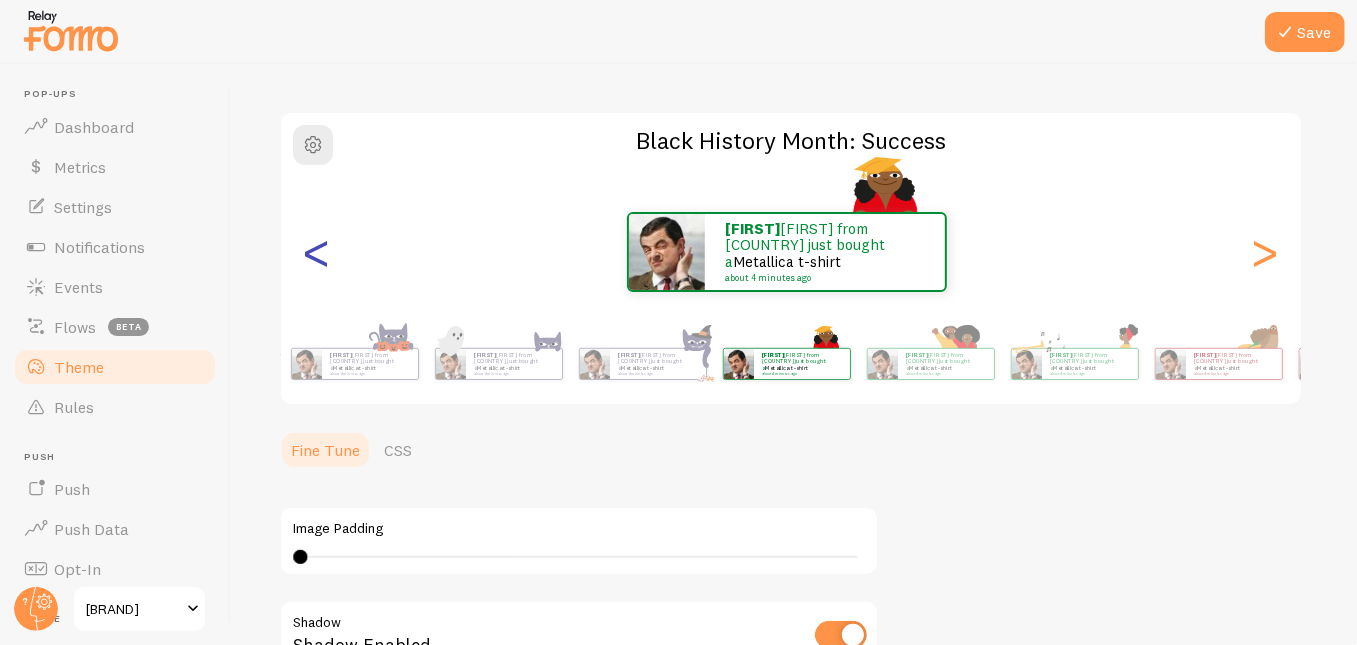 click on "<" at bounding box center [317, 252] 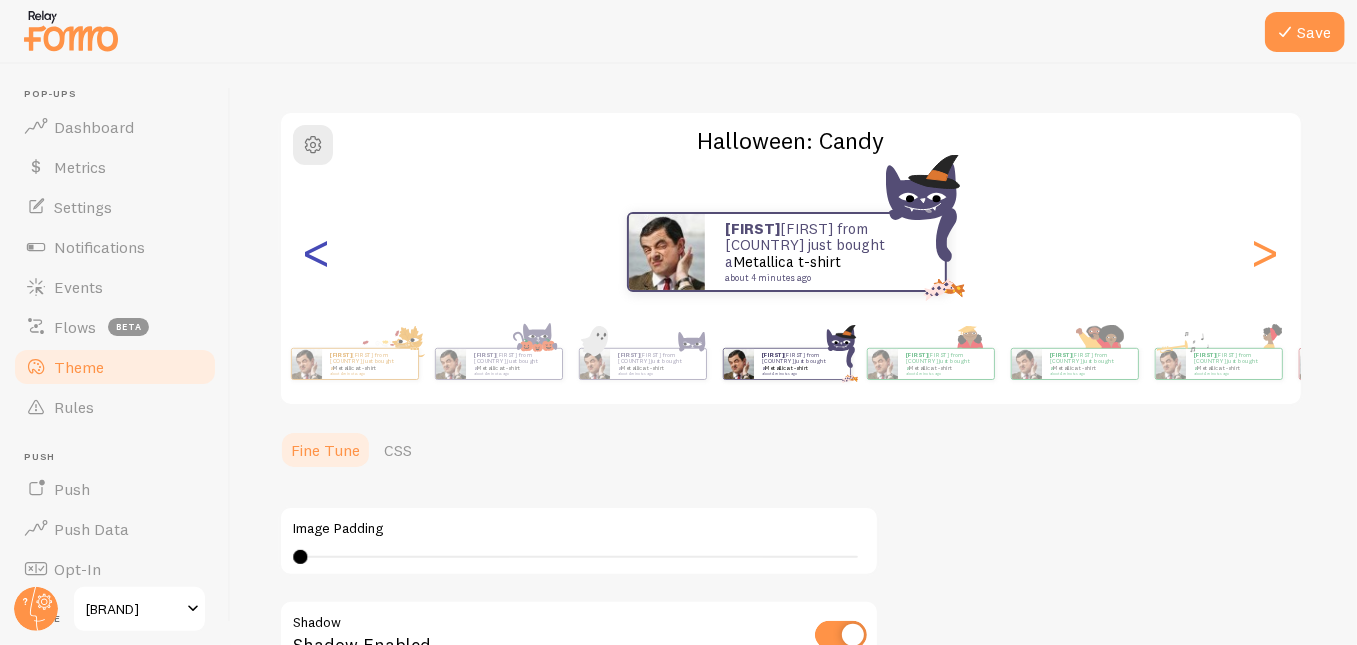 click on "<" at bounding box center (317, 252) 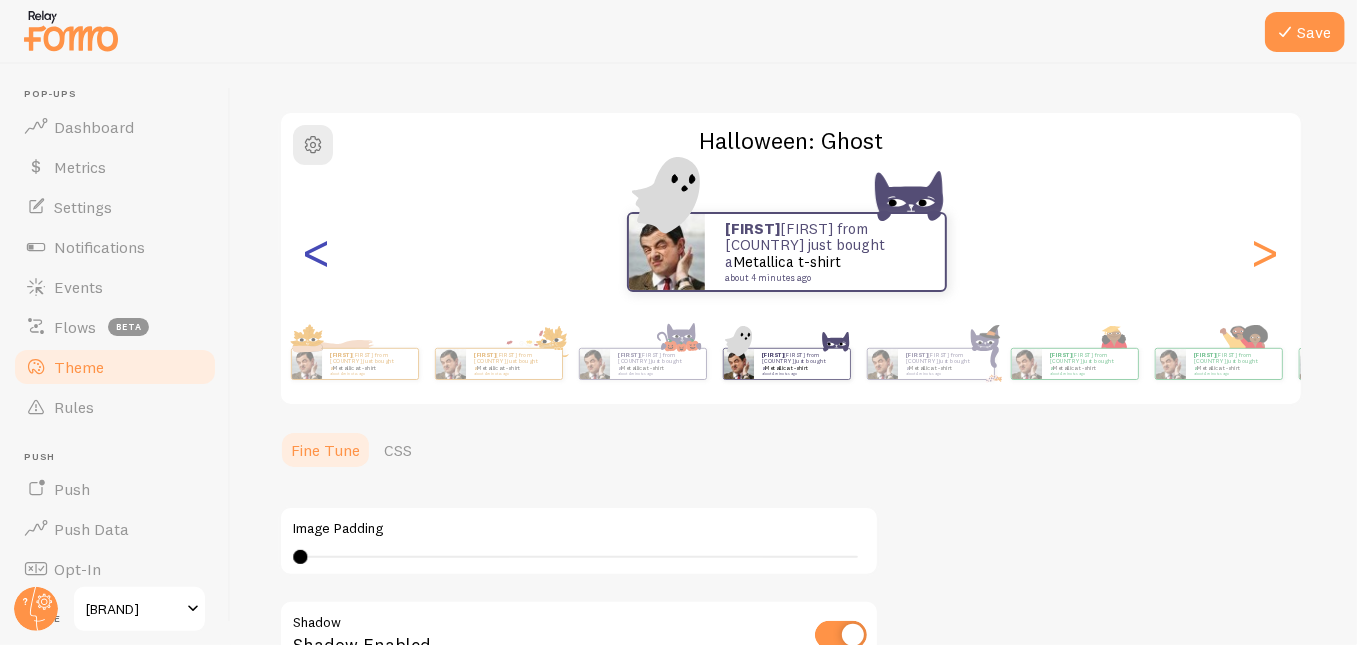 click on "<" at bounding box center [317, 252] 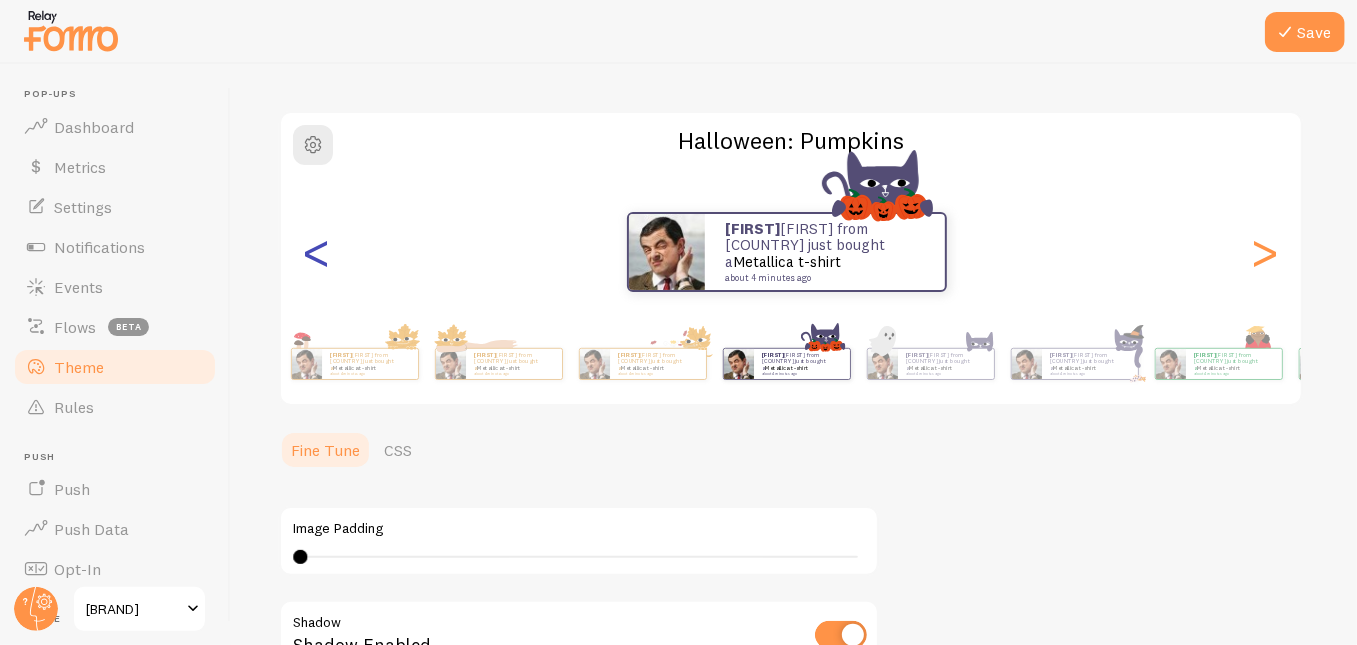 click on "<" at bounding box center [317, 252] 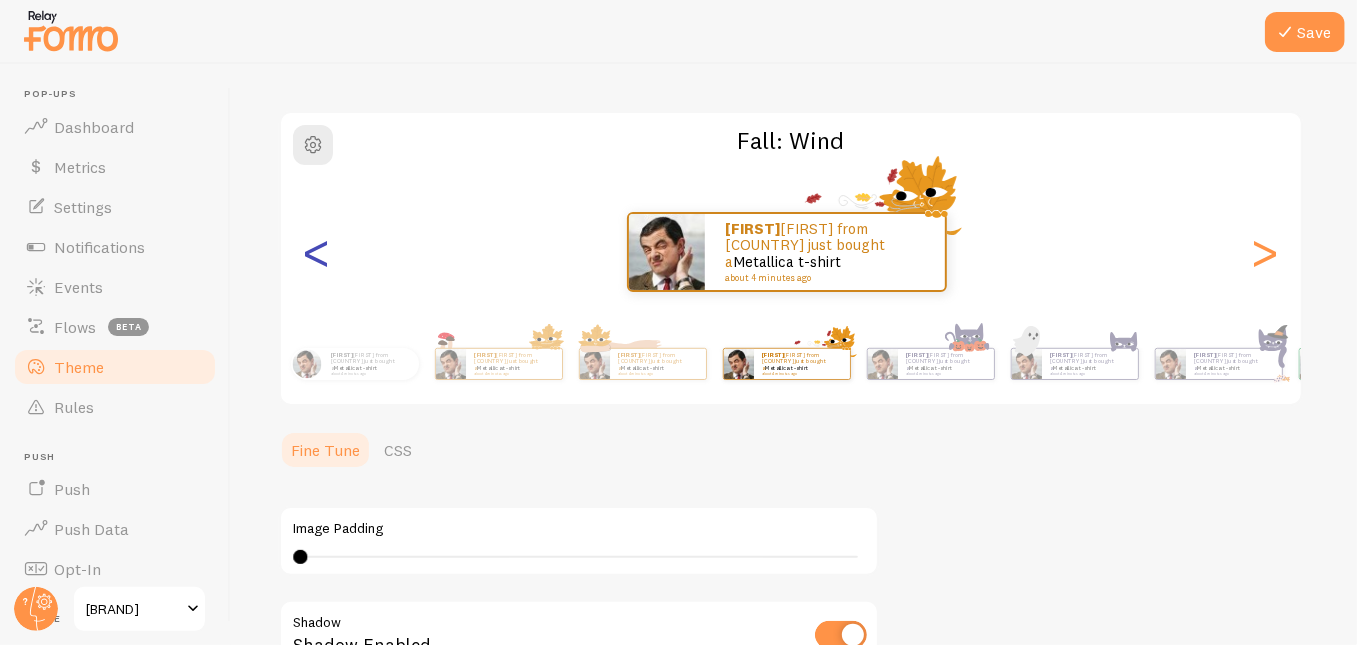 click on "<" at bounding box center (317, 252) 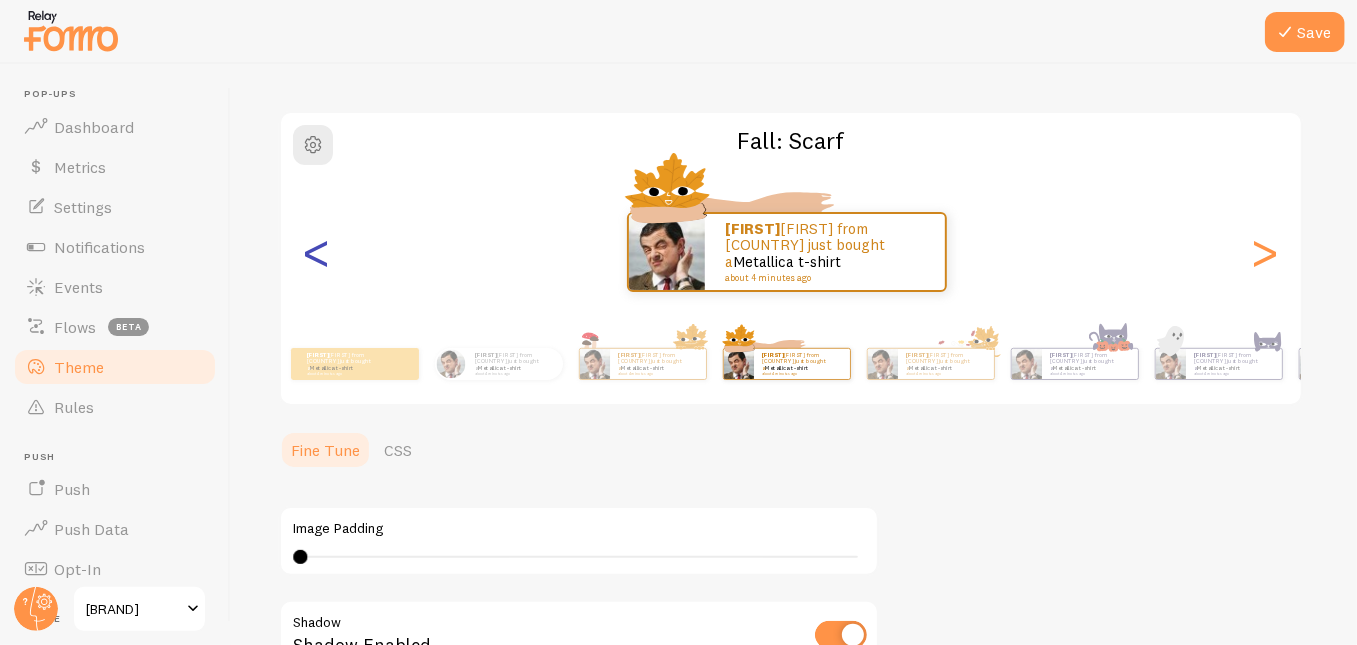 click on "<" at bounding box center [317, 252] 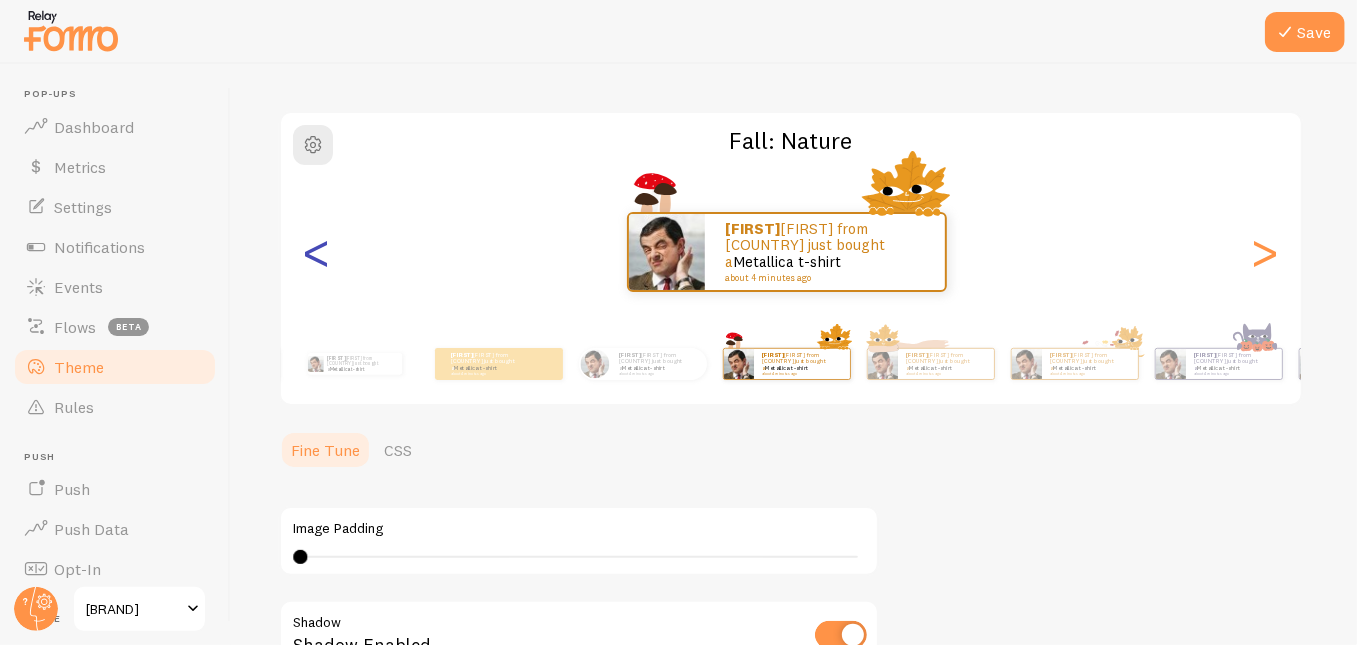 click on "<" at bounding box center (317, 252) 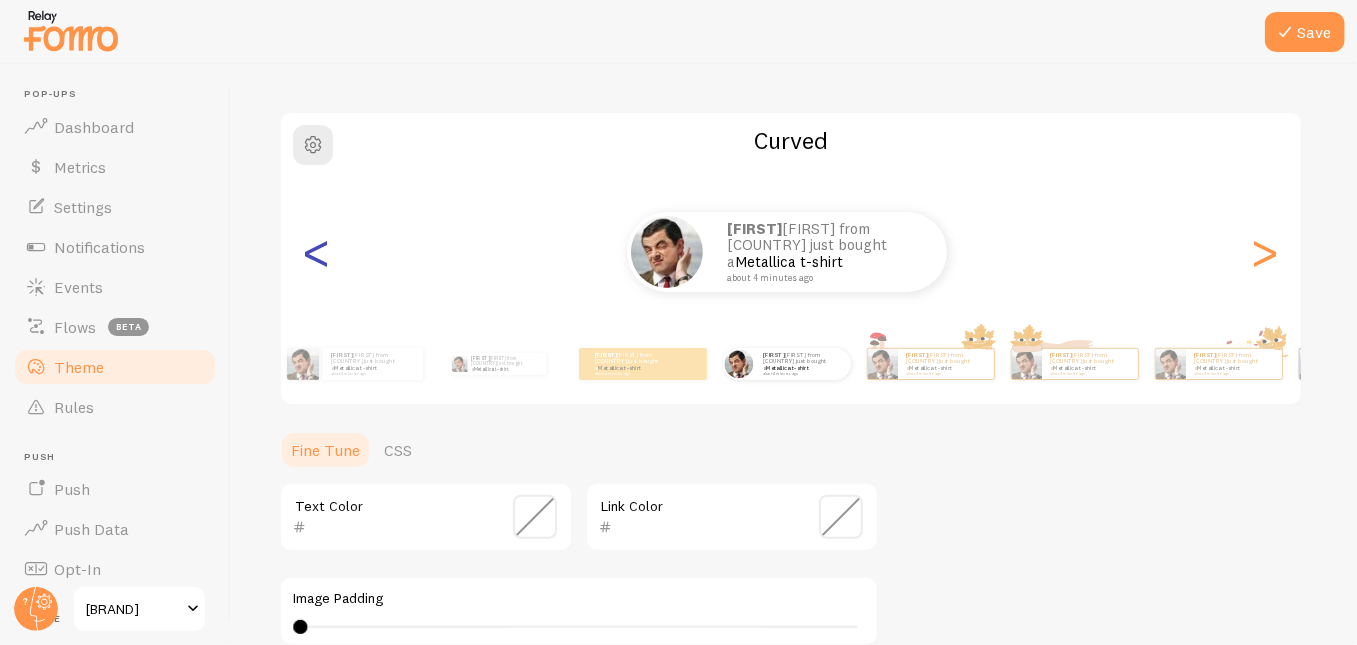 click on "<" at bounding box center [317, 252] 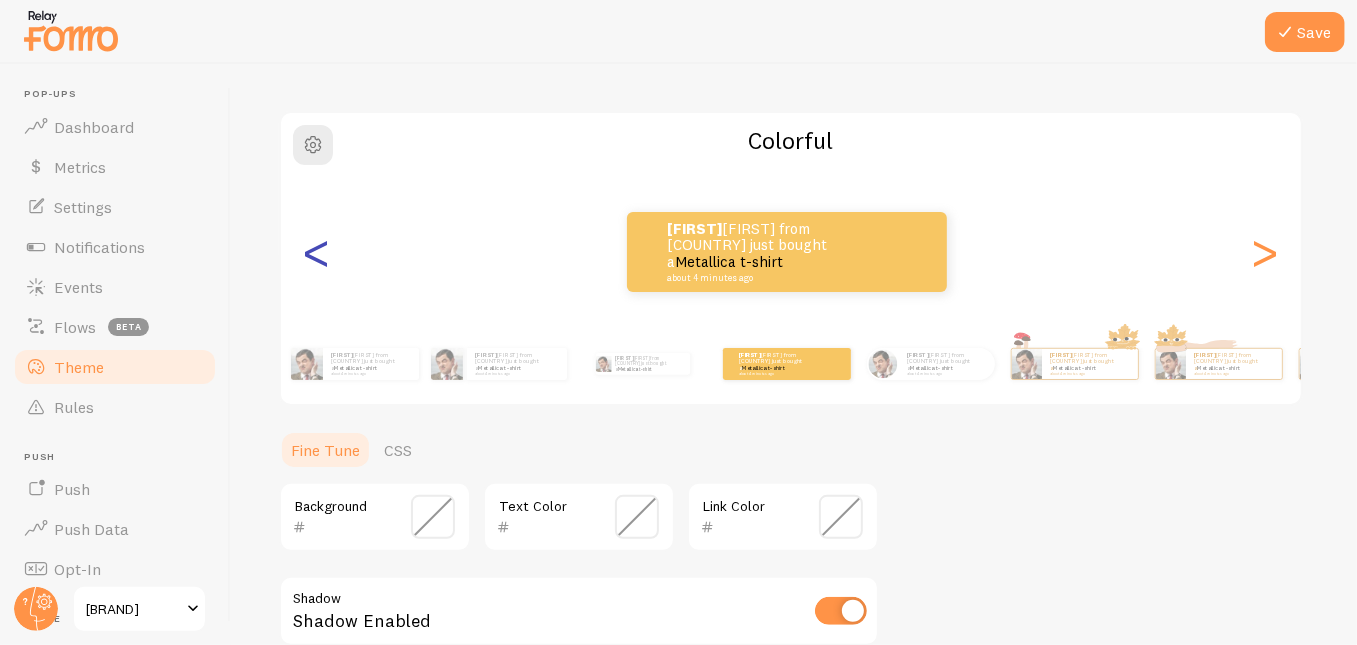 click on "<" at bounding box center [317, 252] 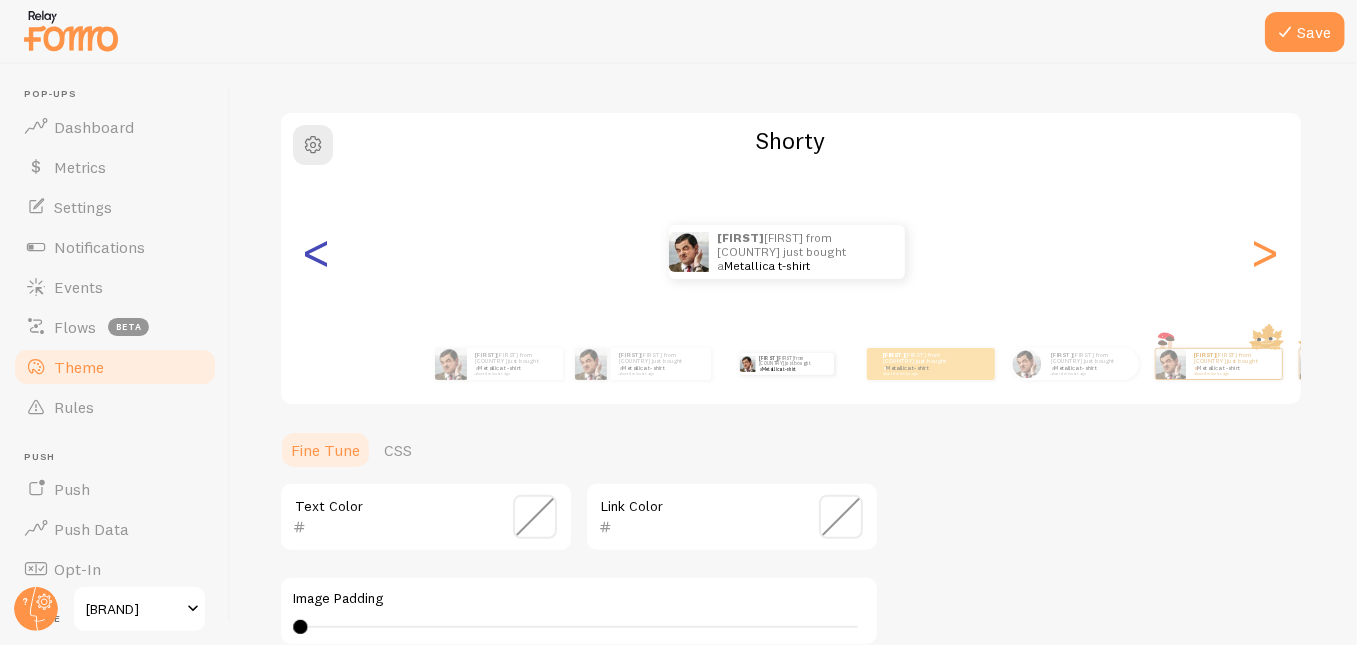 click on "<" at bounding box center [317, 252] 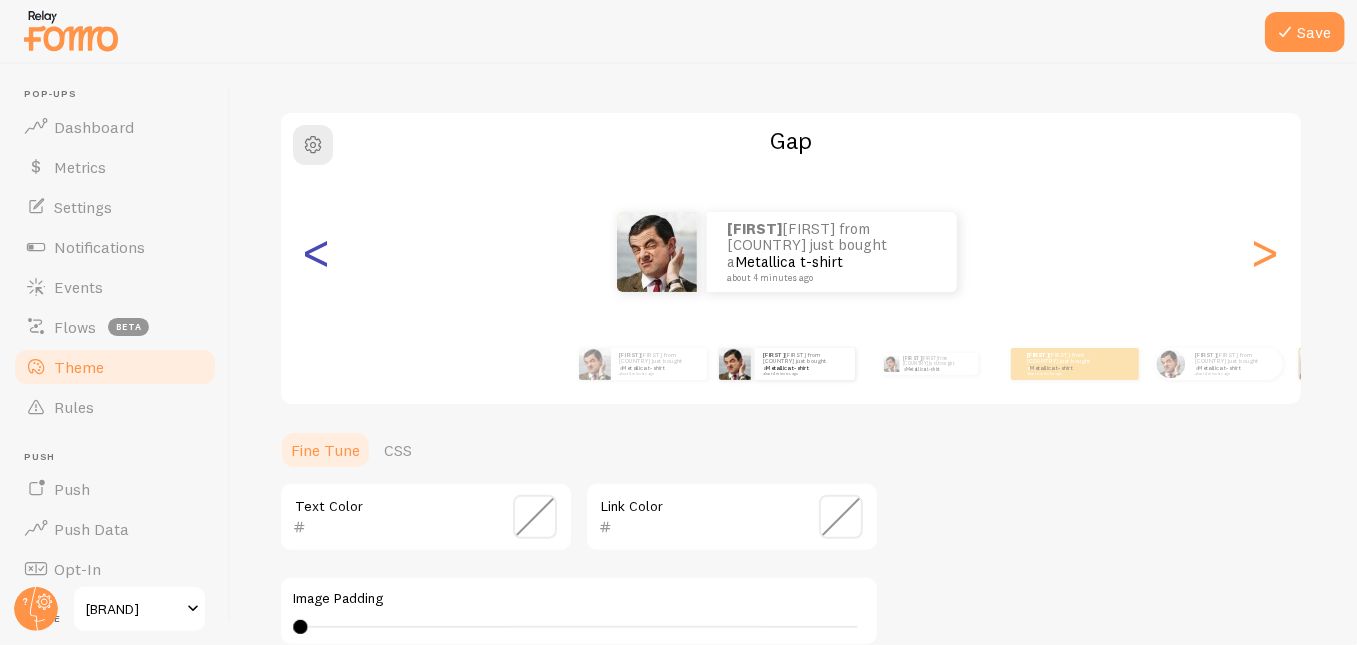 click on "<" at bounding box center (317, 252) 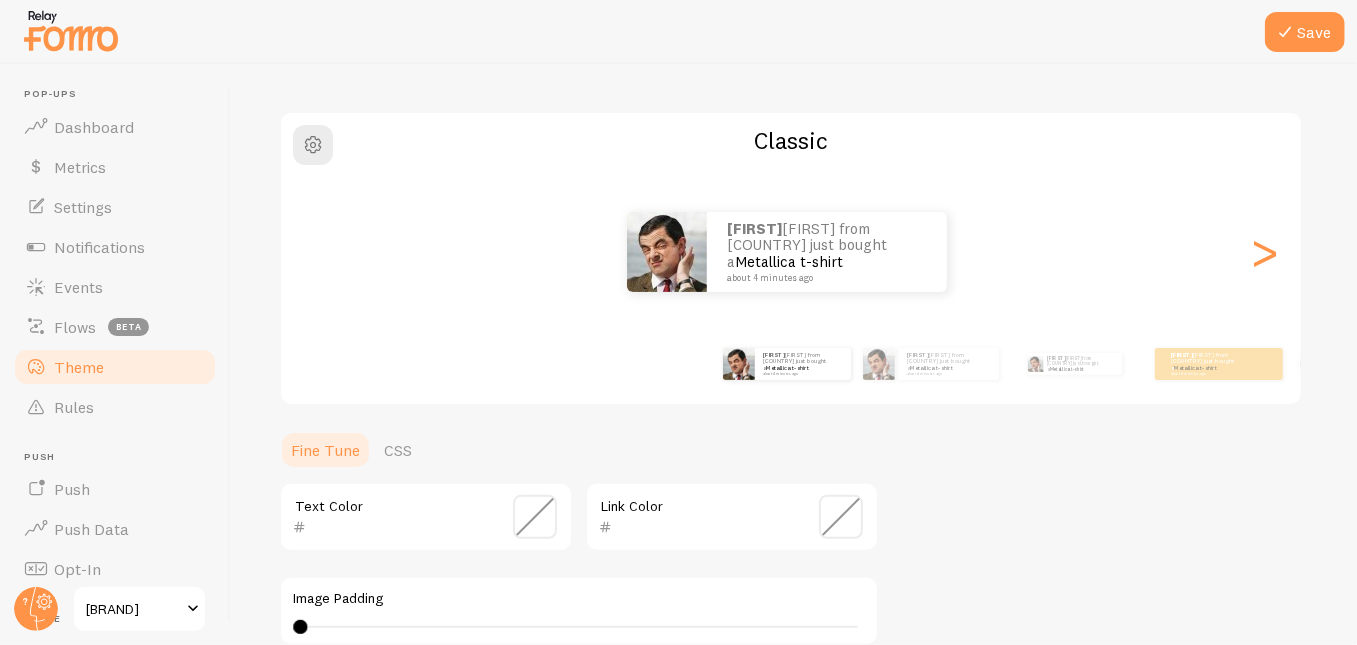 click on "[FIRST] [LAST] from [COUNTRY] just bought a [PRODUCT] about 4 minutes ago" at bounding box center (787, 252) 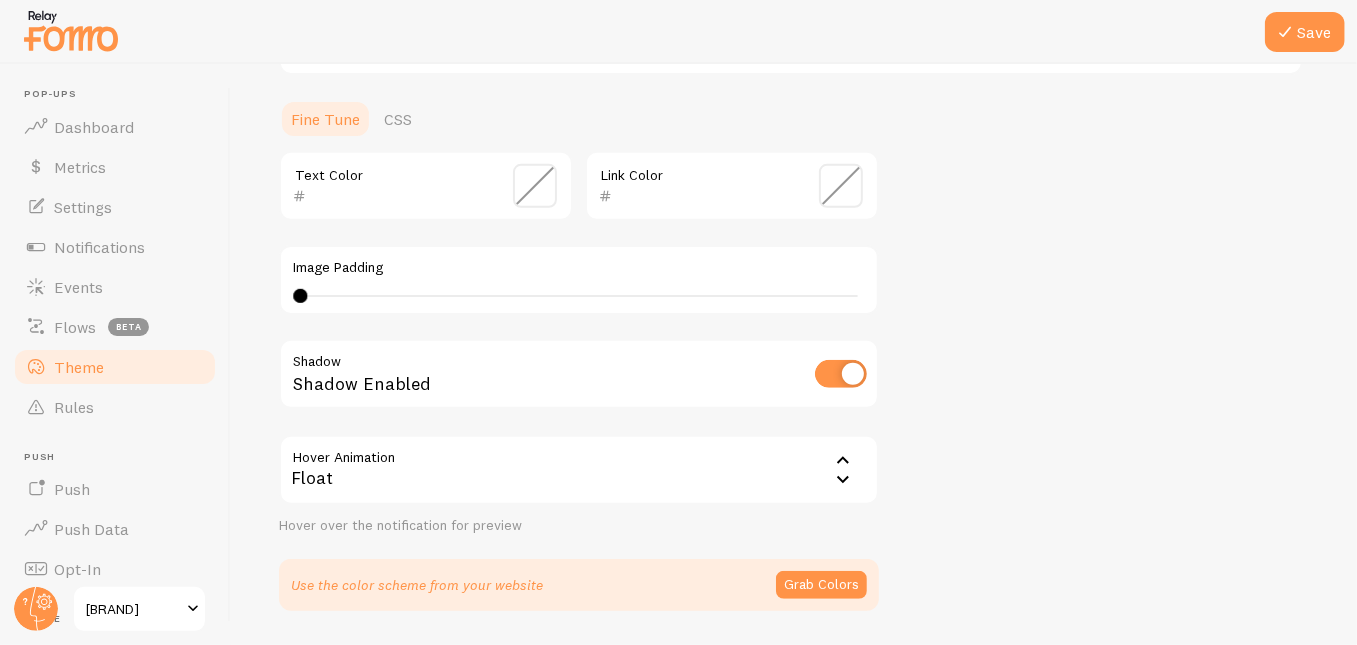 scroll, scrollTop: 428, scrollLeft: 0, axis: vertical 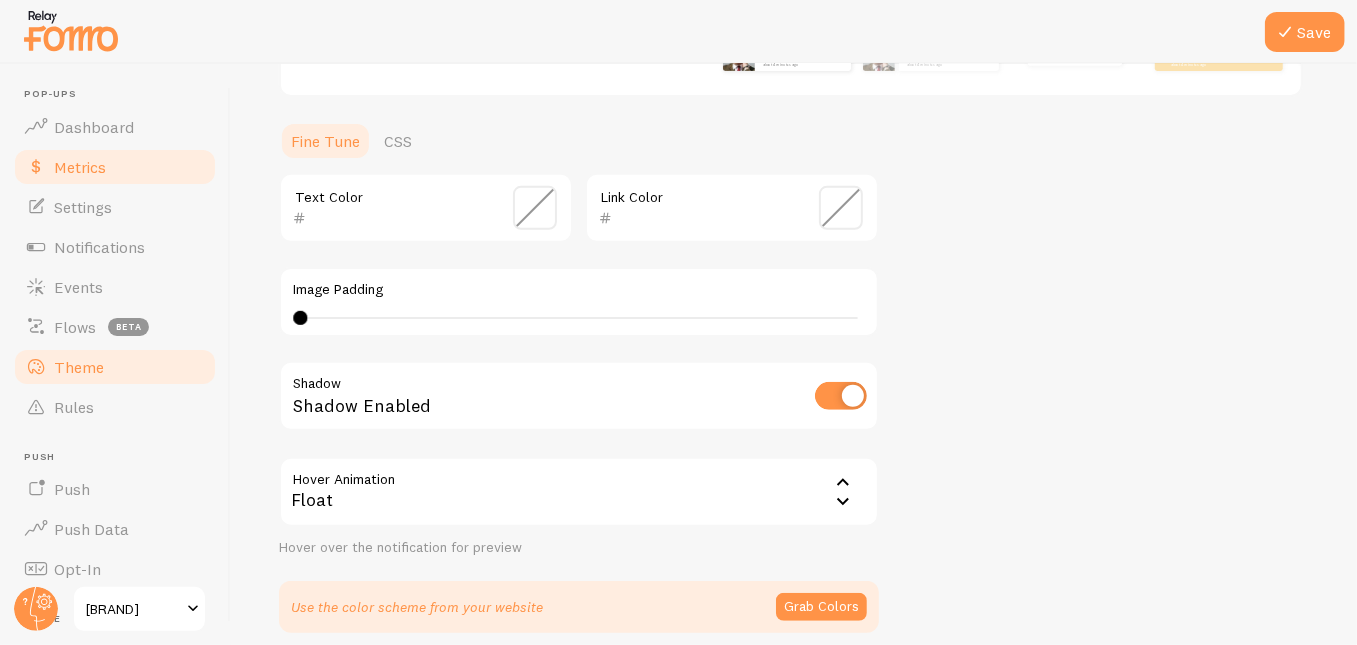 click on "Metrics" at bounding box center [80, 167] 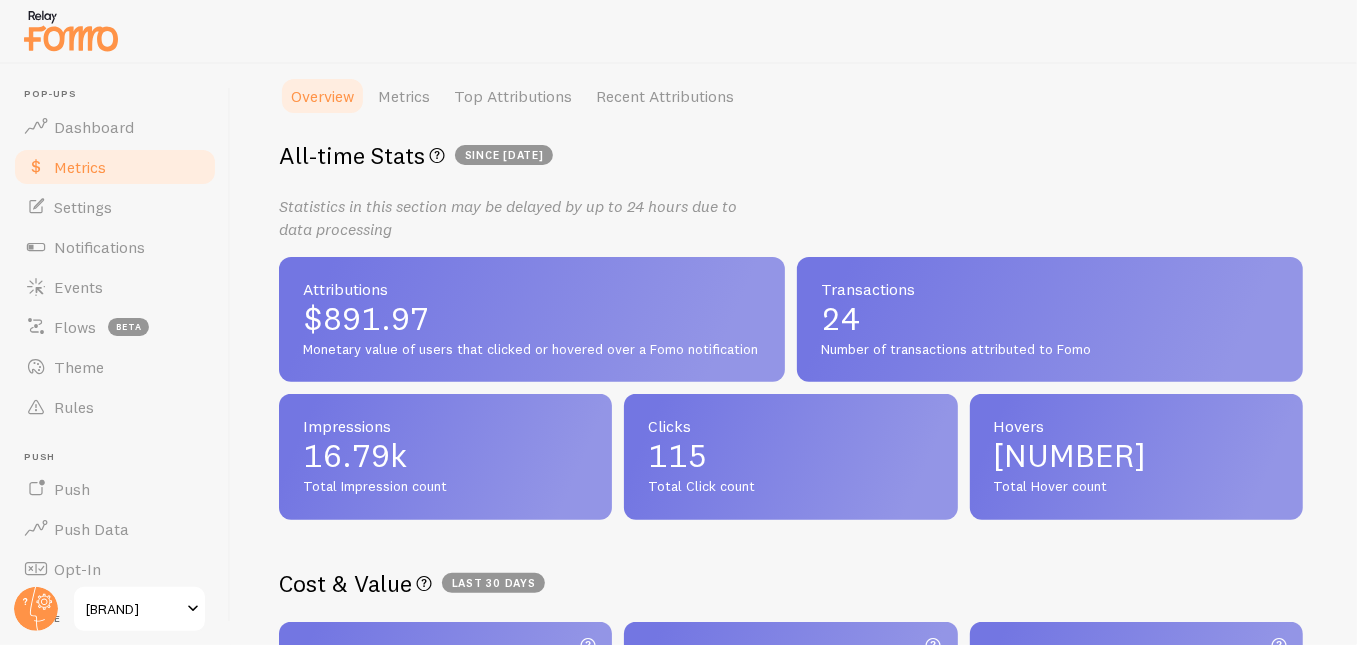 scroll, scrollTop: 288, scrollLeft: 0, axis: vertical 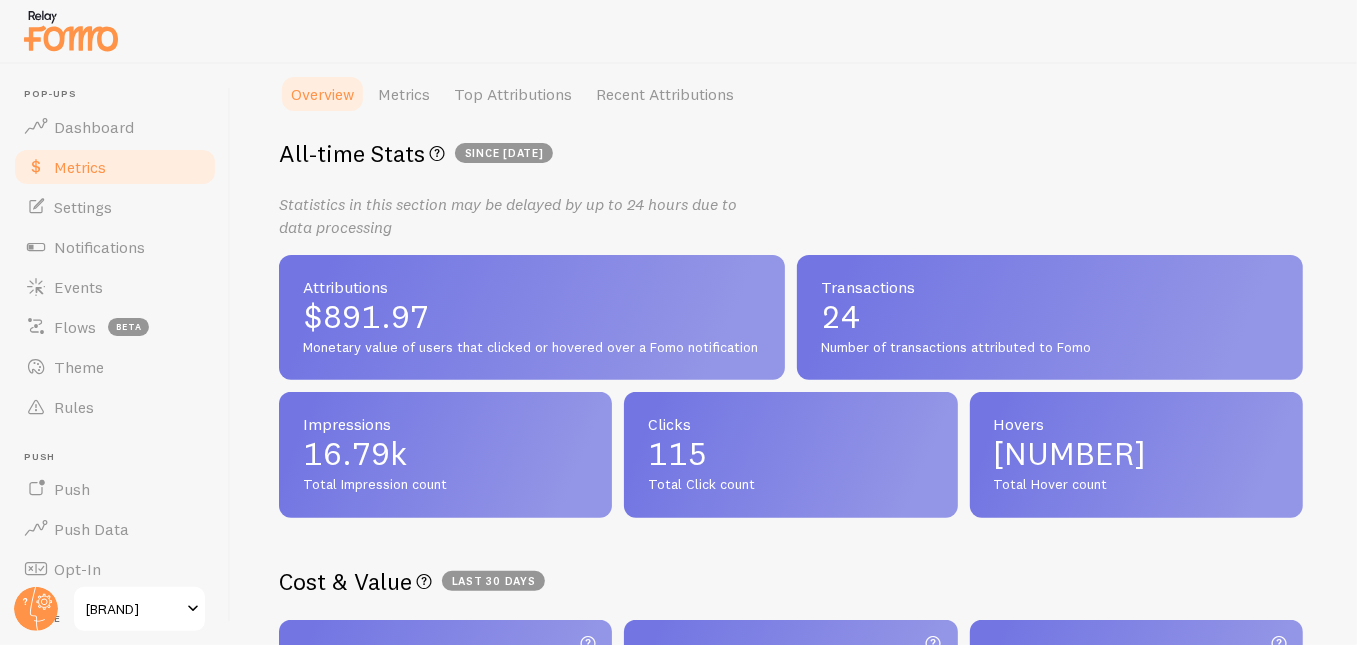 click on "since [DATE]" at bounding box center (504, 153) 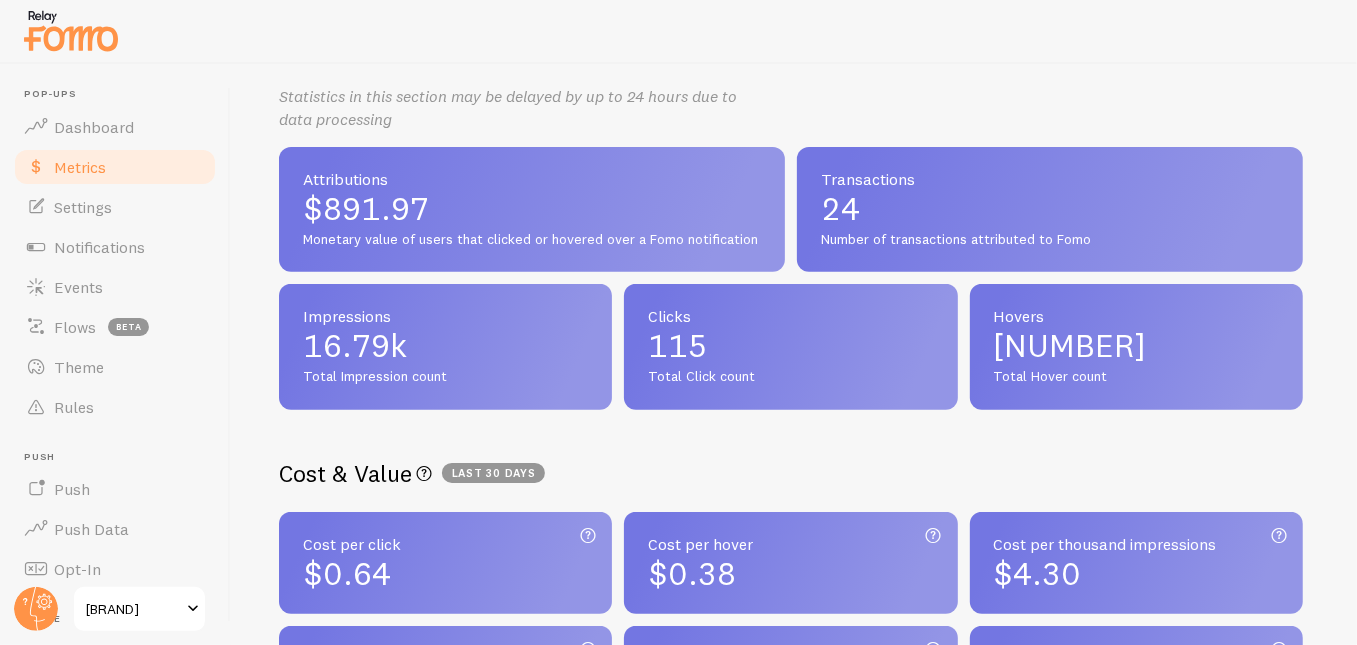 scroll, scrollTop: 517, scrollLeft: 0, axis: vertical 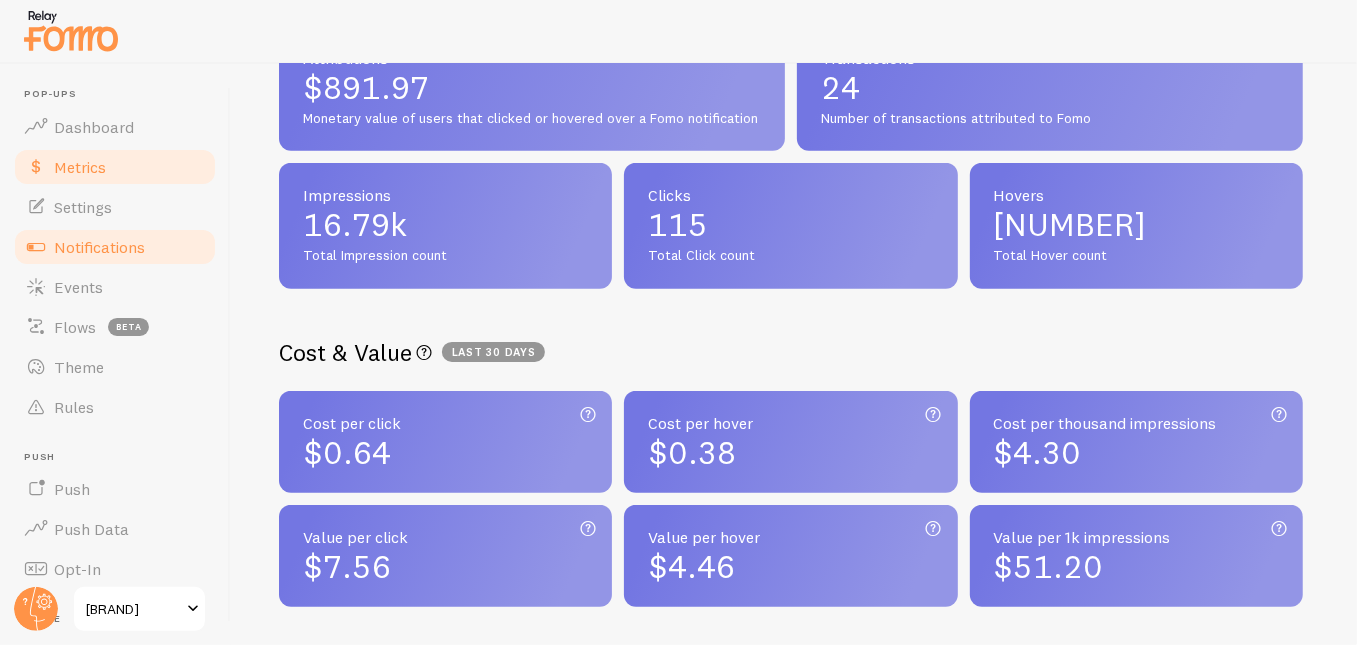 click on "Notifications" at bounding box center [99, 247] 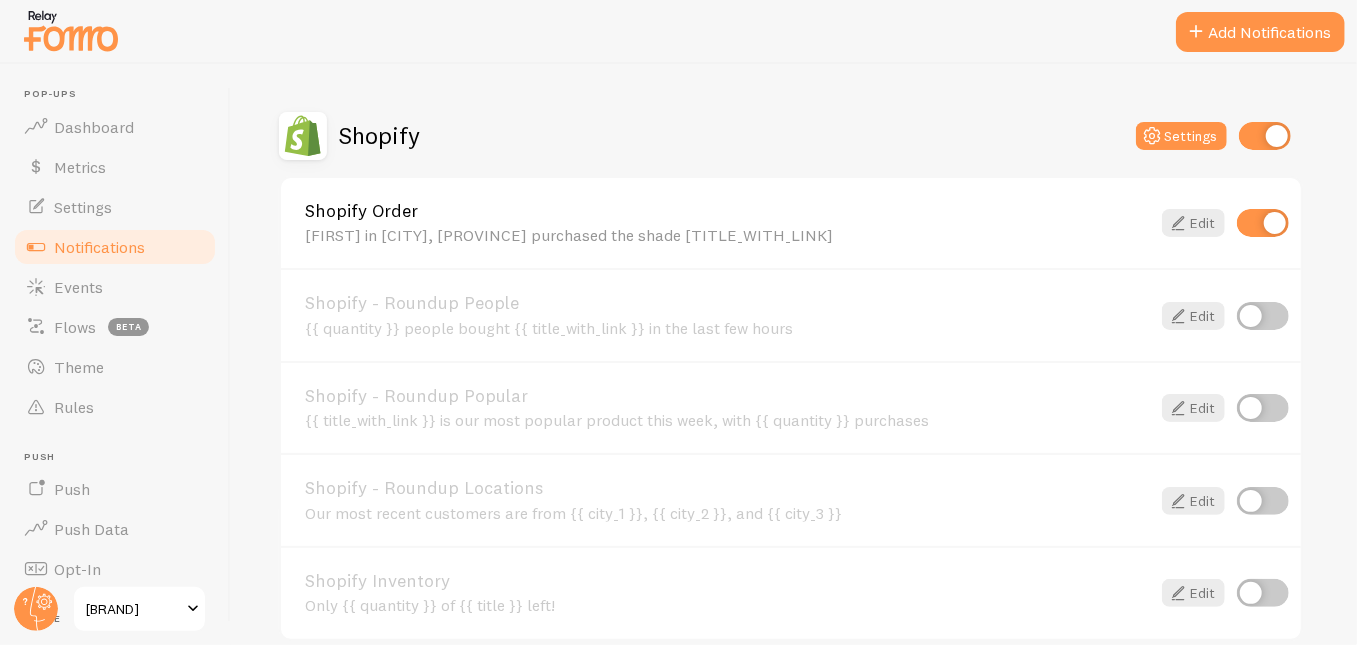 scroll, scrollTop: 671, scrollLeft: 0, axis: vertical 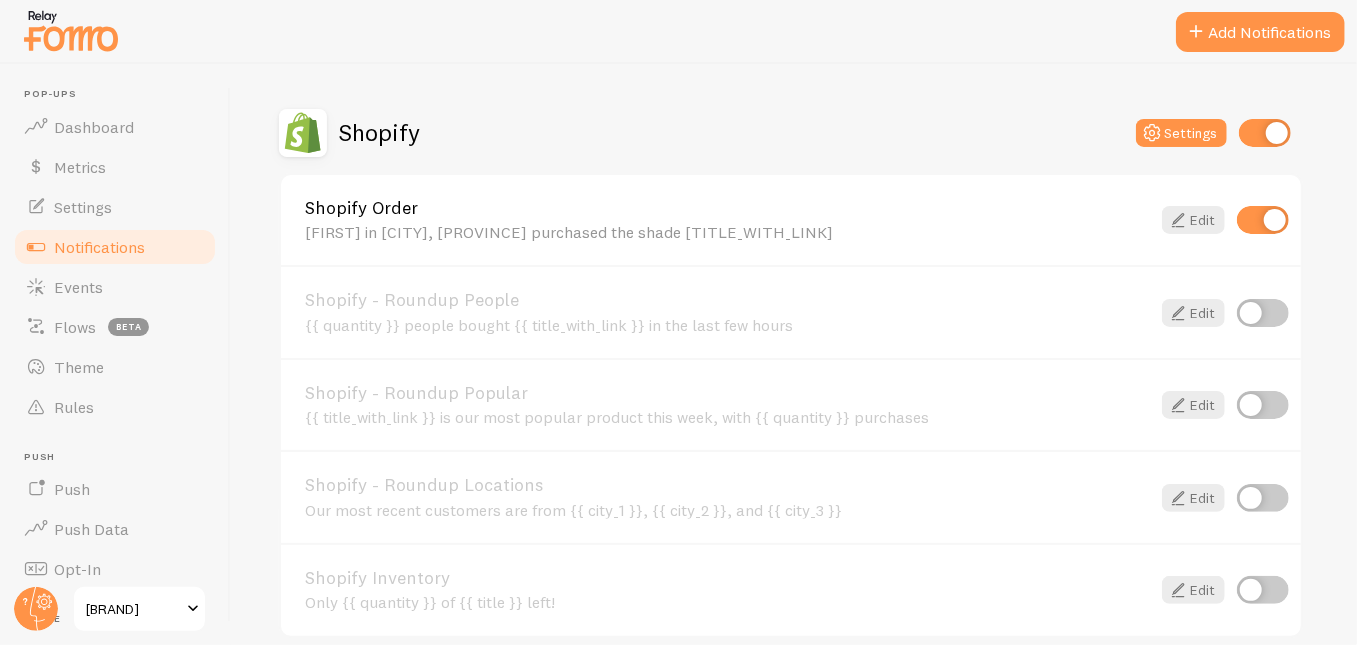 click on "Shopify - Roundup Popular" at bounding box center [727, 393] 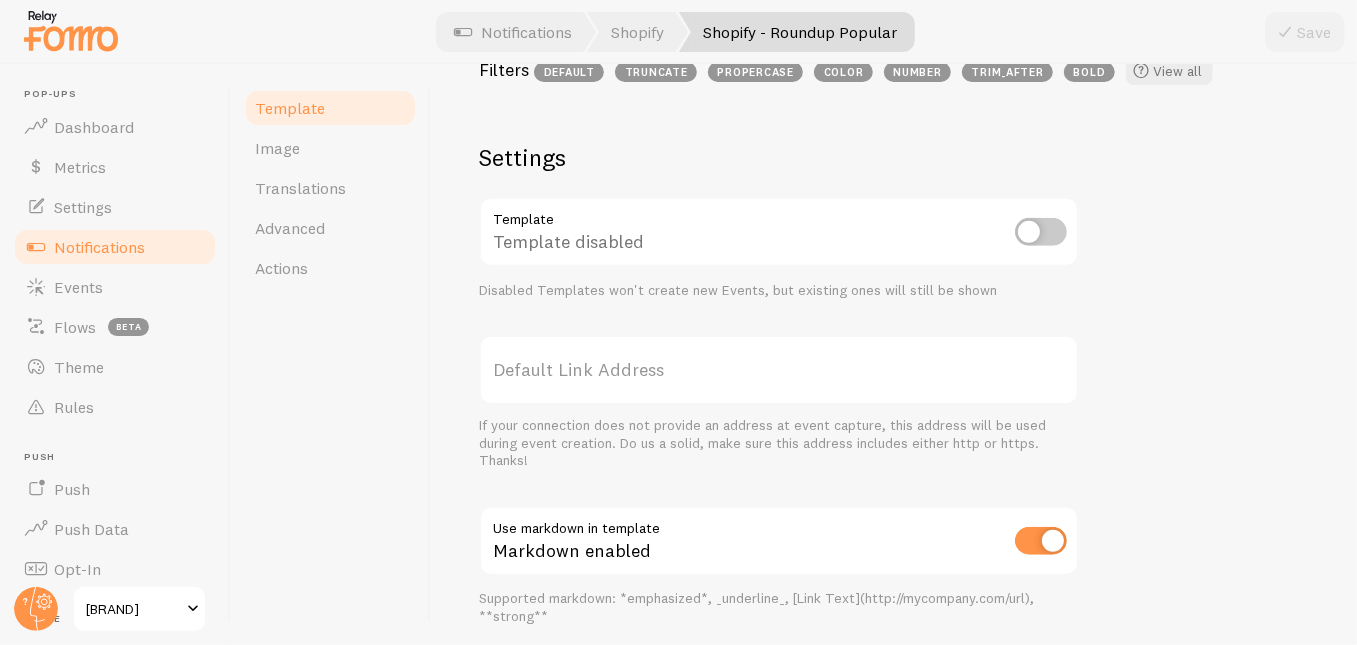 scroll, scrollTop: 693, scrollLeft: 0, axis: vertical 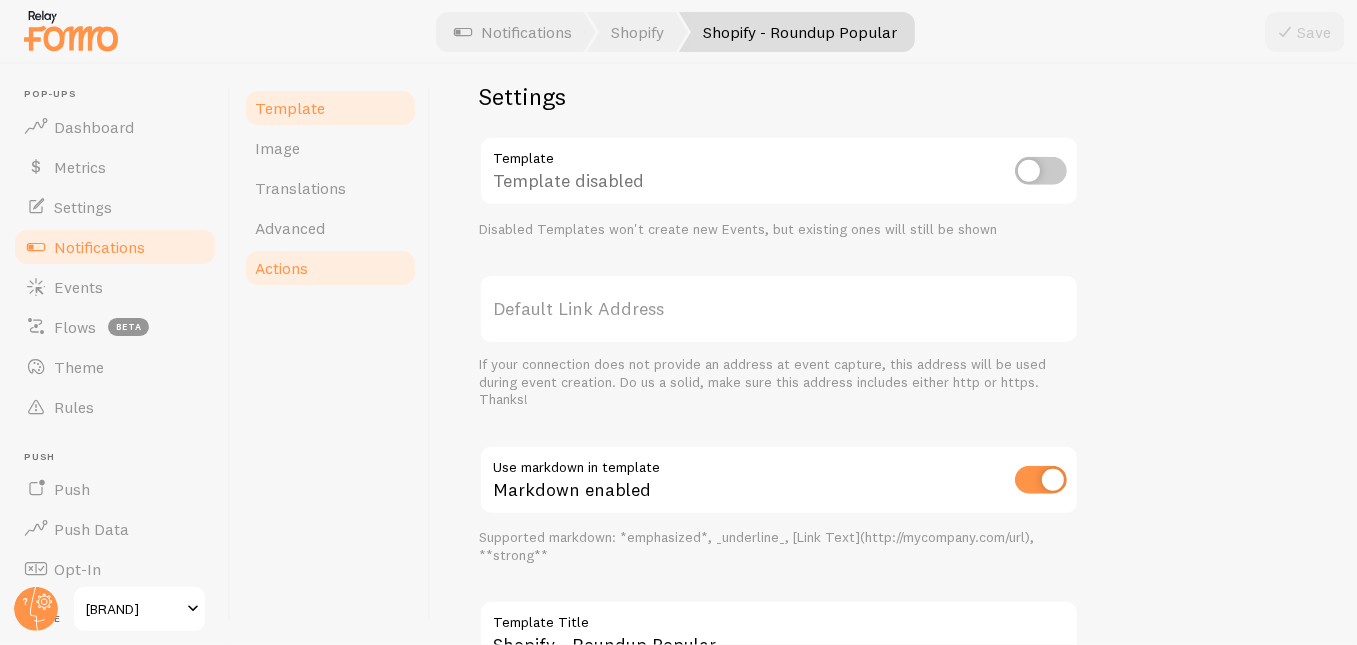 click on "Actions" at bounding box center (281, 268) 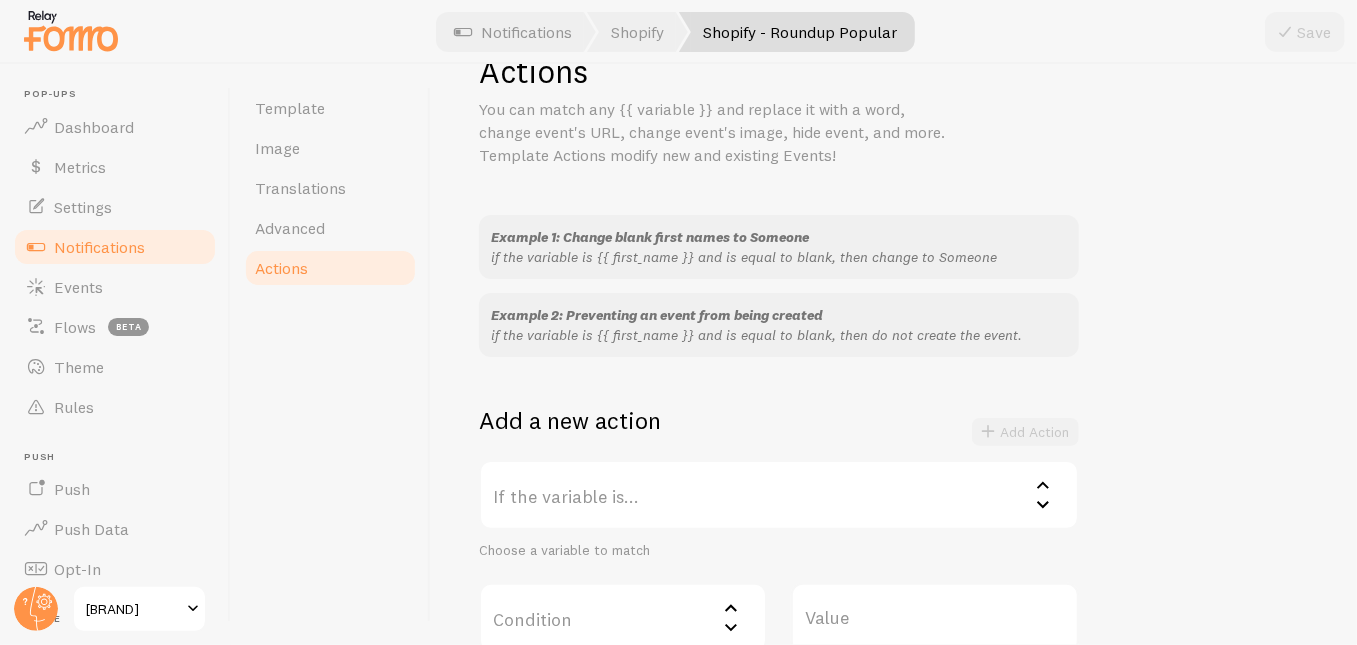scroll, scrollTop: 210, scrollLeft: 0, axis: vertical 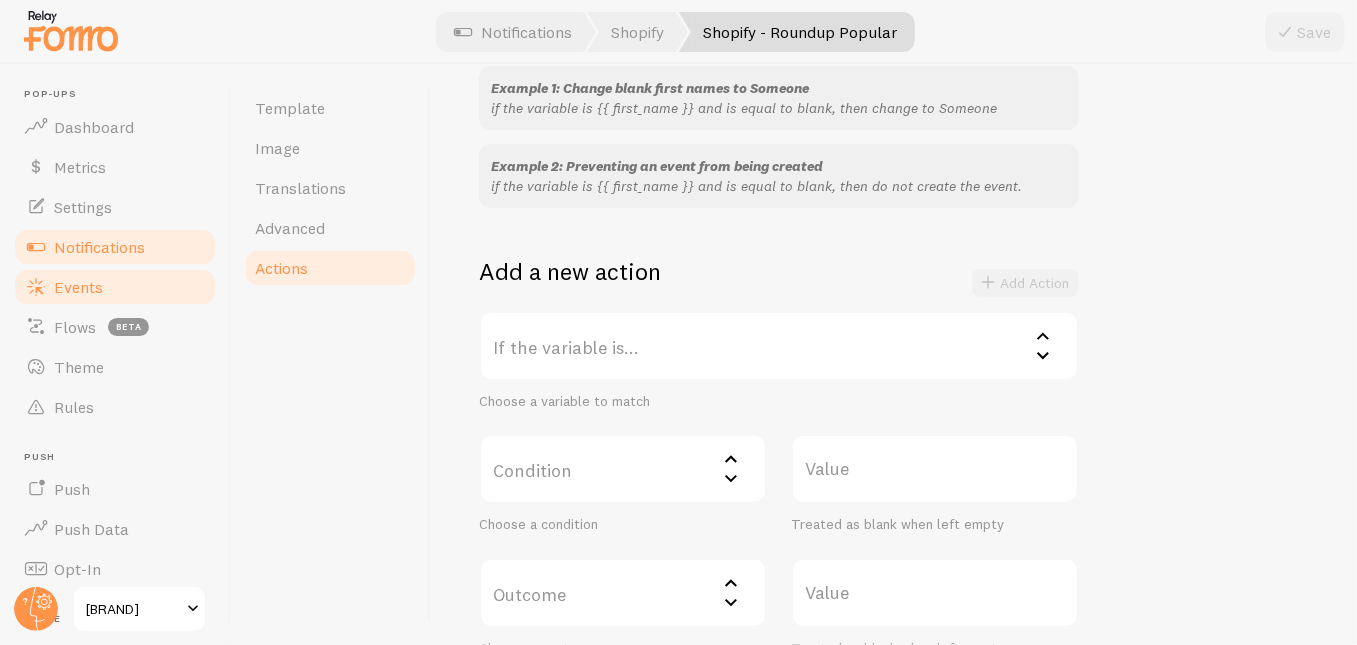 click on "Events" at bounding box center [78, 287] 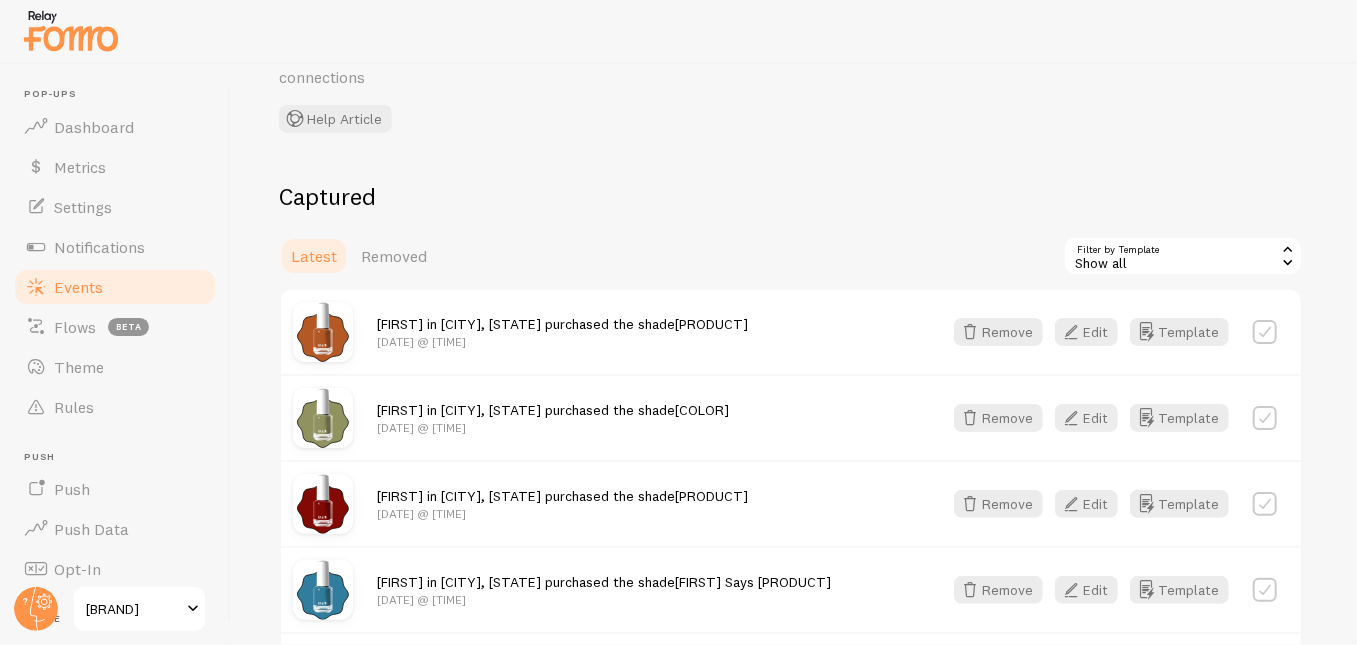 scroll, scrollTop: 132, scrollLeft: 0, axis: vertical 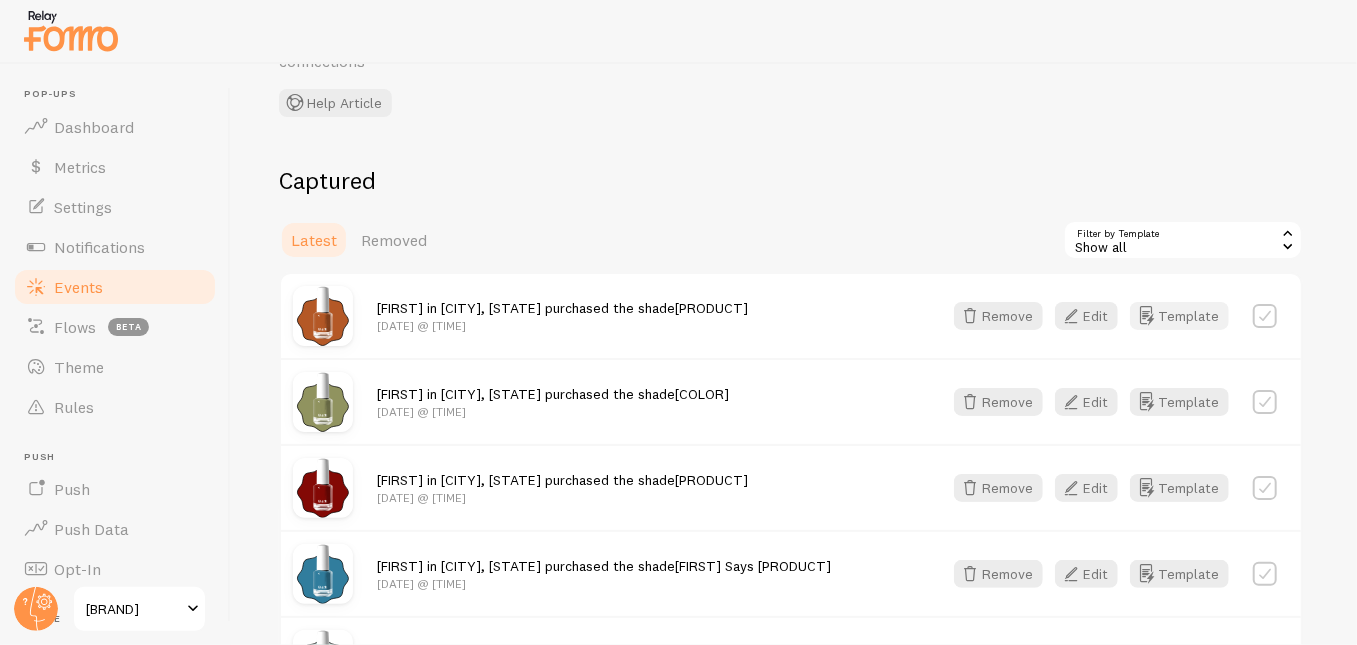 click on "Template" at bounding box center (1179, 316) 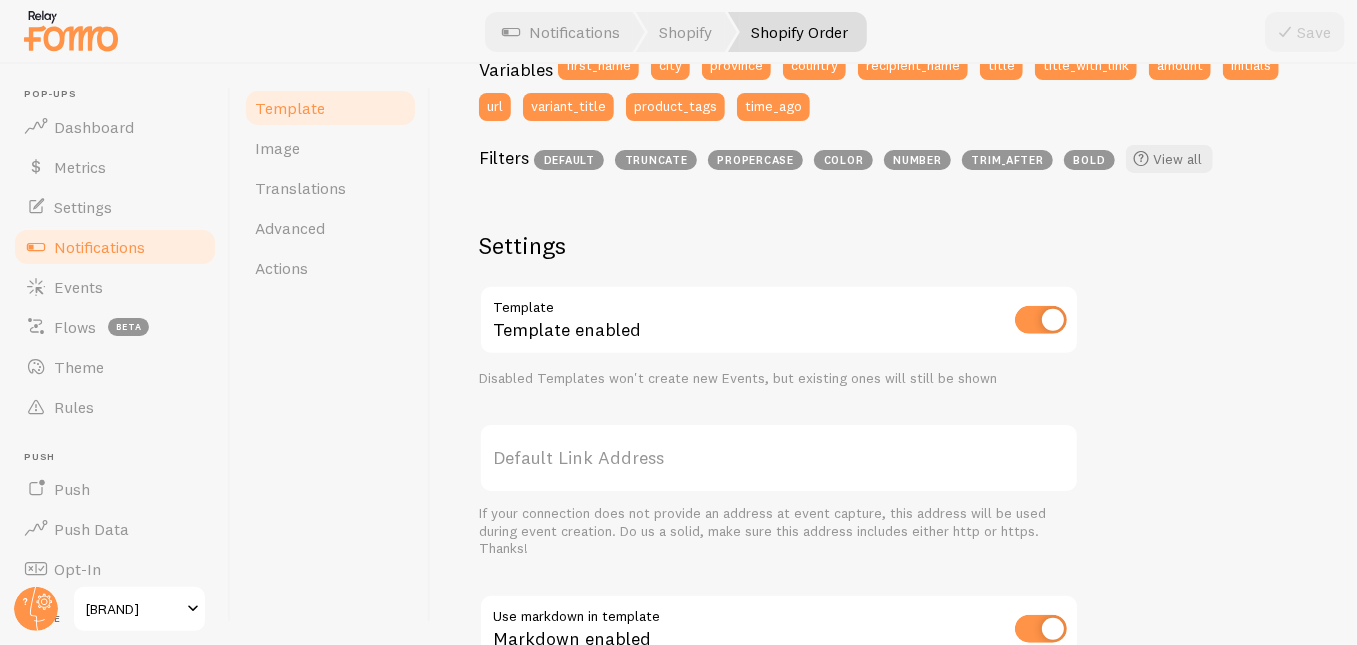 scroll, scrollTop: 603, scrollLeft: 0, axis: vertical 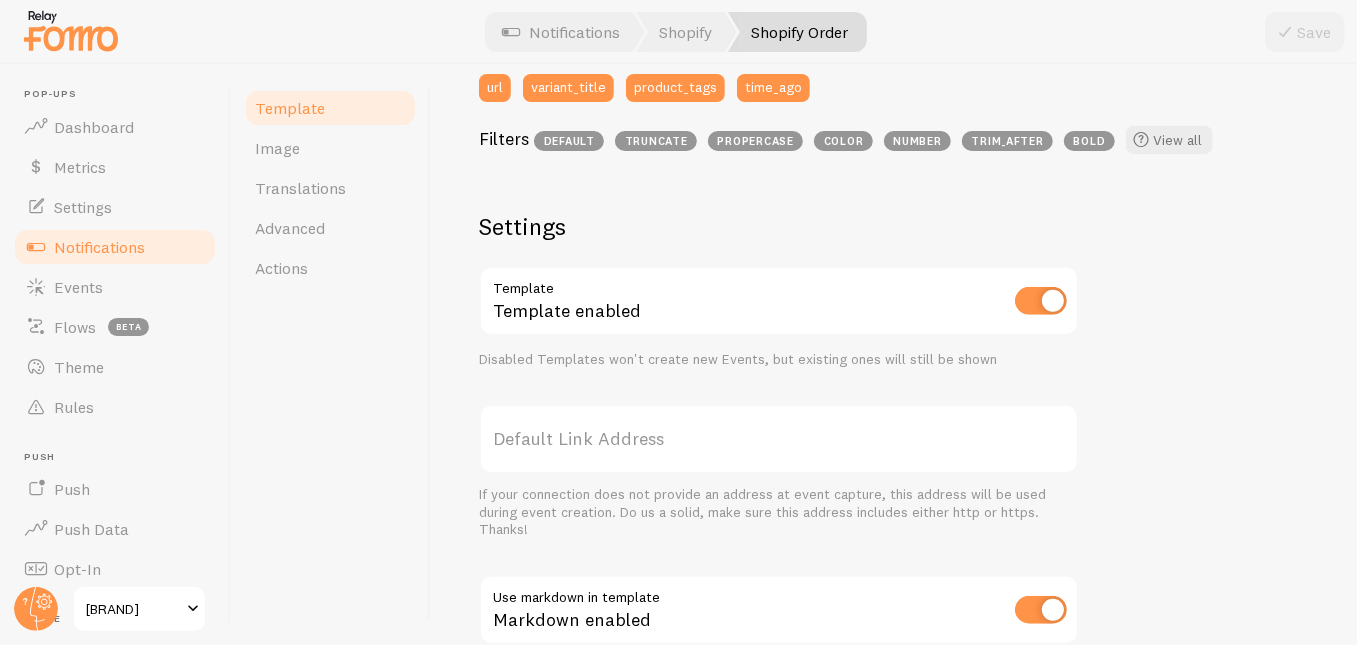click on "Default Link Address" at bounding box center (779, 439) 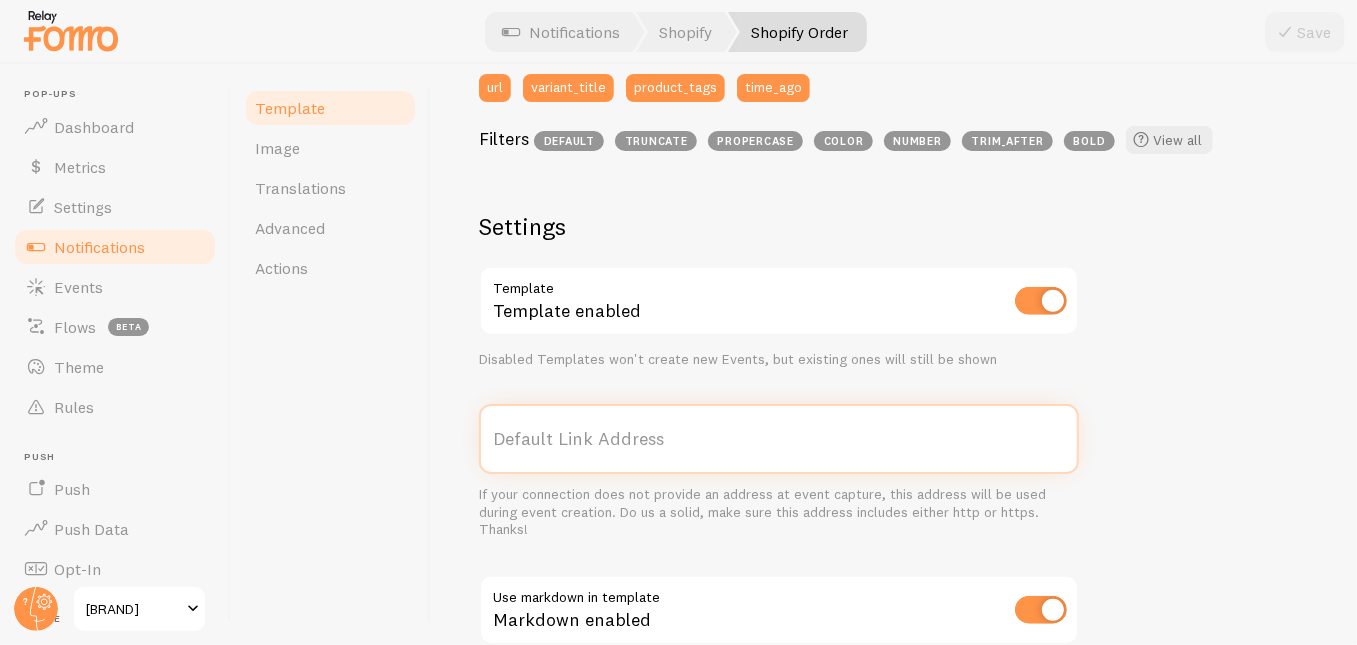 click on "Default Link Address" at bounding box center (779, 439) 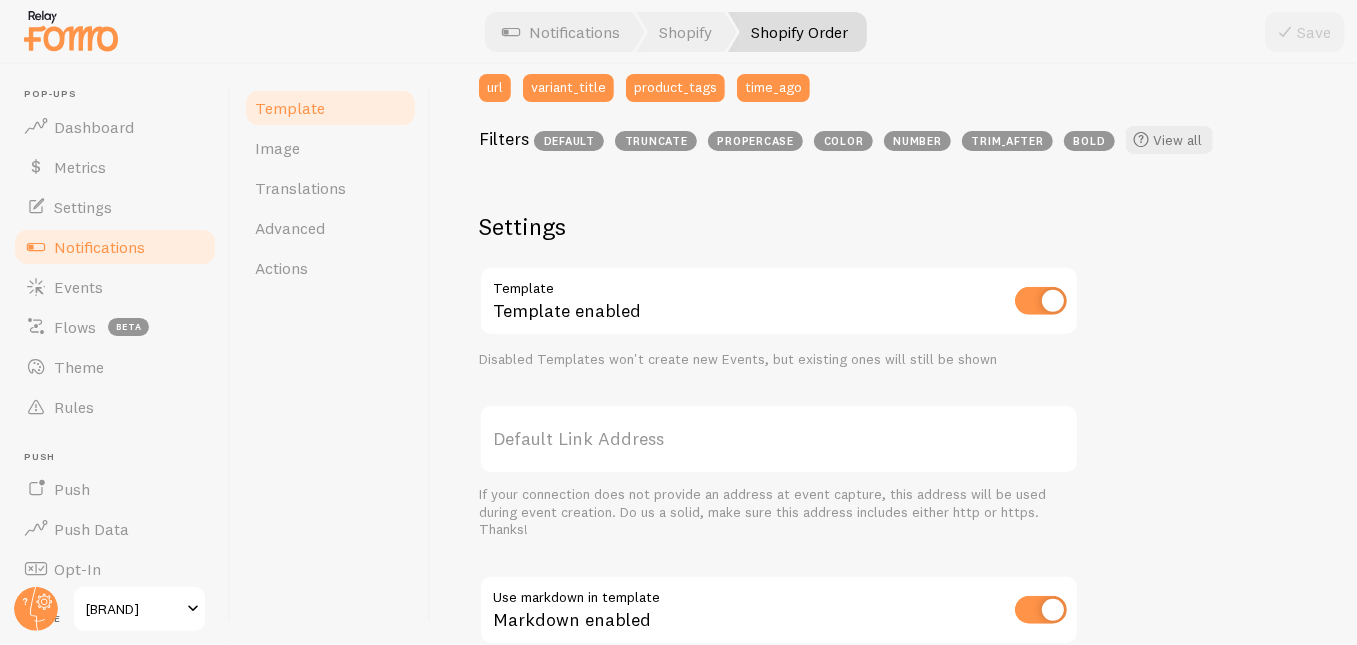 click on "Default Link Address" at bounding box center (779, 439) 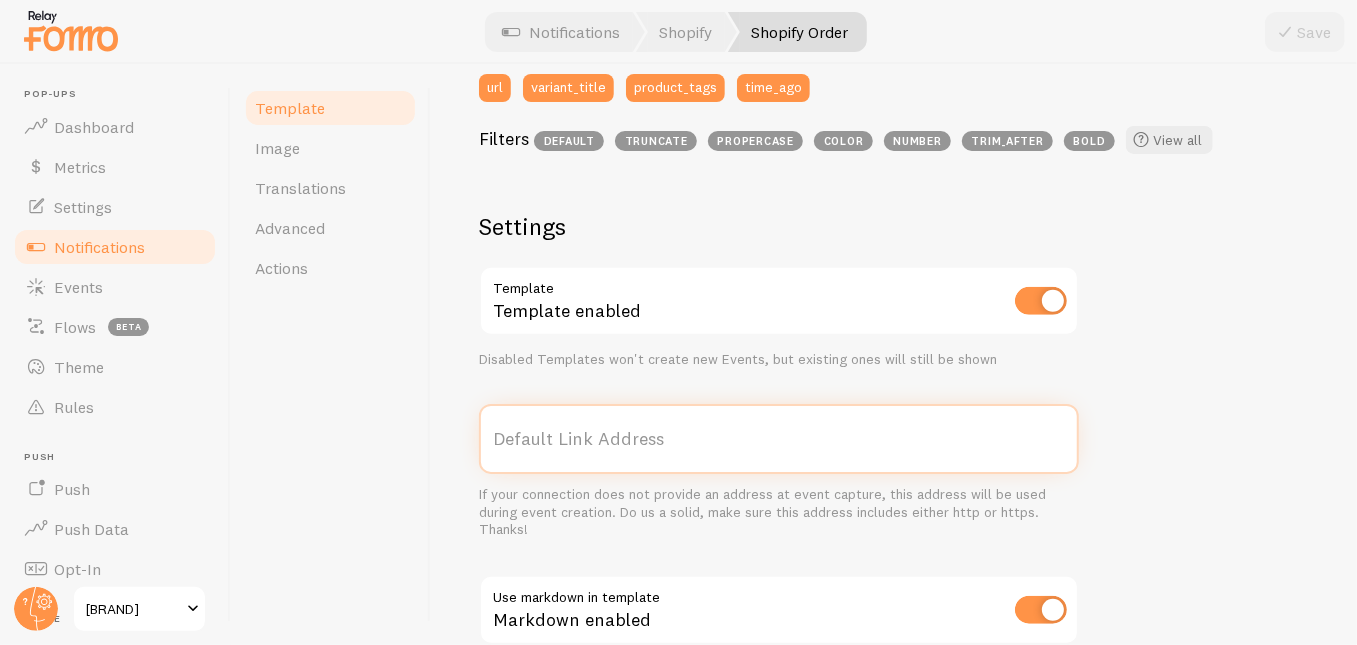 click on "Default Link Address" at bounding box center [779, 439] 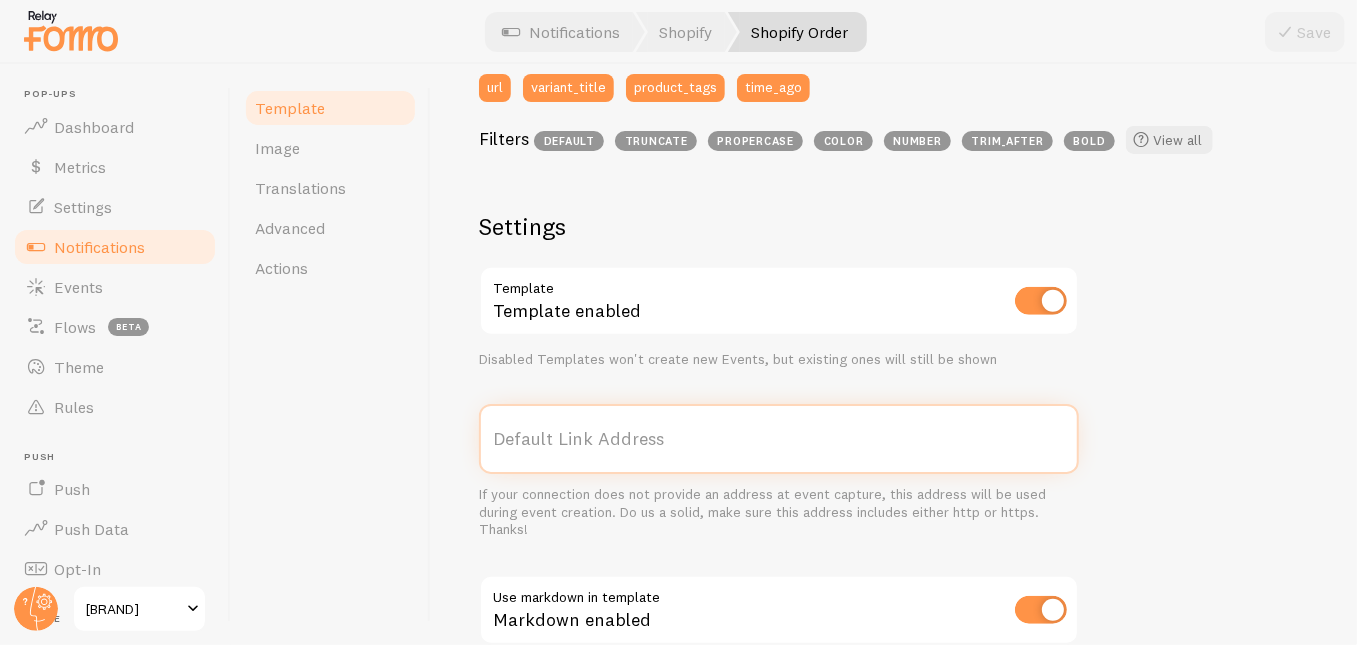 scroll, scrollTop: 603, scrollLeft: 0, axis: vertical 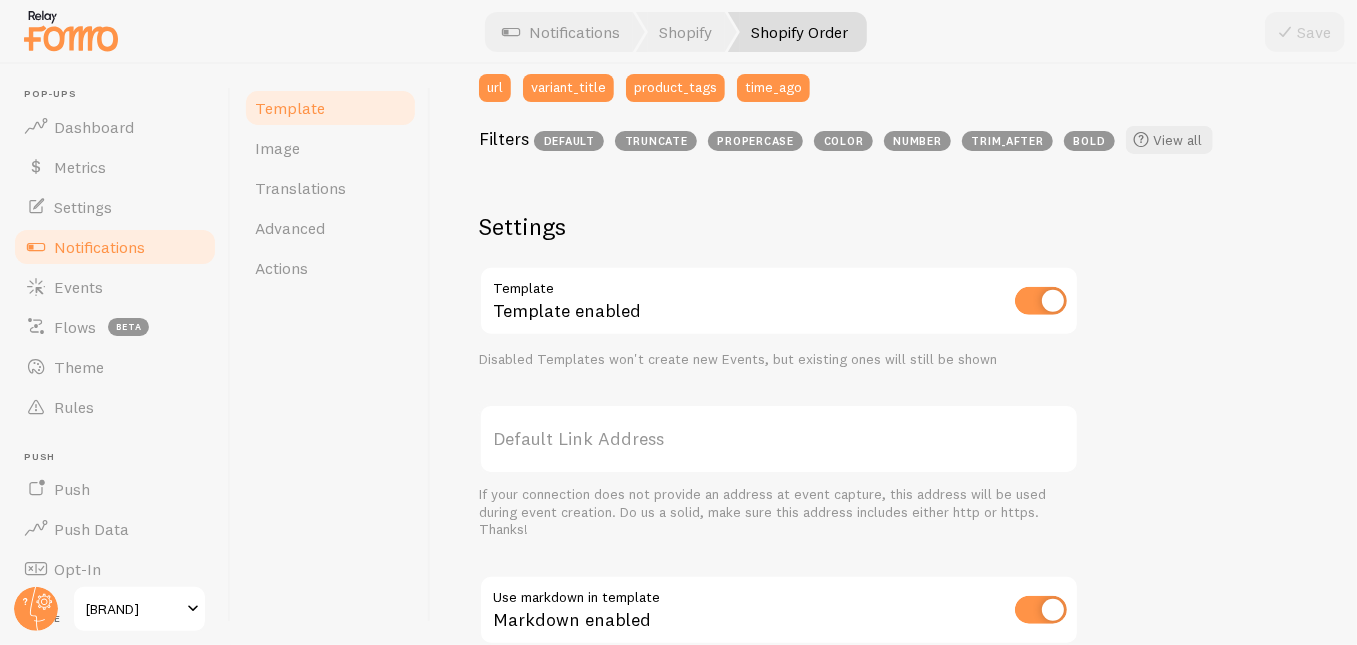 click on "Default Link Address" at bounding box center [779, 439] 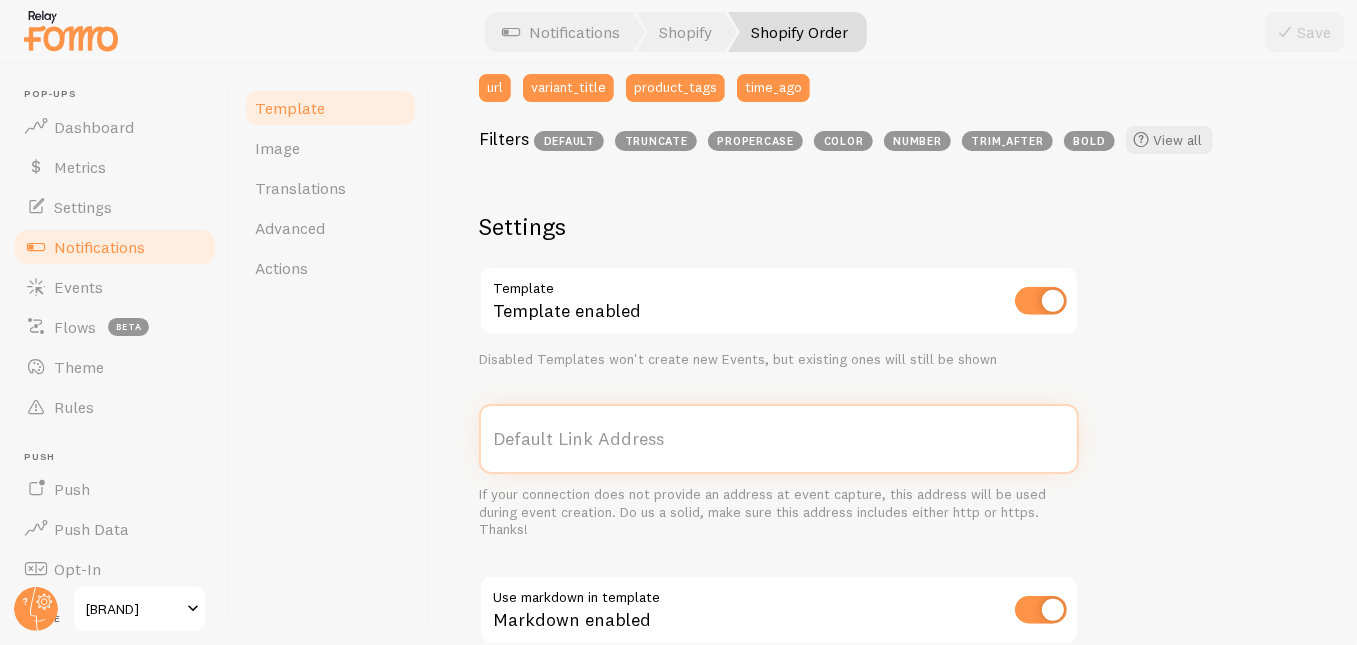 click on "Default Link Address" at bounding box center [779, 439] 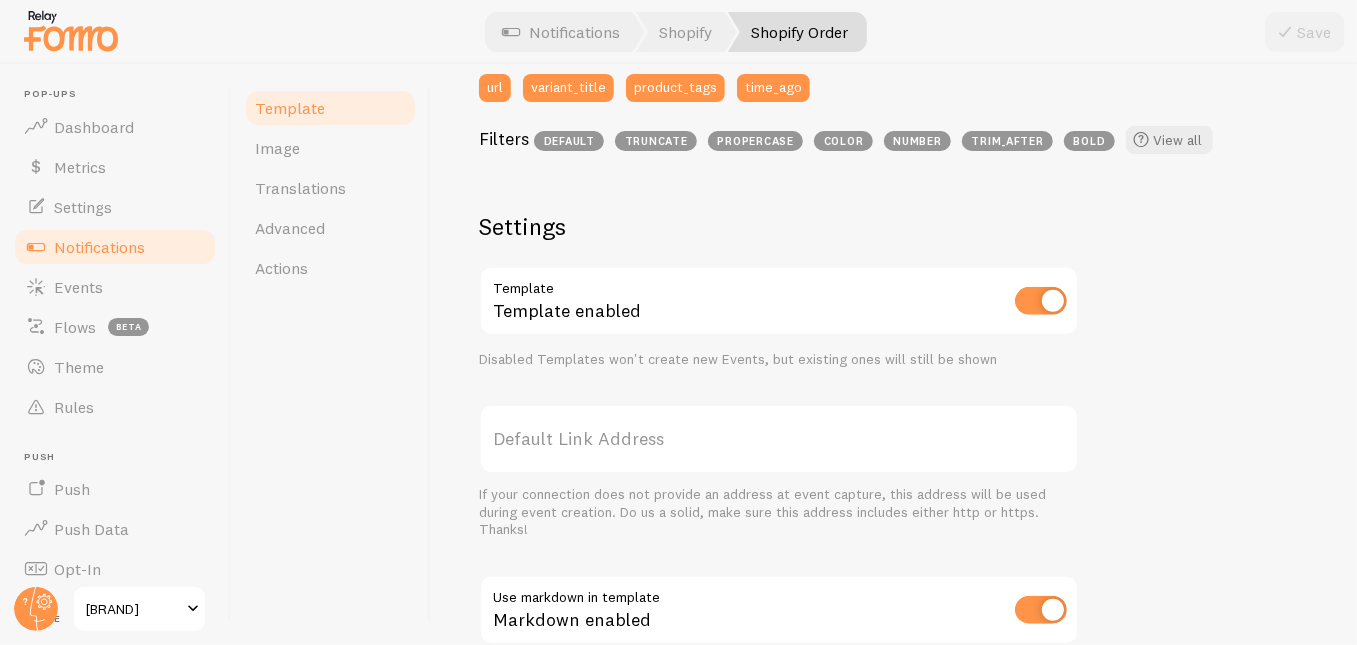 click on "Default Link Address" at bounding box center (779, 439) 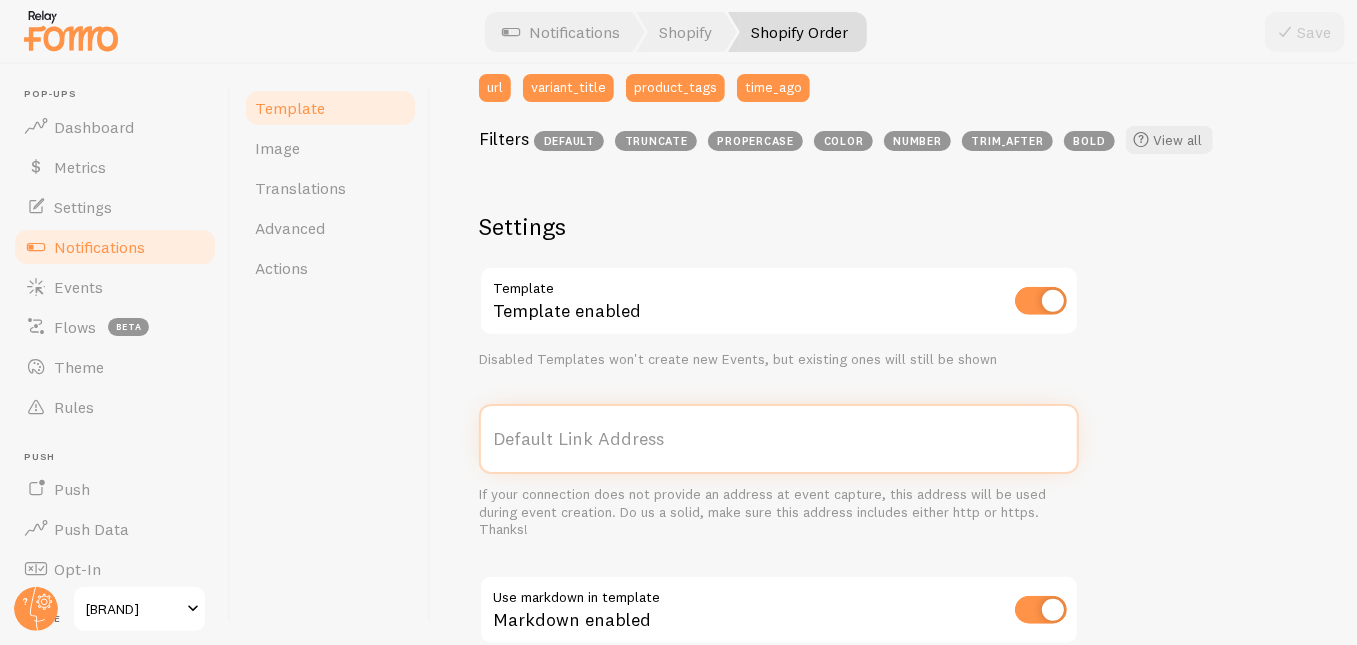 click on "Default Link Address" at bounding box center [779, 439] 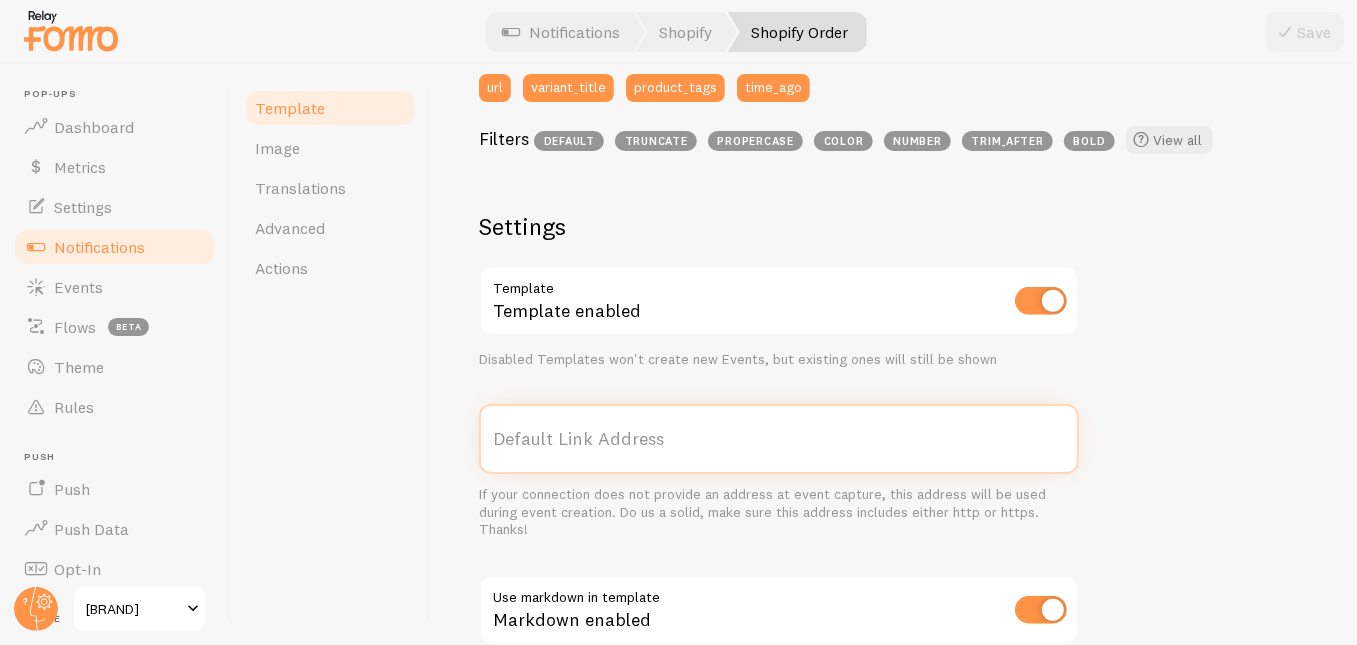 paste on "https://[DOMAIN]/pages/create-your-custom-color" 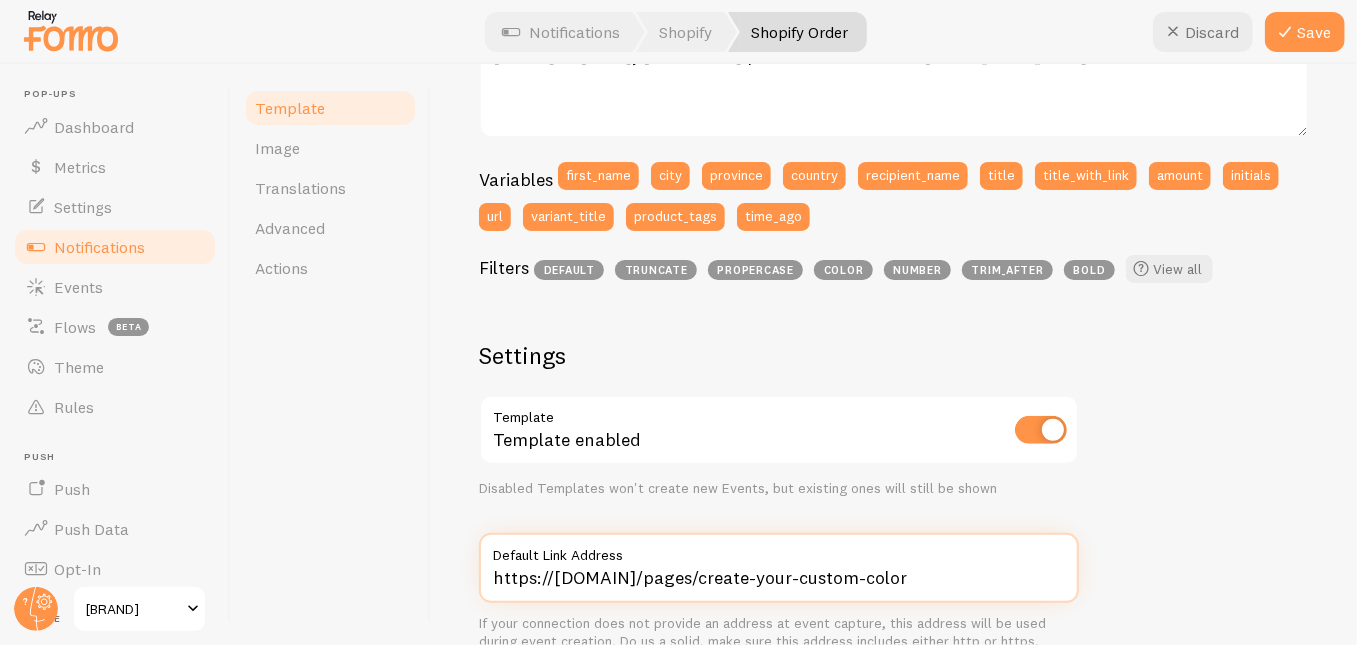 scroll, scrollTop: 388, scrollLeft: 0, axis: vertical 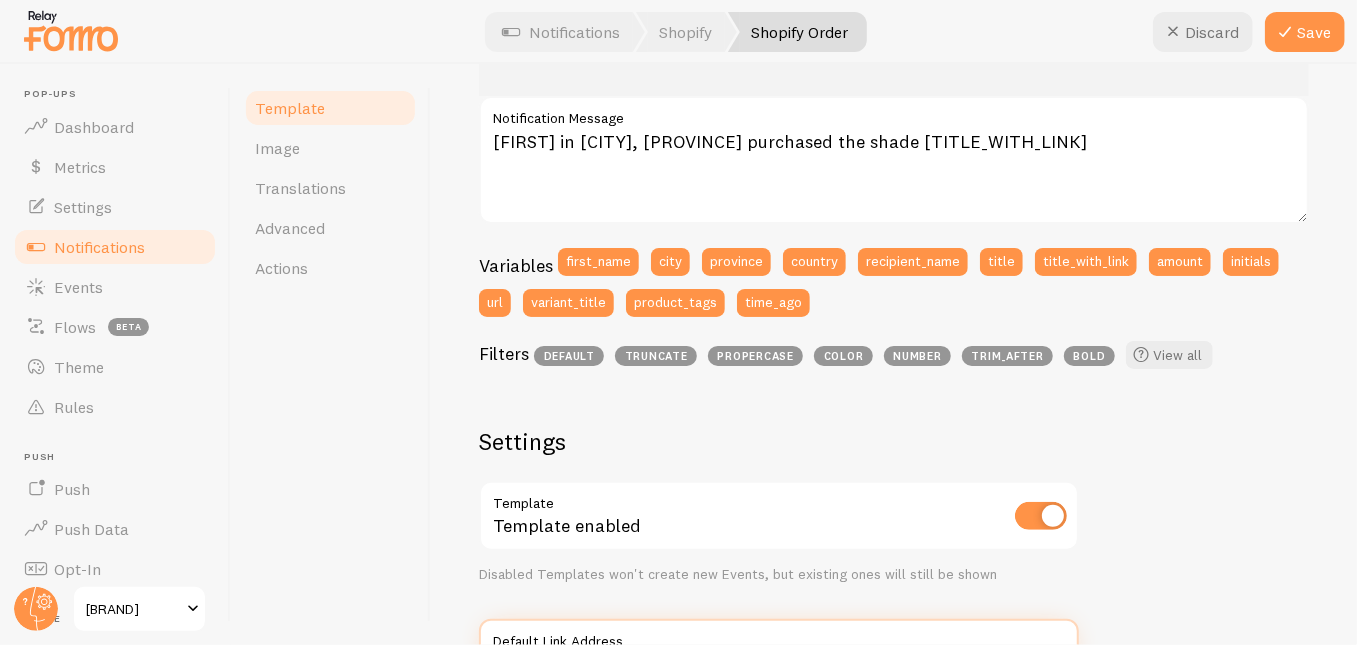 type on "https://[DOMAIN]/pages/create-your-custom-color" 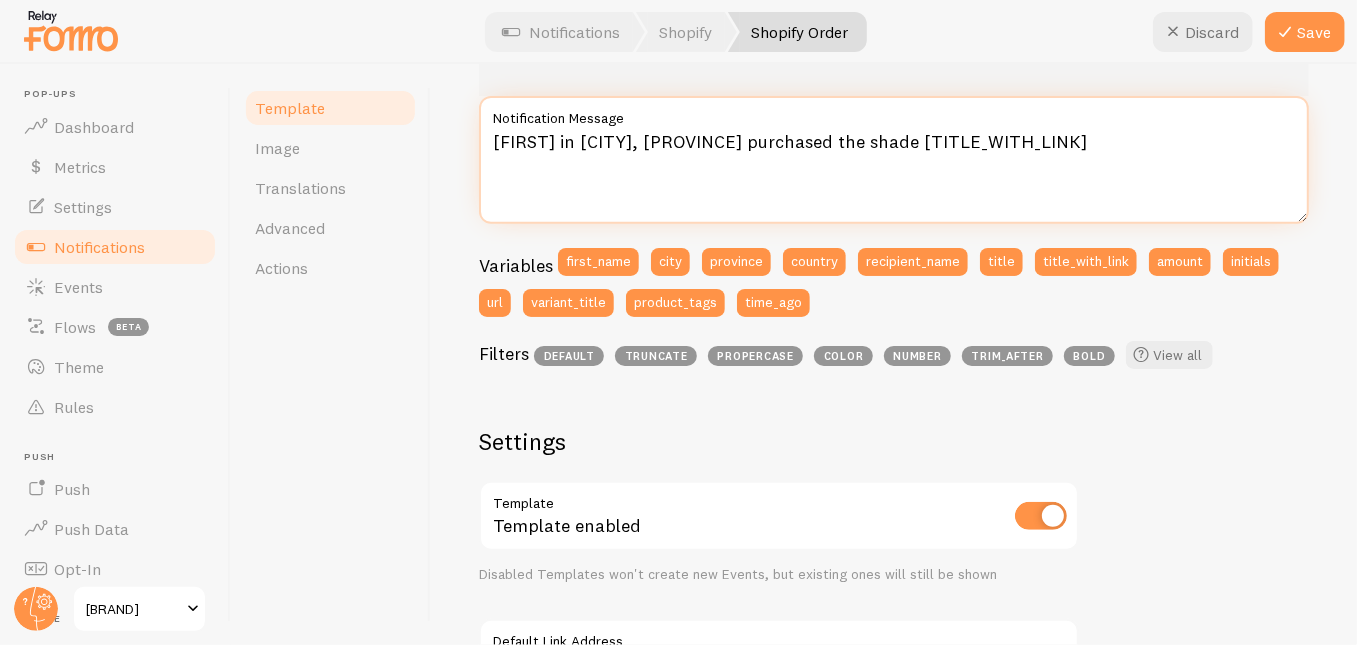 click on "[FIRST] in [CITY], [PROVINCE] purchased the shade [TITLE_WITH_LINK]" at bounding box center [894, 160] 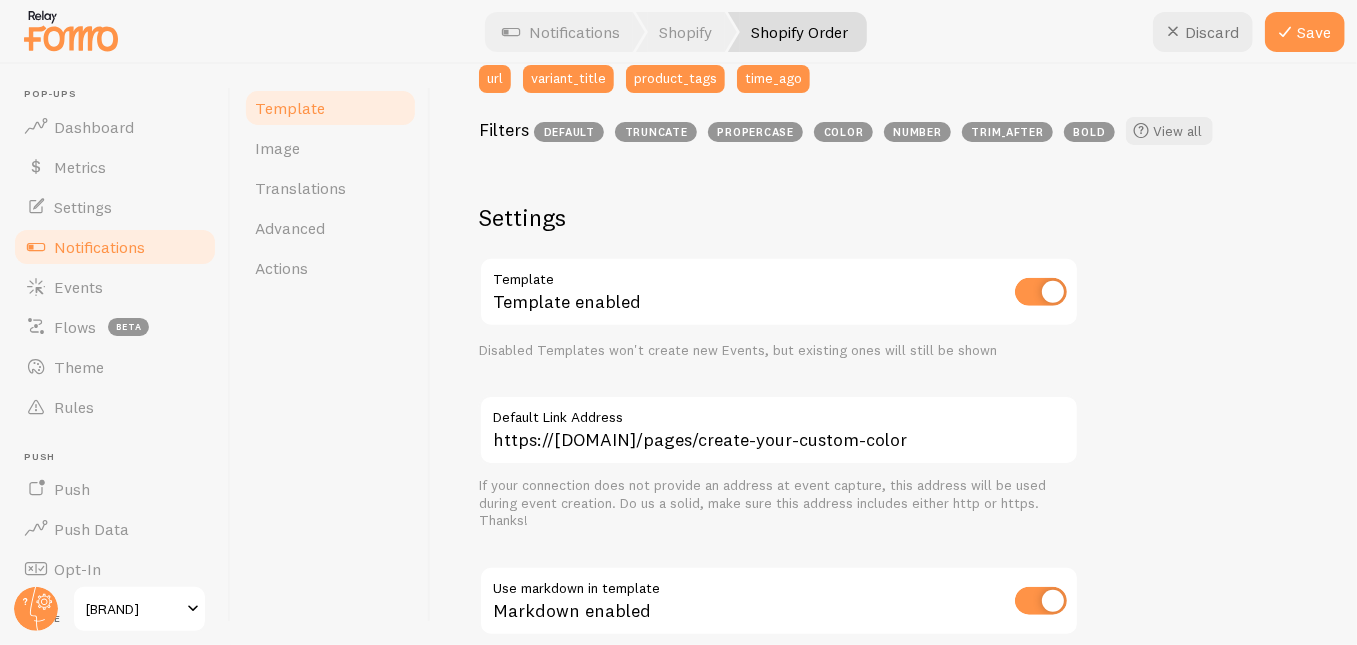 scroll, scrollTop: 611, scrollLeft: 0, axis: vertical 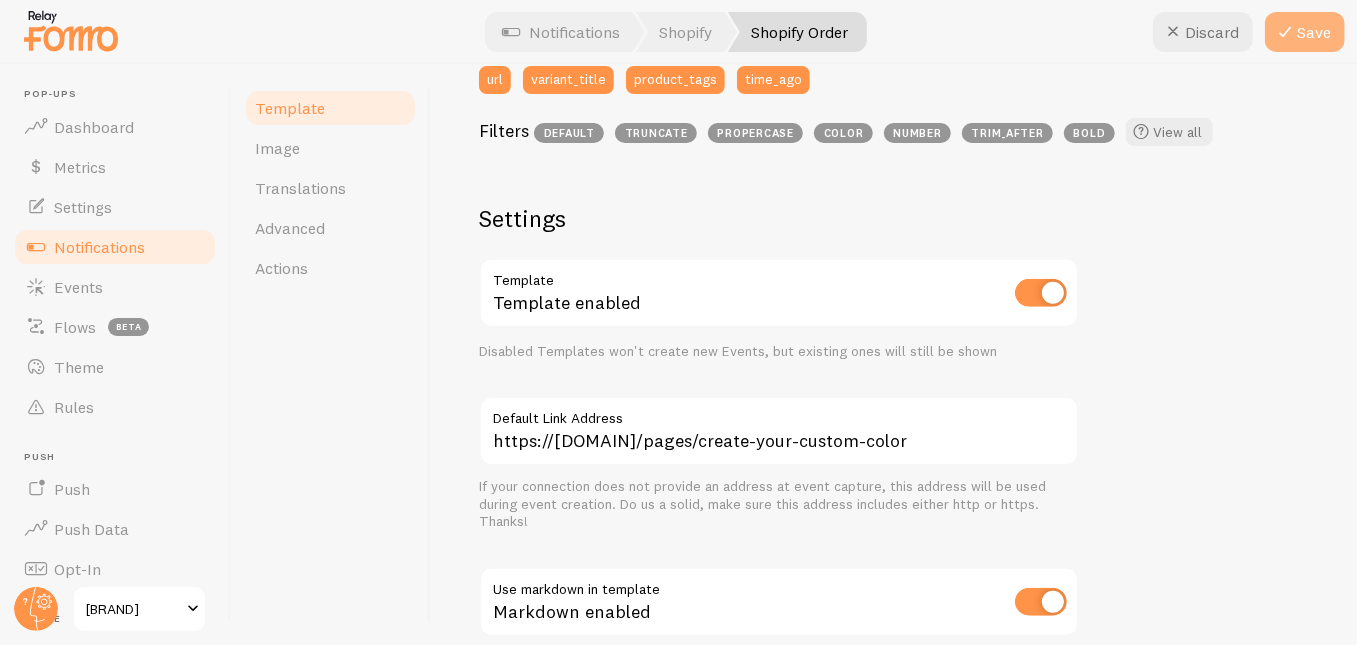 type on "[FIRST] in [CITY], [PROVINCE] purchased the shade [TITLE]" 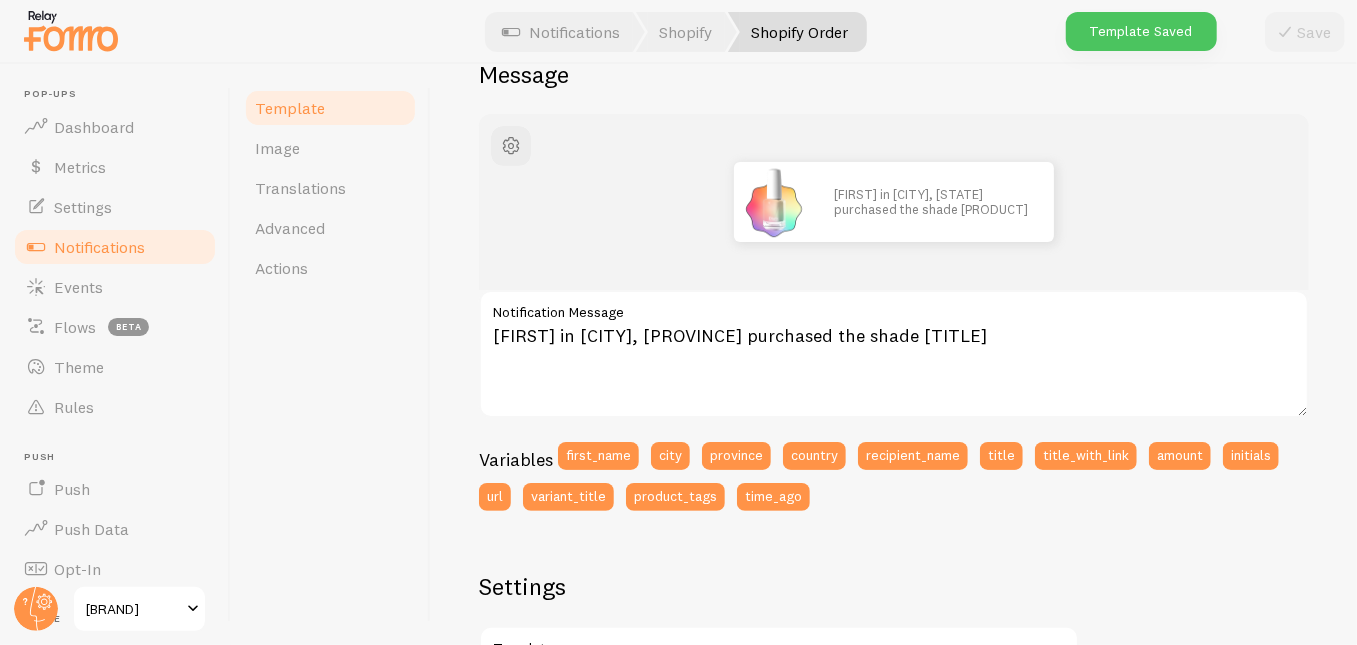 scroll, scrollTop: 62, scrollLeft: 0, axis: vertical 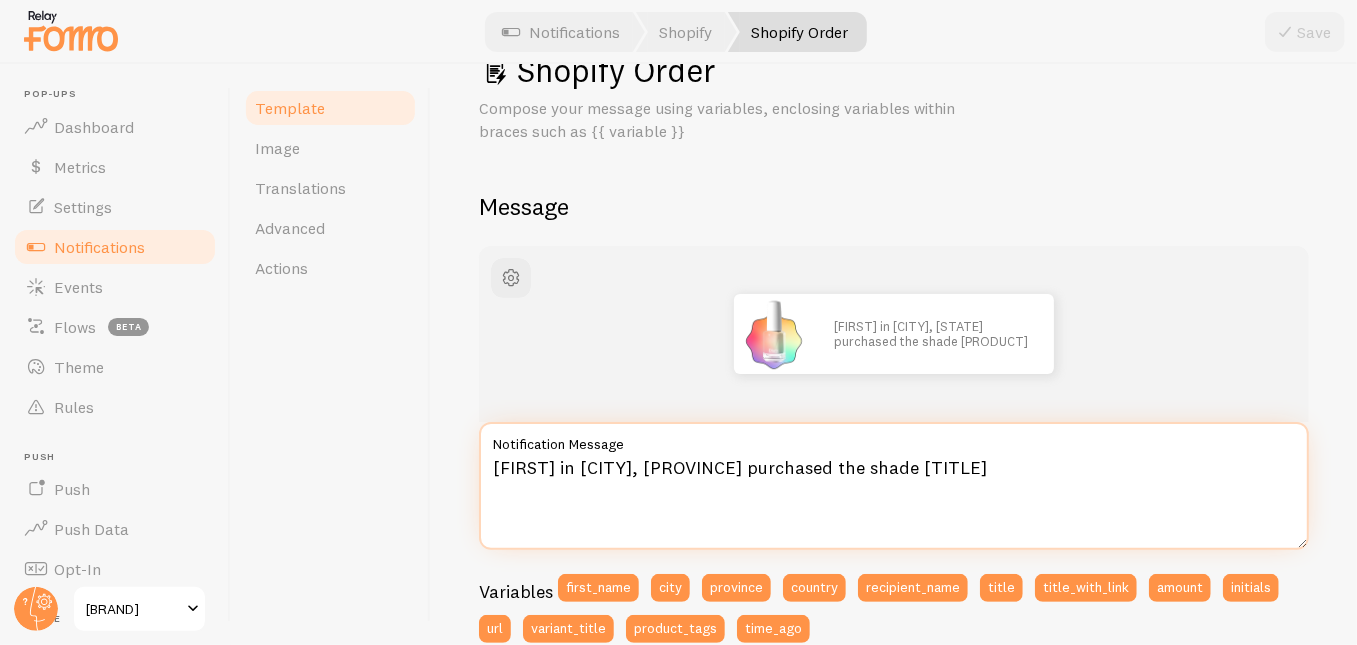 click on "[FIRST] in [CITY], [PROVINCE] purchased the shade [TITLE]" at bounding box center (894, 486) 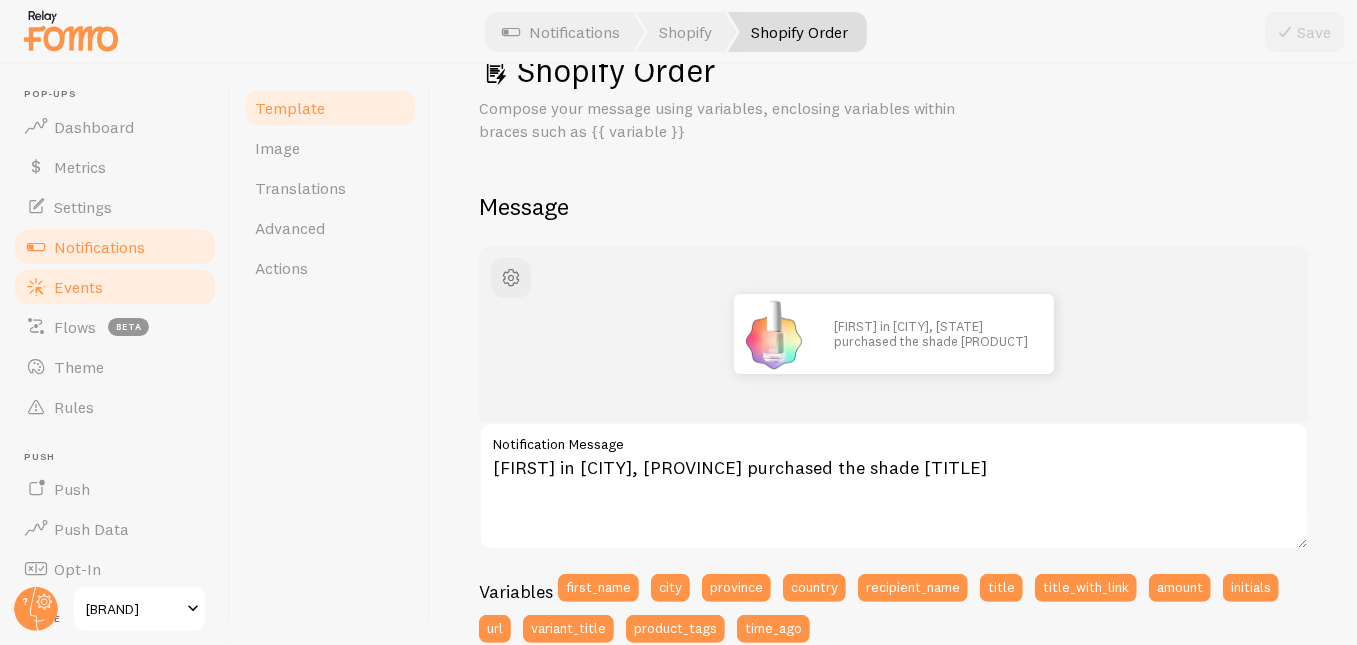 click on "Events" at bounding box center [78, 287] 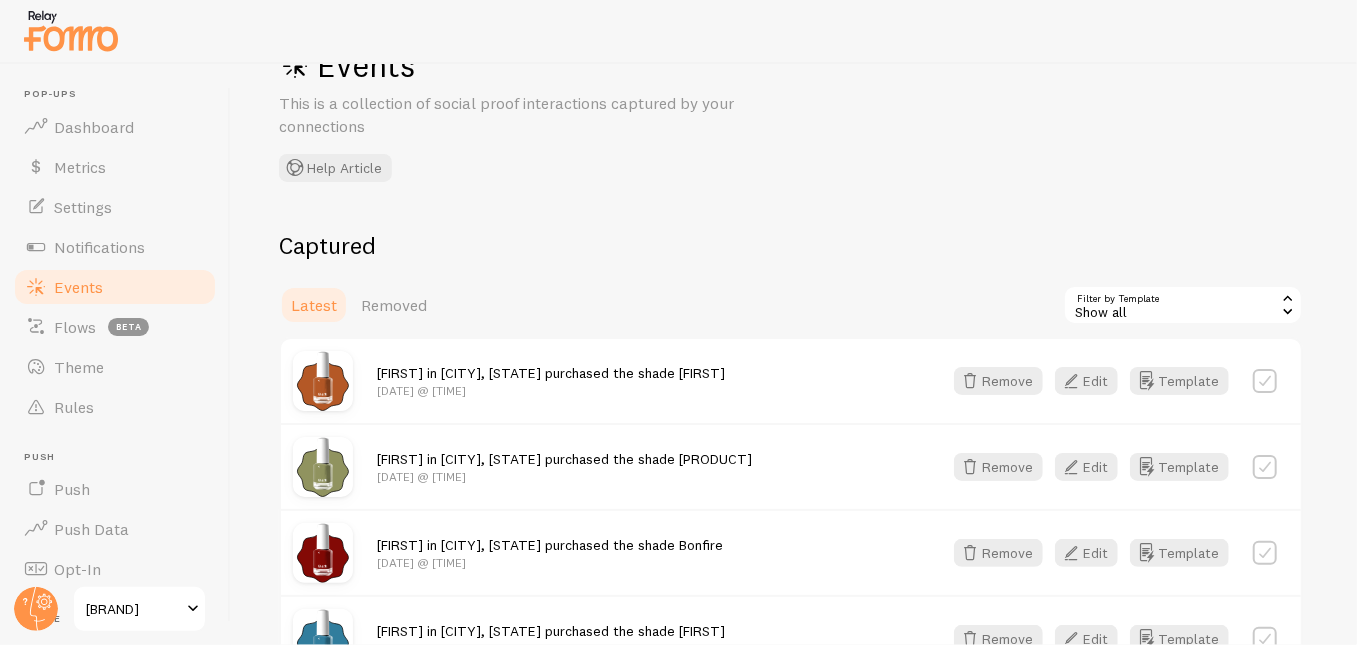 scroll, scrollTop: 68, scrollLeft: 0, axis: vertical 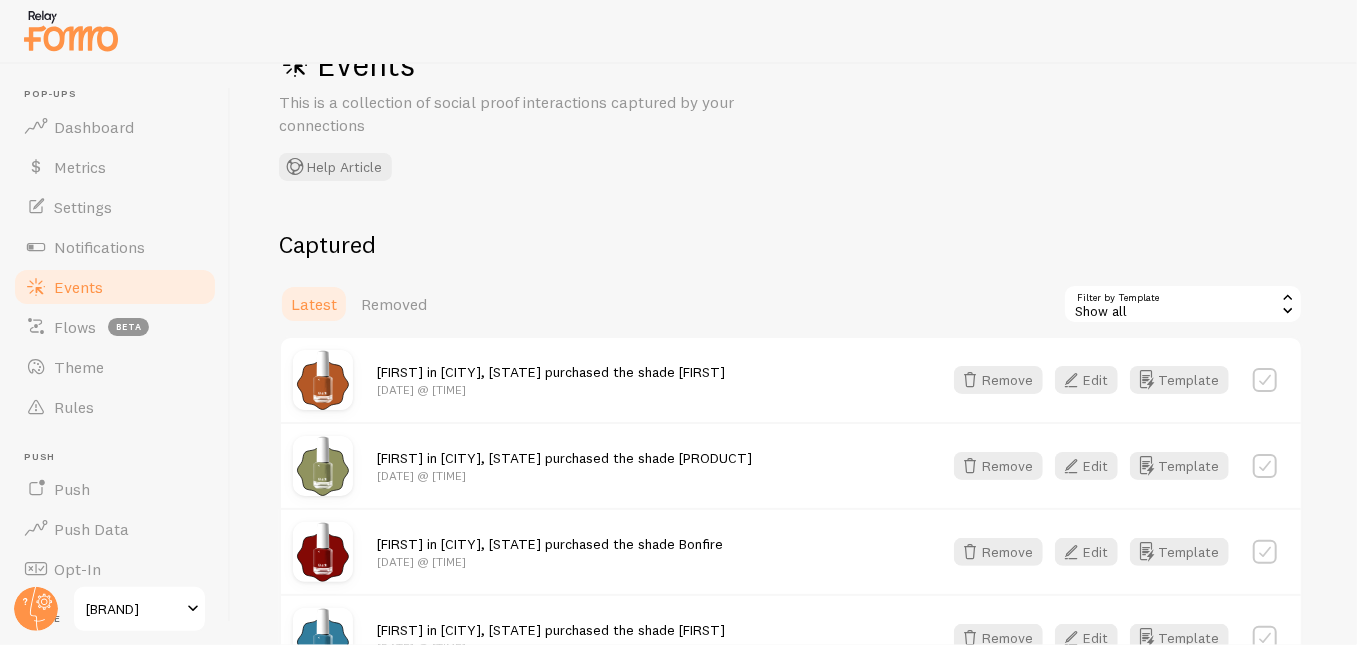 click on "[FIRST] in [CITY], [STATE] purchased the shade [PRODUCT]" at bounding box center (564, 458) 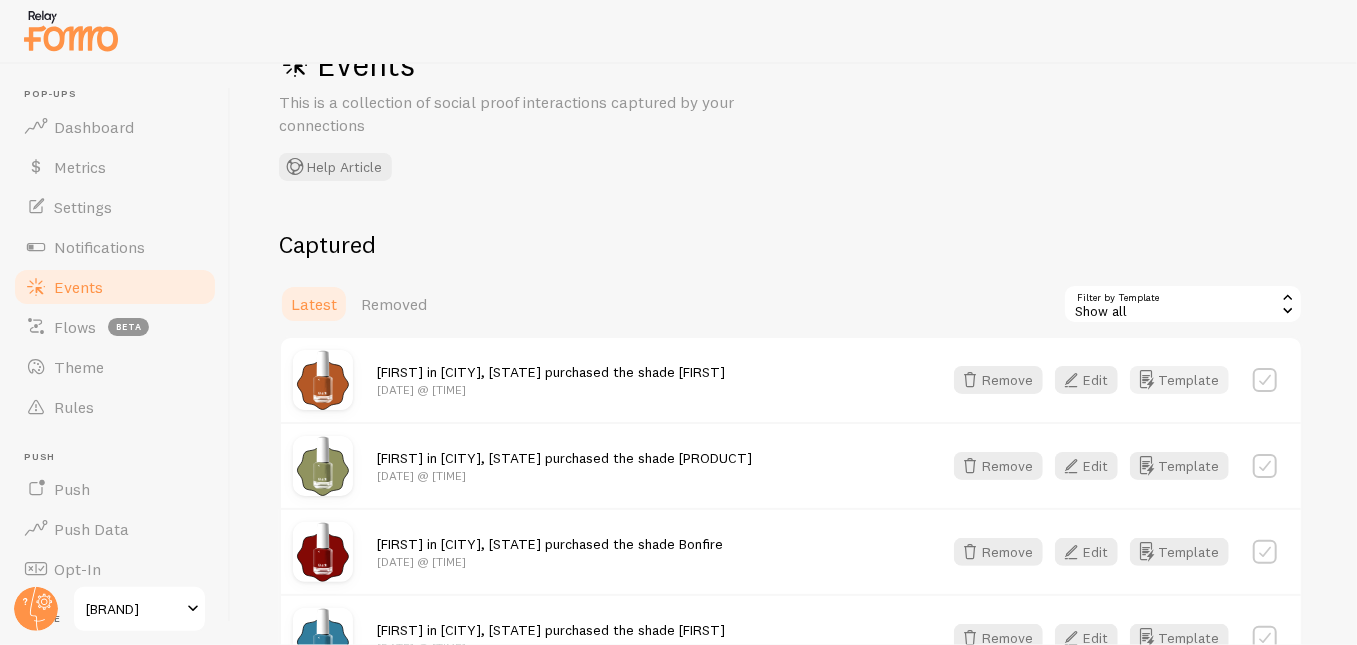 click on "Template" at bounding box center (1179, 380) 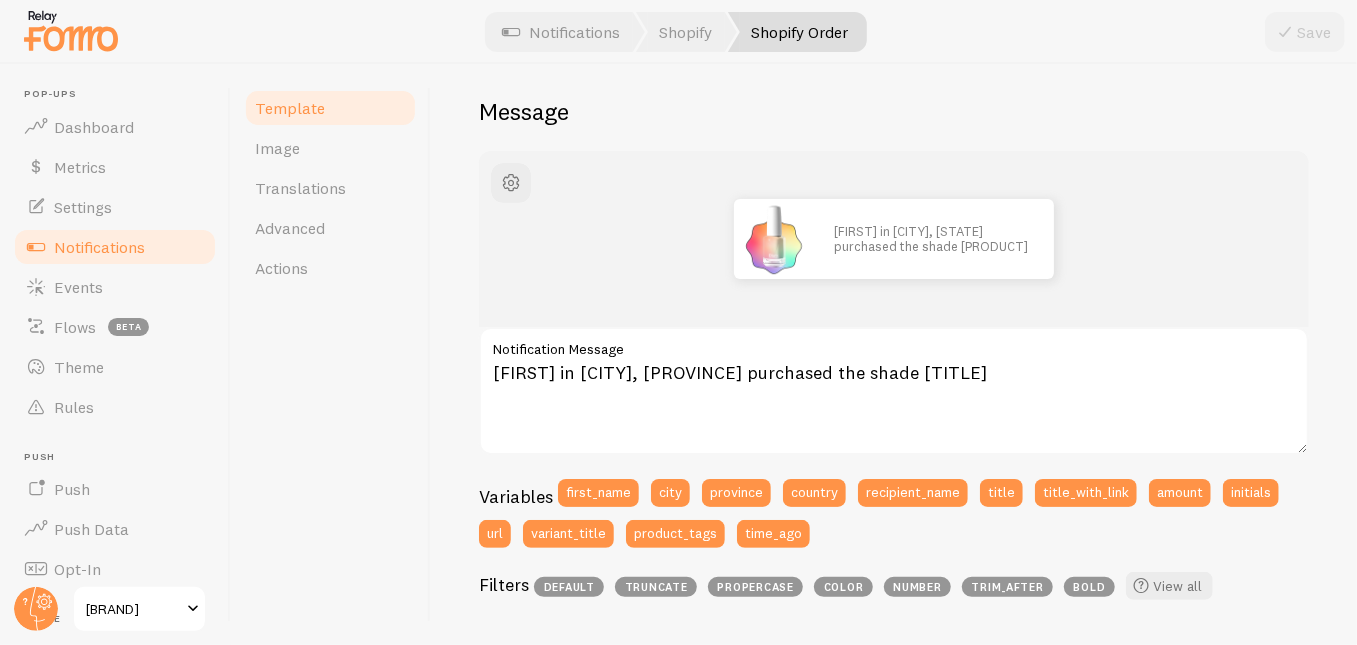 scroll, scrollTop: 166, scrollLeft: 0, axis: vertical 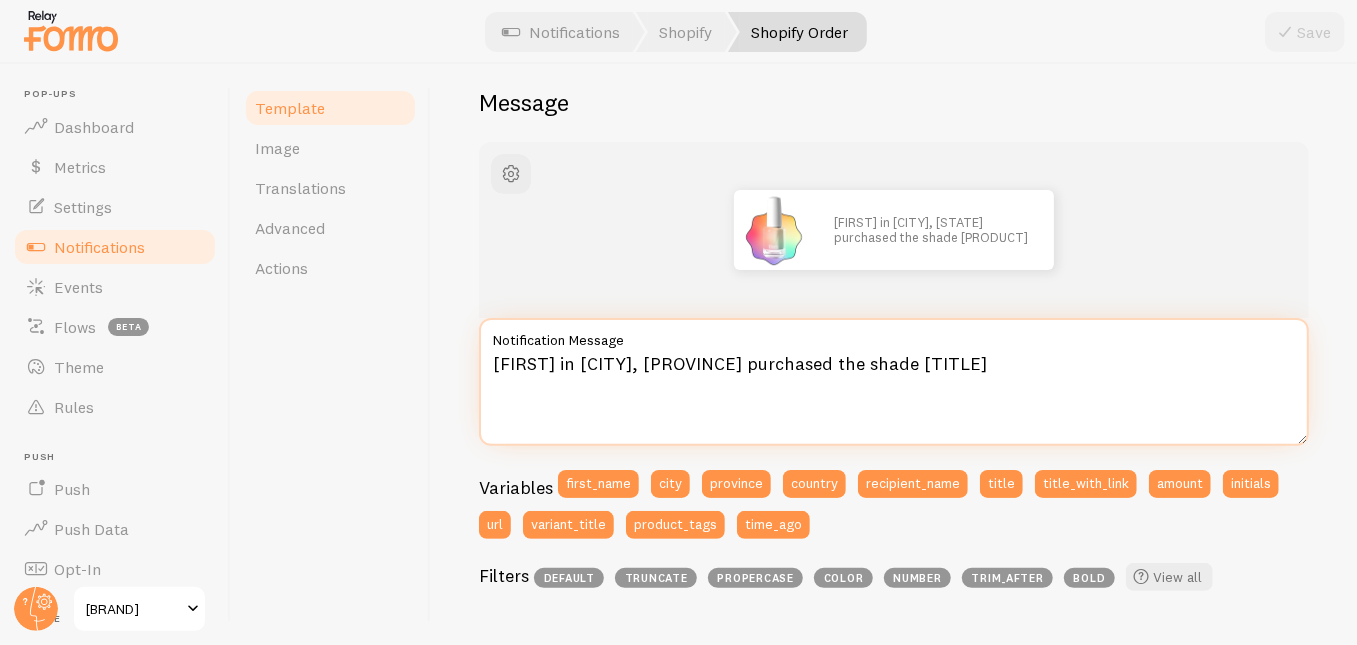 click on "[FIRST] in [CITY], [PROVINCE] purchased the shade [TITLE]" at bounding box center [894, 382] 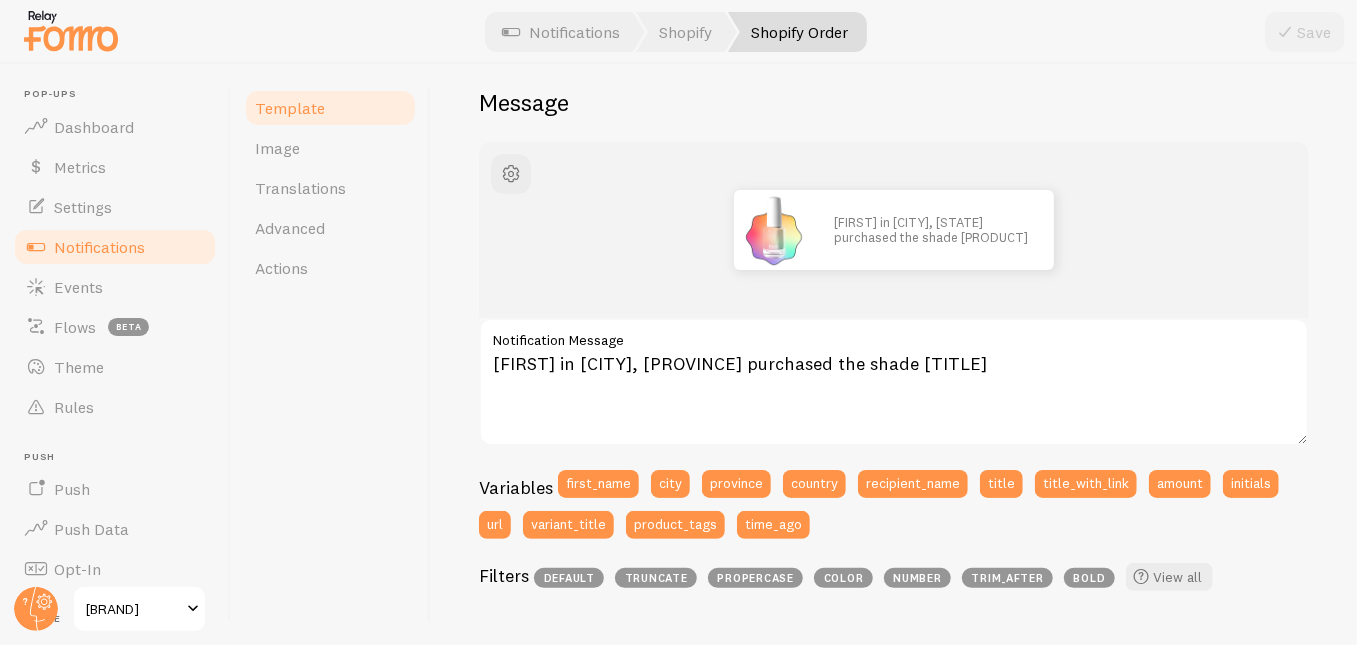 click on "Notifications" at bounding box center [99, 247] 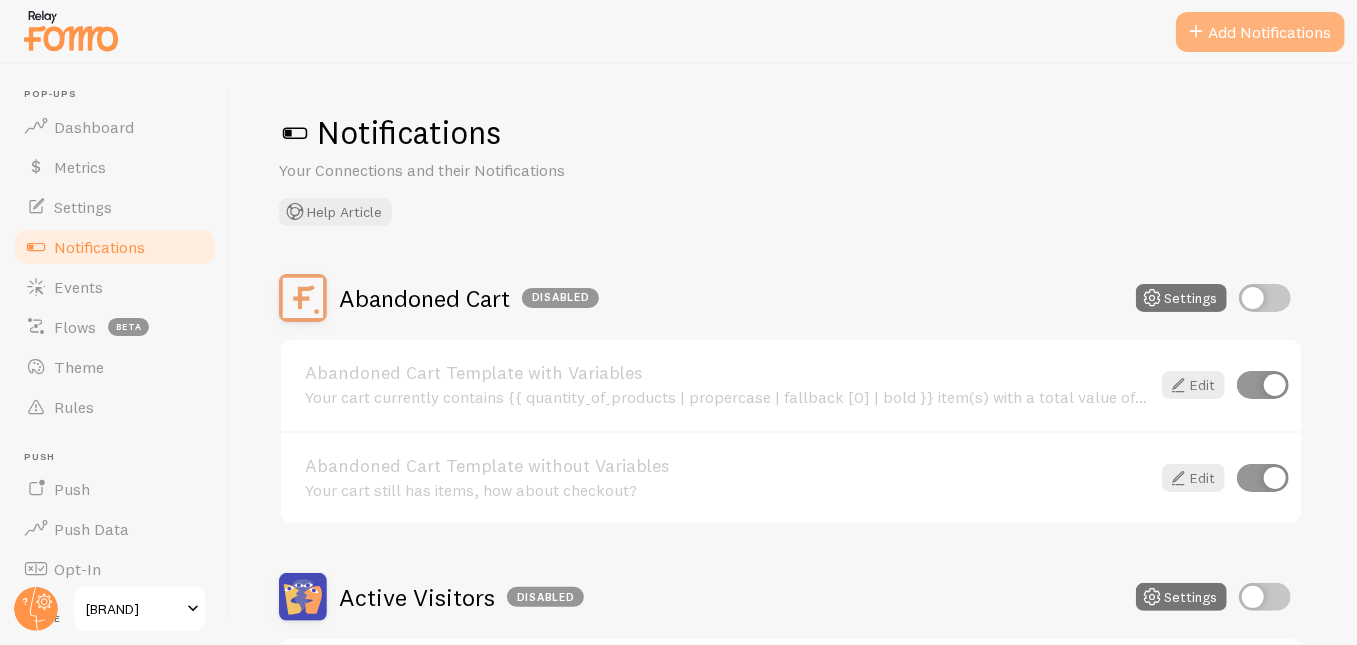 click on "Add Notifications" at bounding box center [1260, 32] 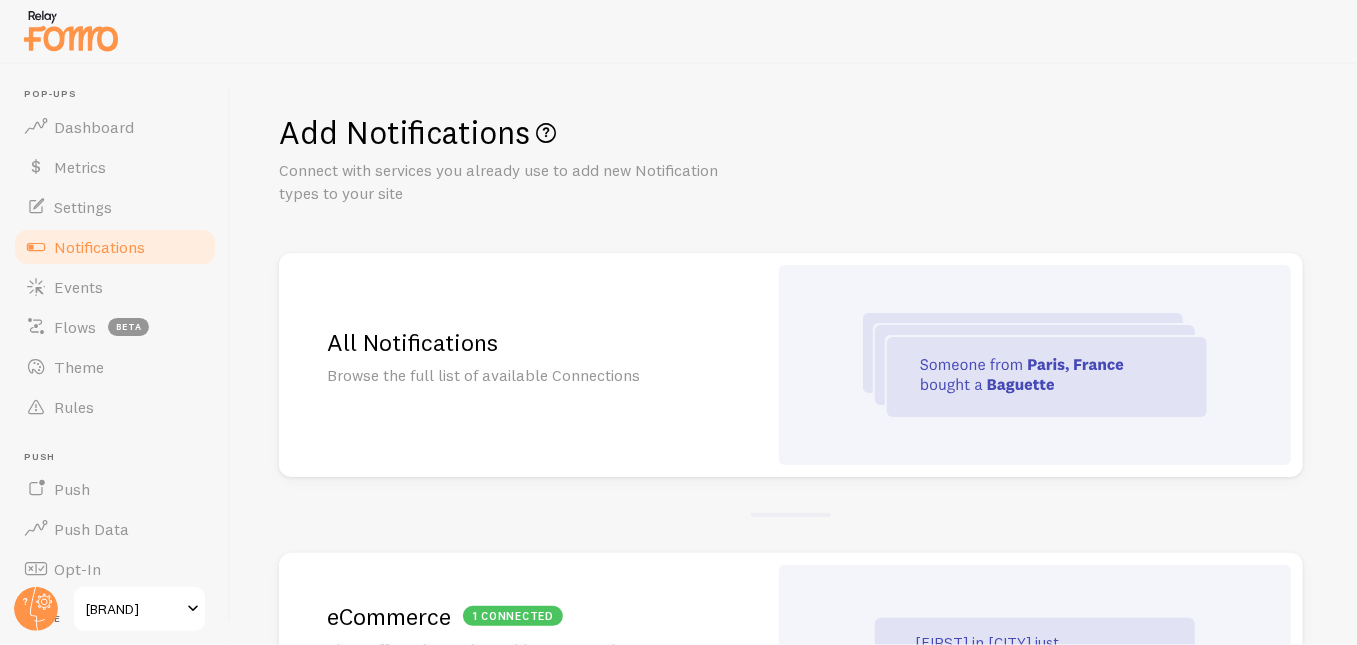 click on "All Notifications" at bounding box center (523, 342) 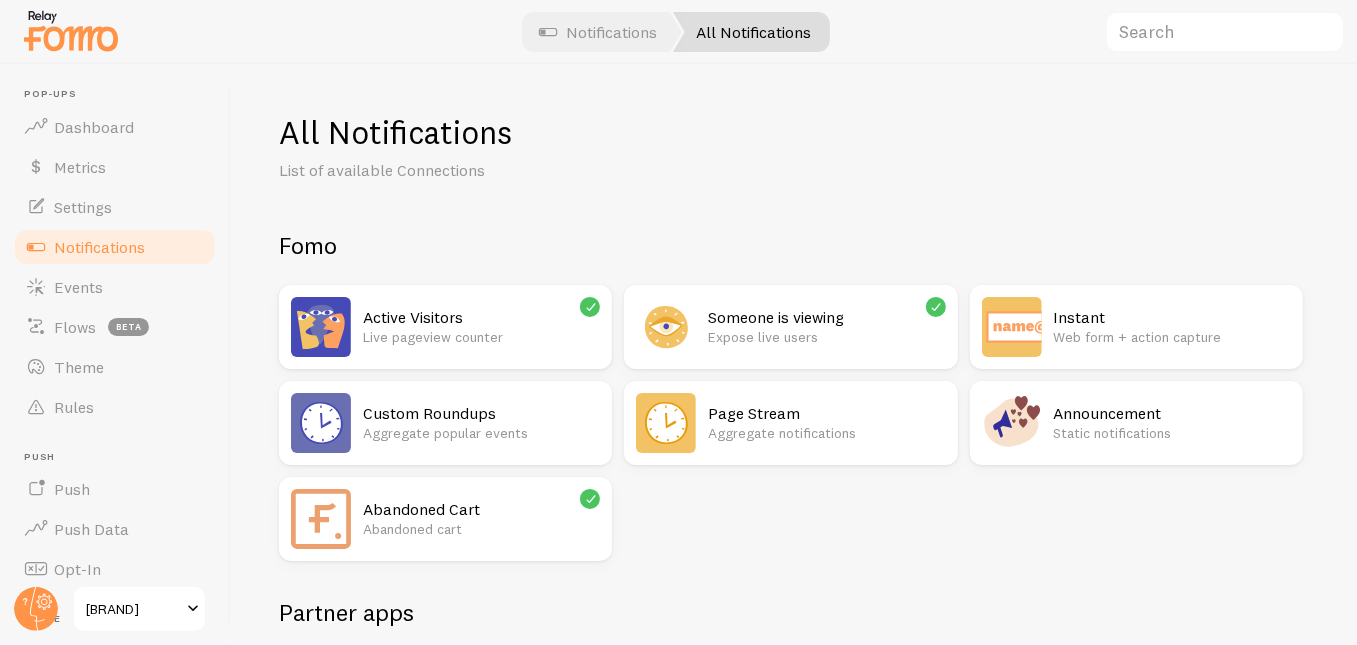 click at bounding box center [1012, 423] 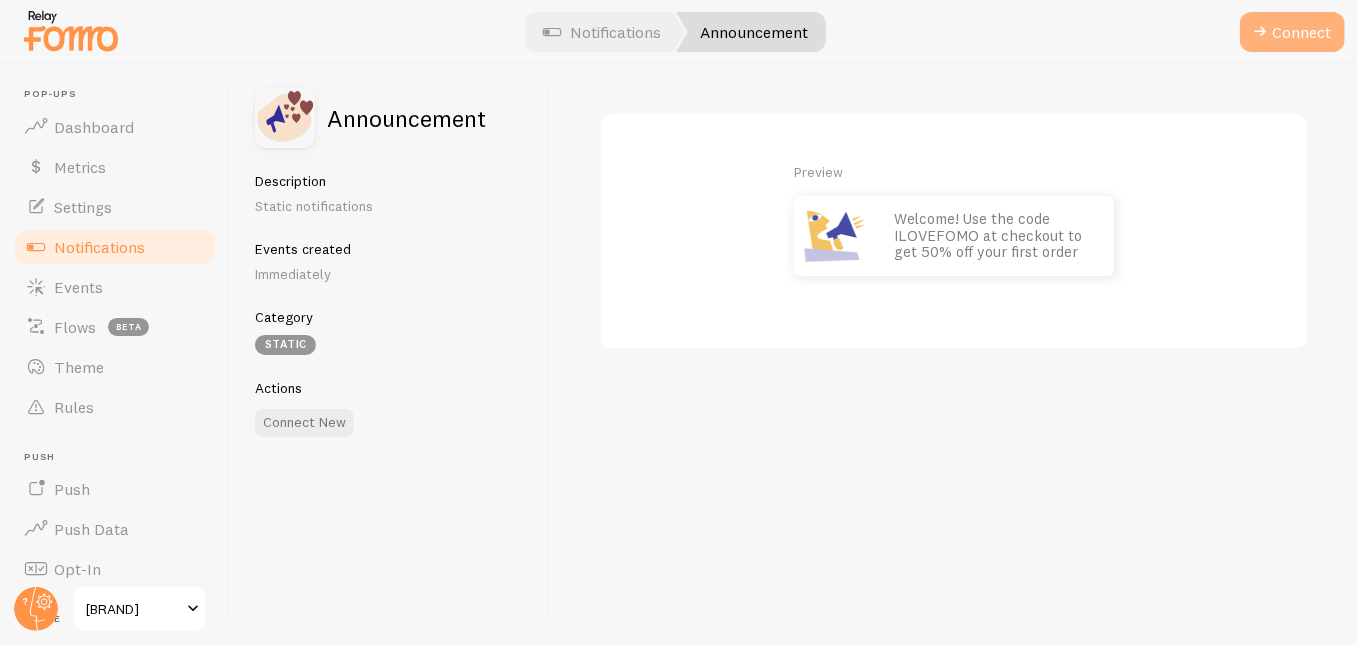 click at bounding box center [1260, 32] 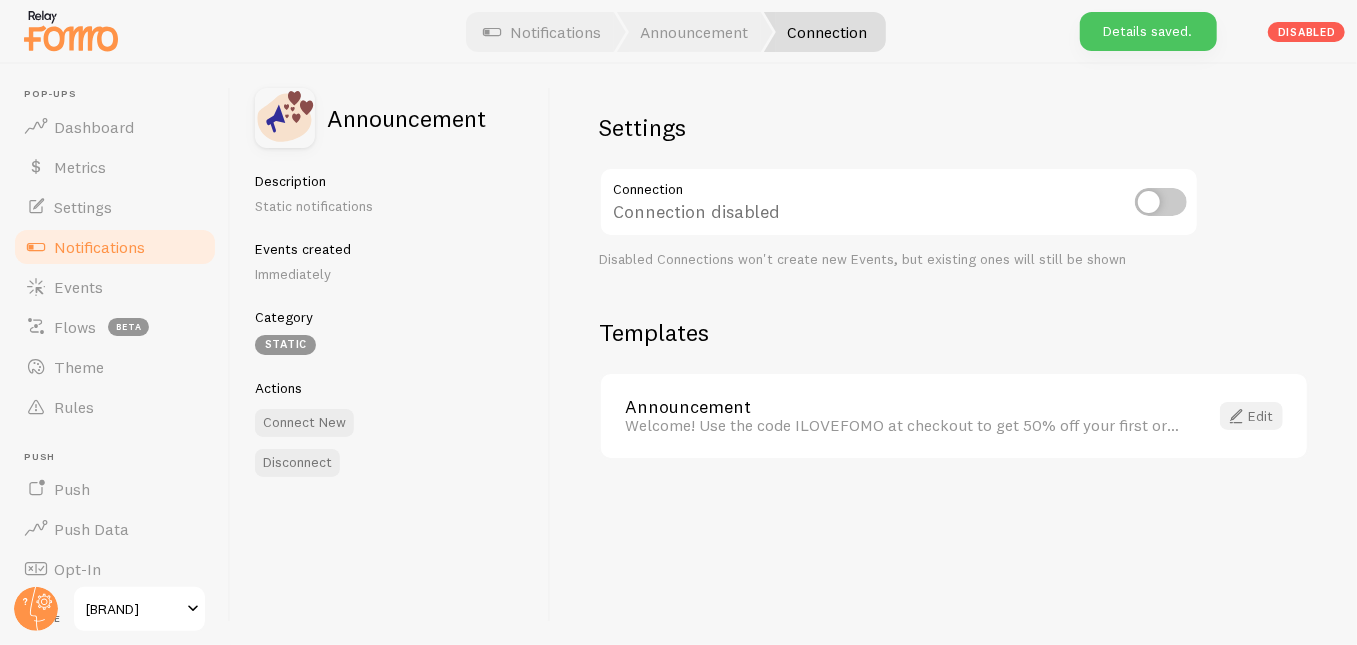 click on "Edit" at bounding box center [1251, 416] 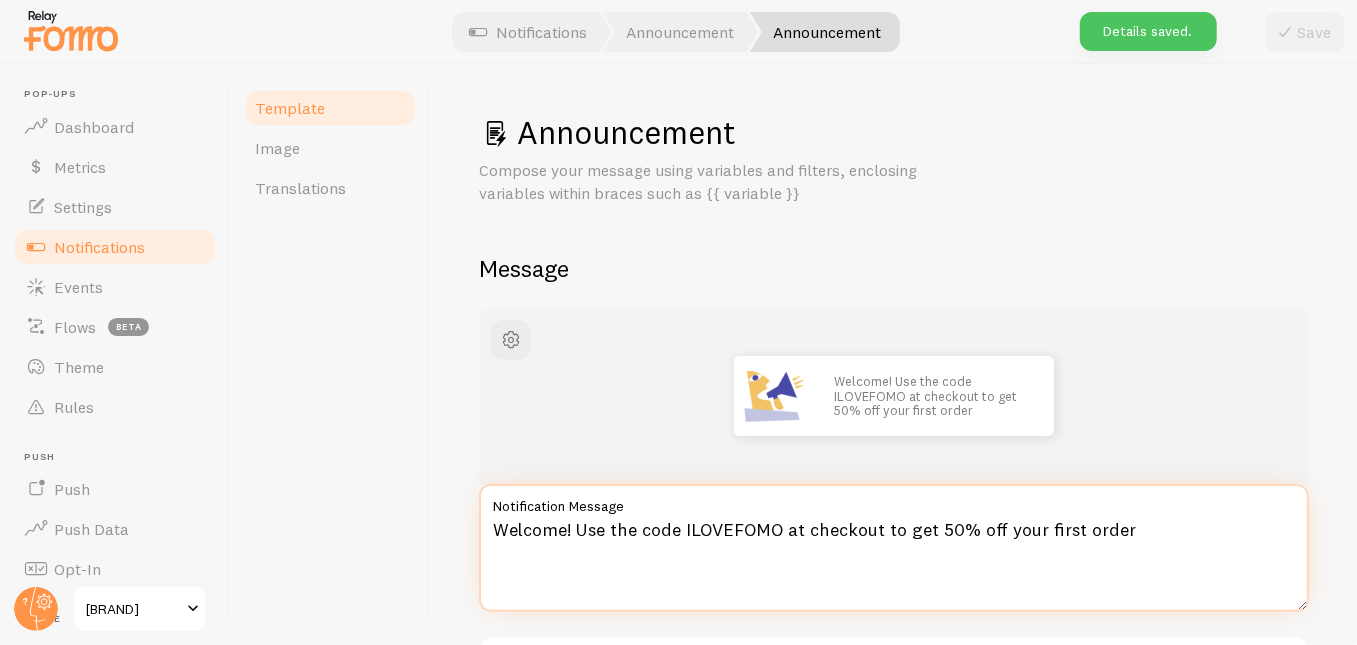 click on "Welcome! Use the code ILOVEFOMO at checkout to get 50% off your first order" at bounding box center (894, 548) 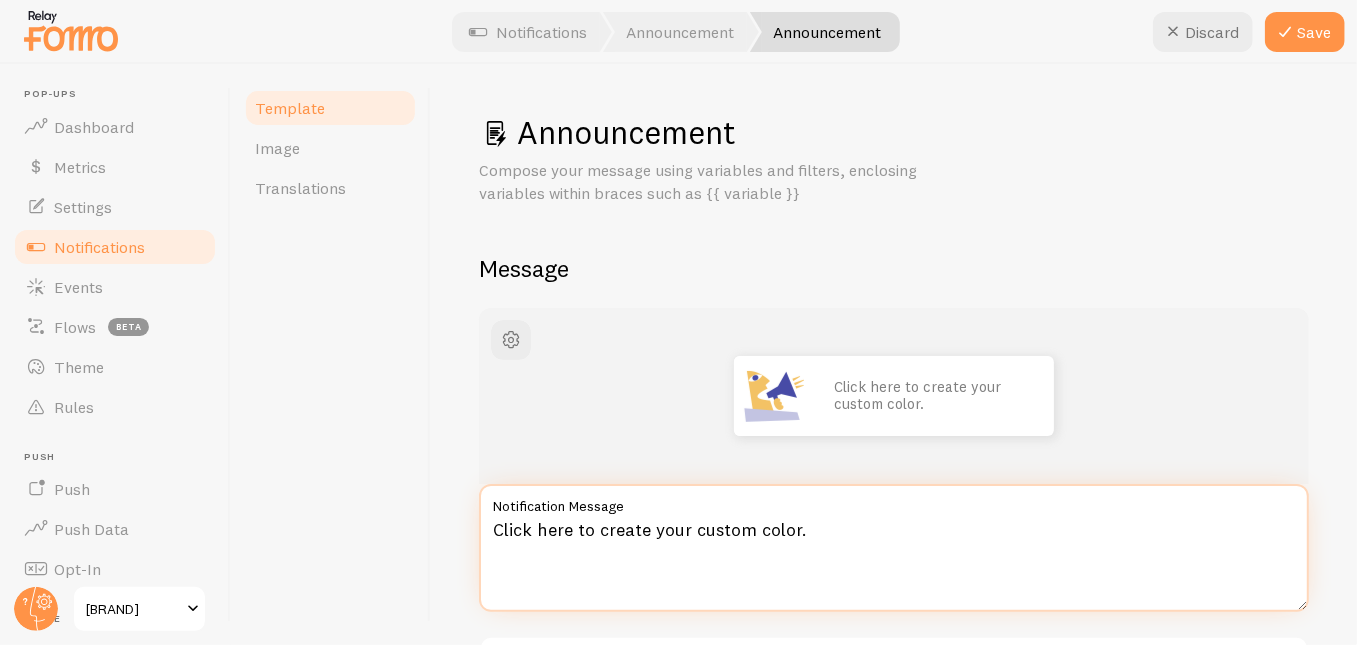 click on "Click here to create your custom color." at bounding box center (894, 548) 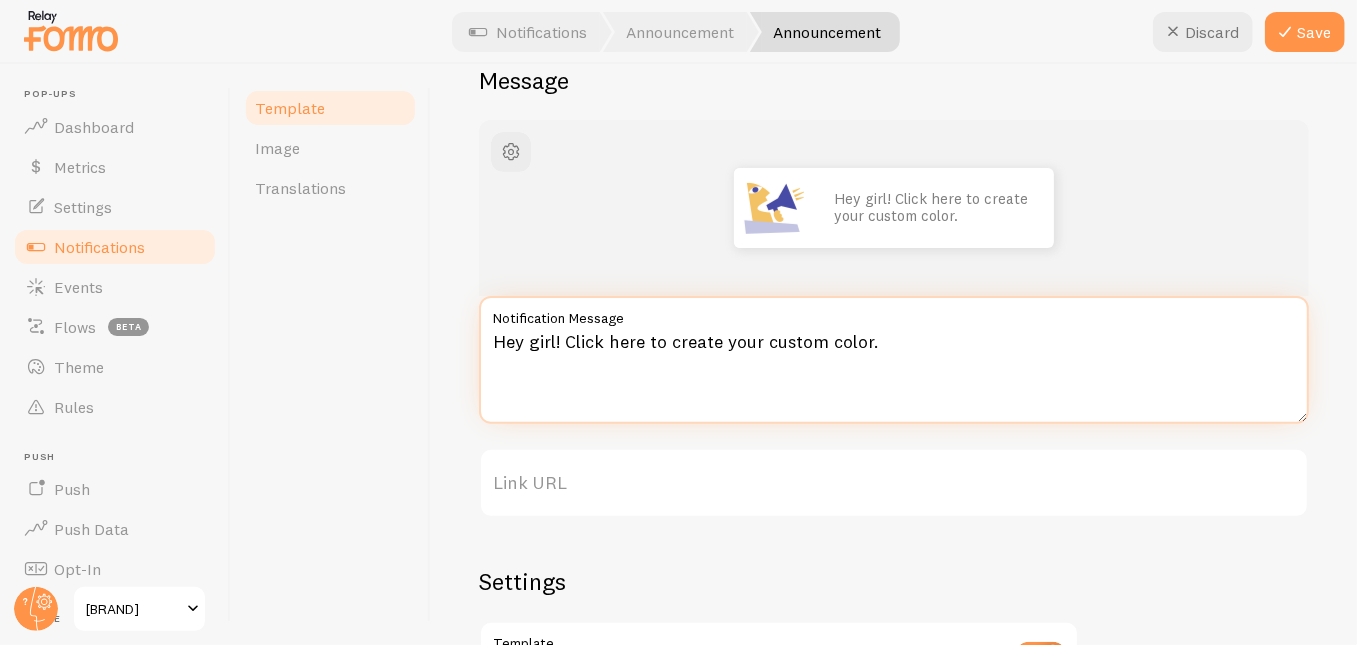 scroll, scrollTop: 232, scrollLeft: 0, axis: vertical 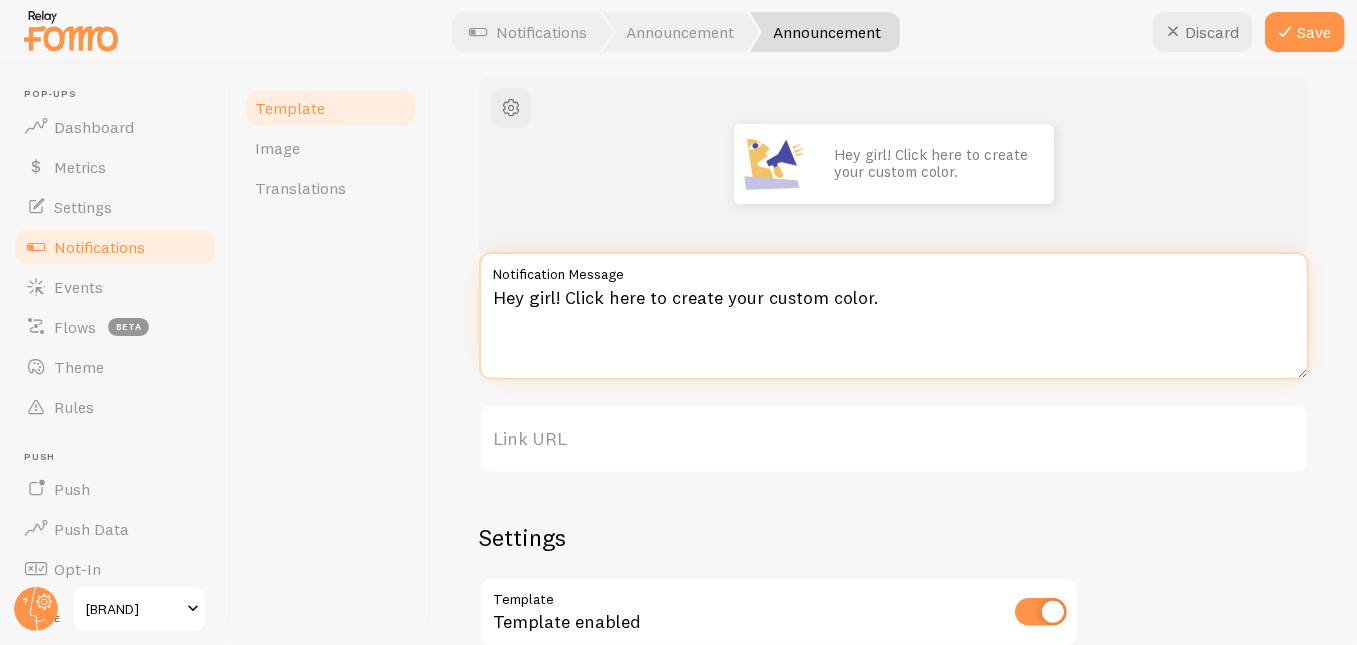 type on "Hey girl! Click here to create your custom color." 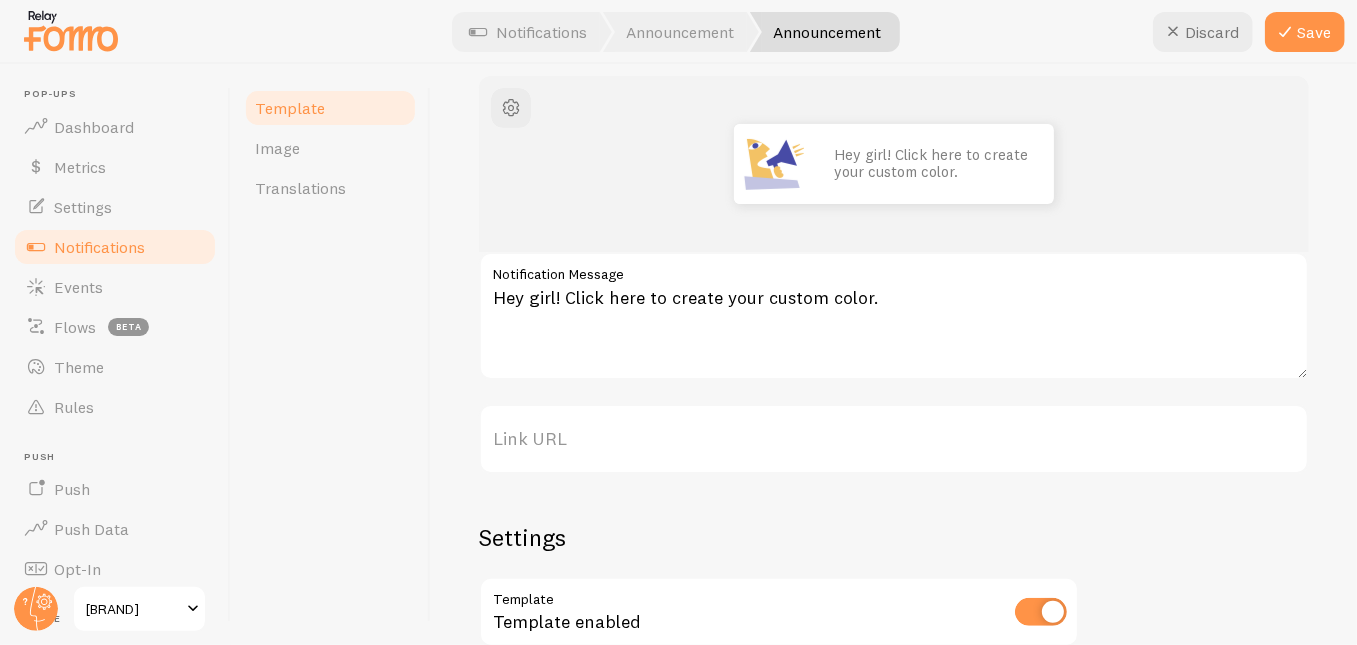 click on "Link URL" at bounding box center [894, 439] 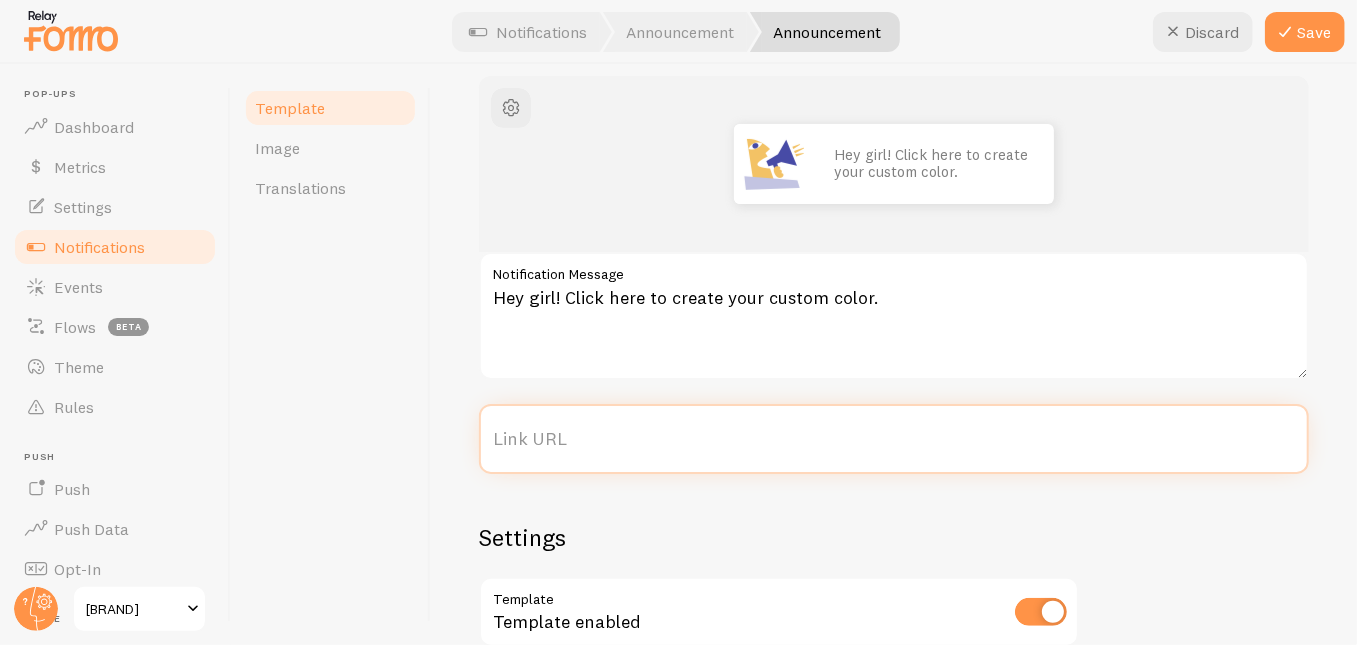 click on "Link URL" at bounding box center (894, 439) 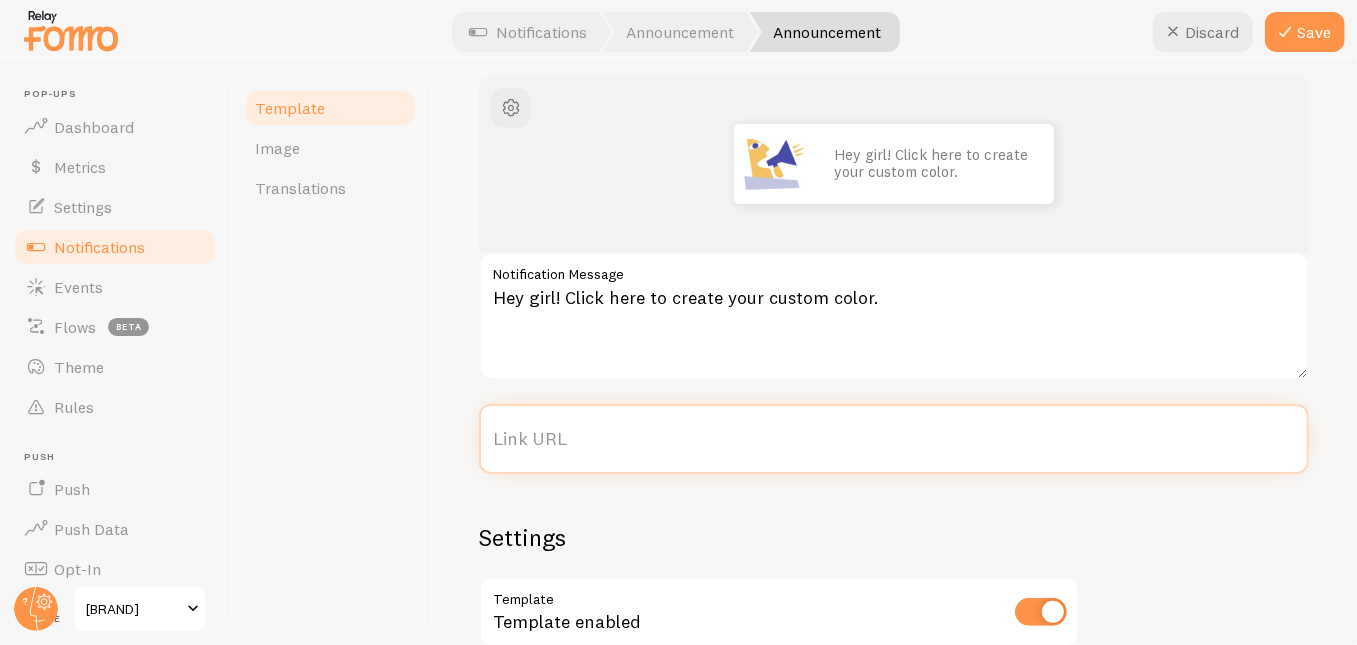 paste on "https://[DOMAIN]/pages/create-your-custom-color" 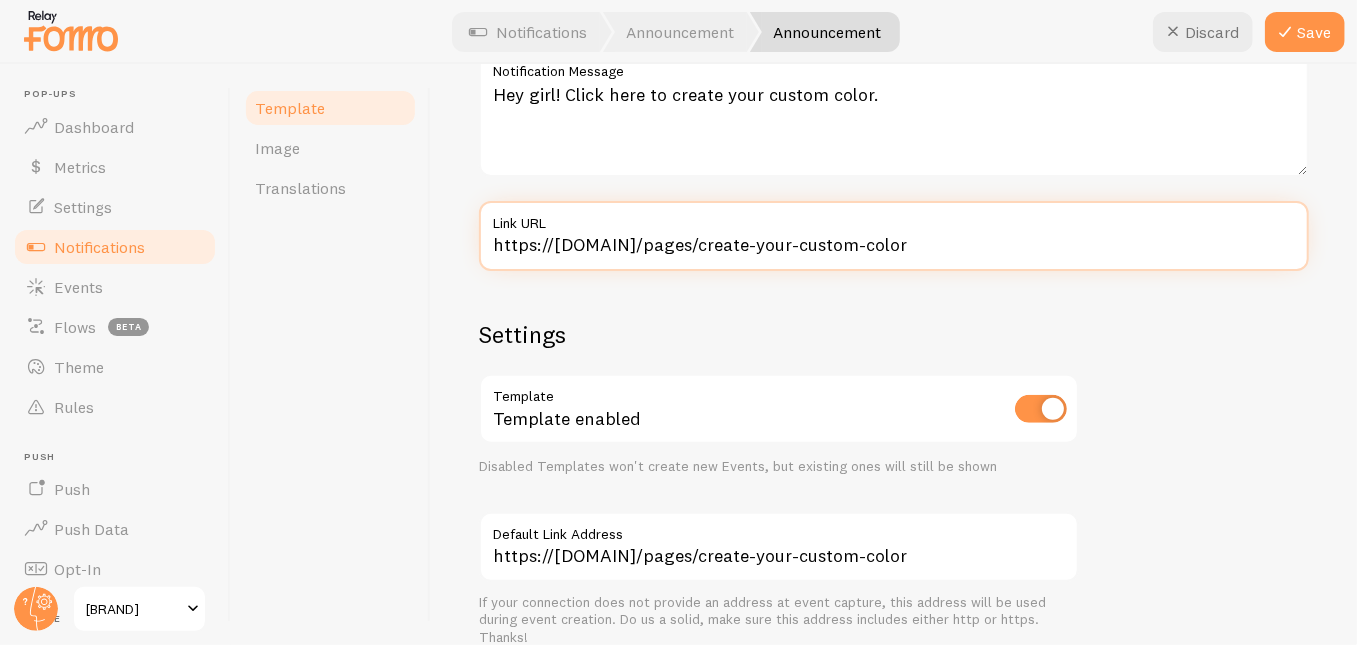 scroll, scrollTop: 0, scrollLeft: 0, axis: both 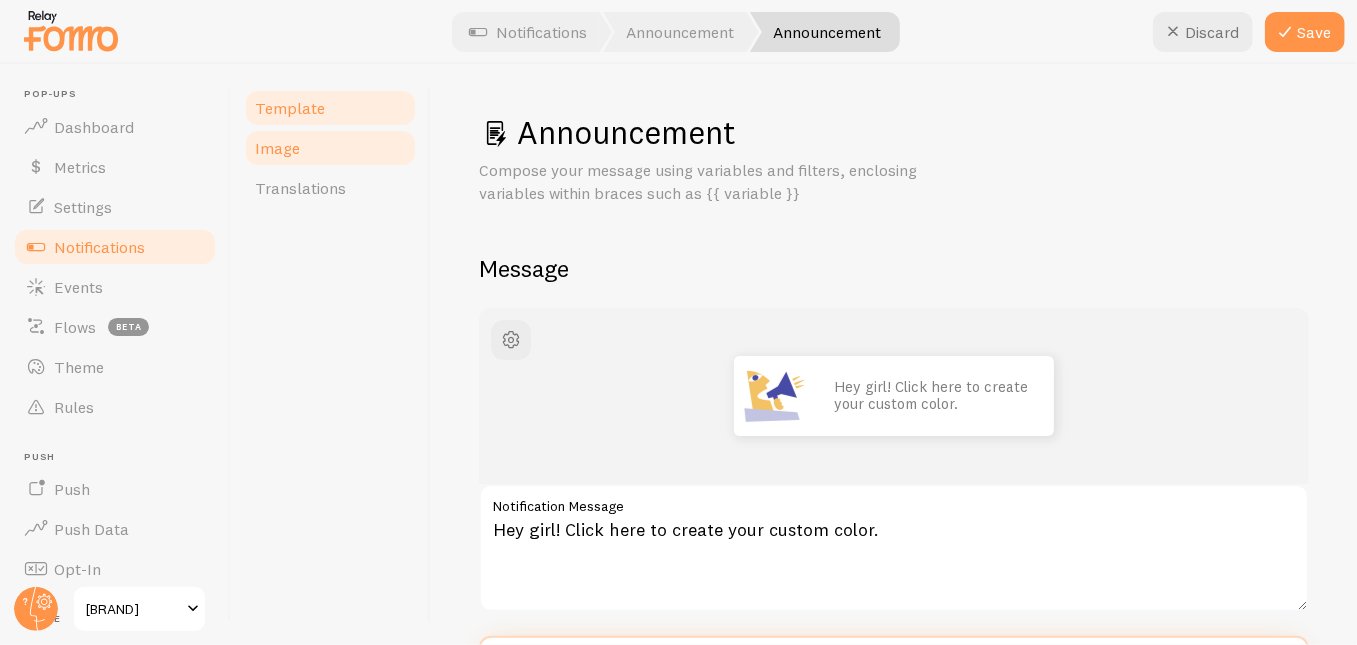 type on "https://[DOMAIN]/pages/create-your-custom-color" 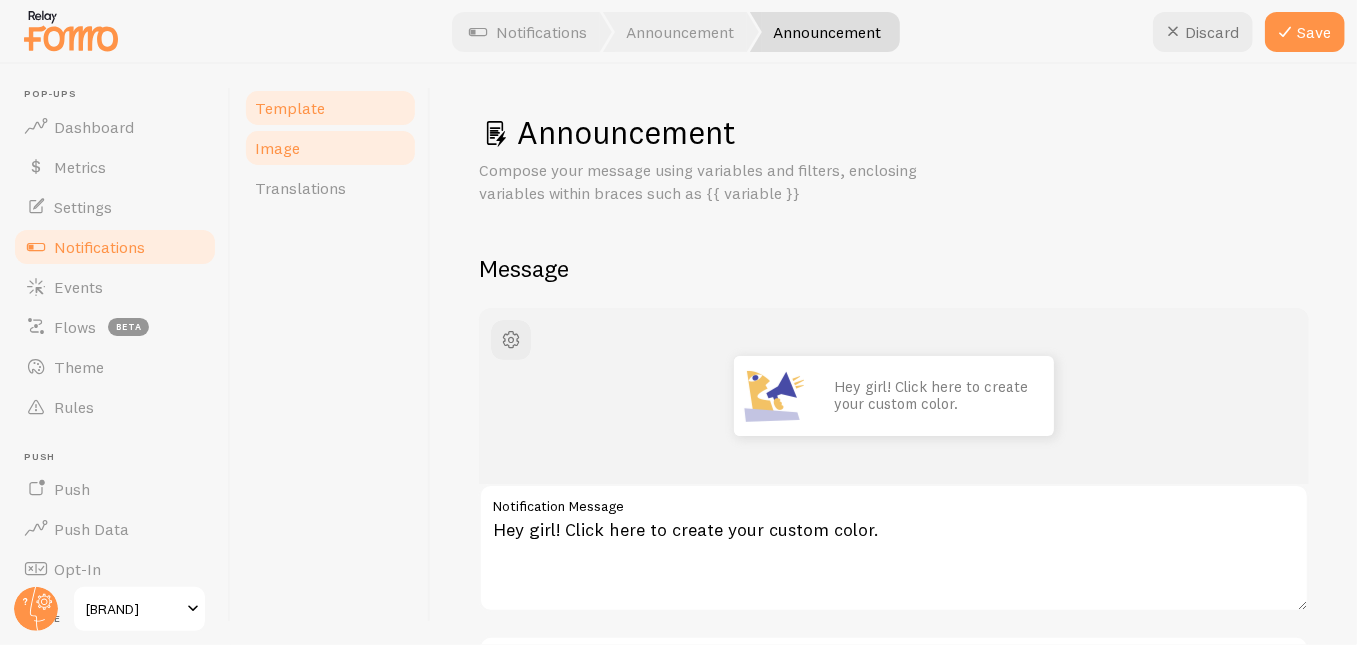 click on "Image" at bounding box center [277, 148] 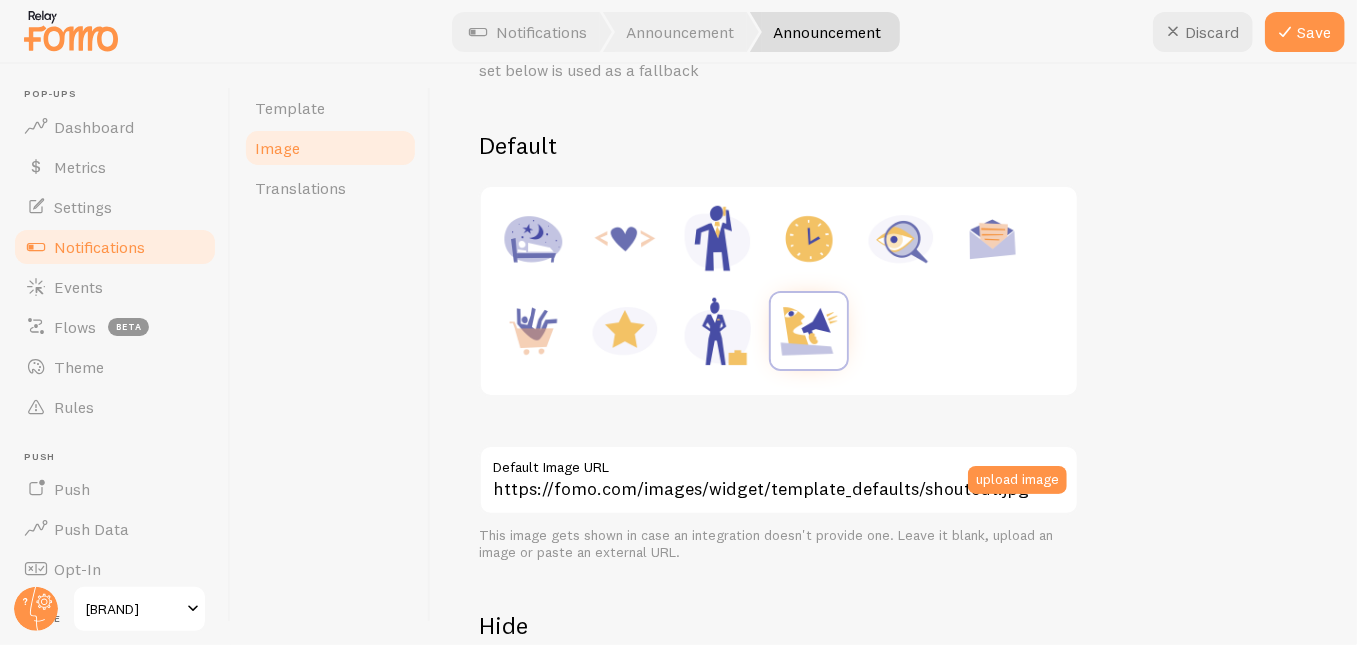 scroll, scrollTop: 152, scrollLeft: 0, axis: vertical 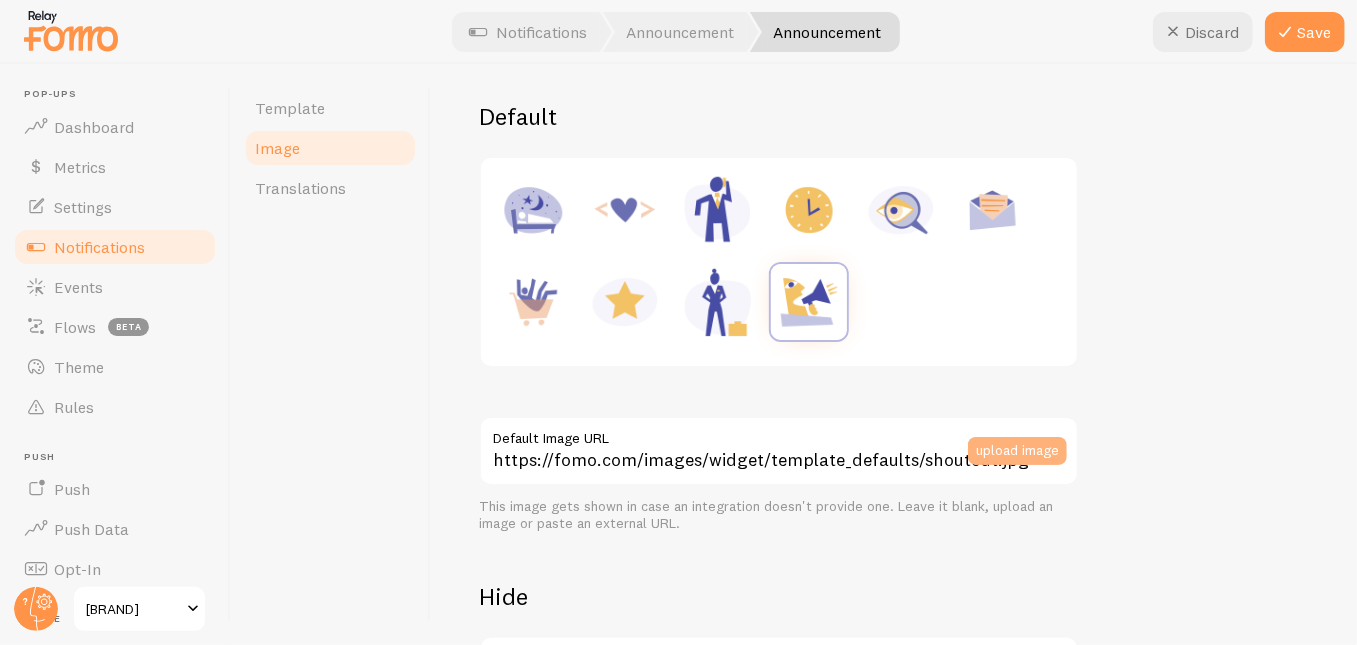 click on "upload image" at bounding box center [1017, 451] 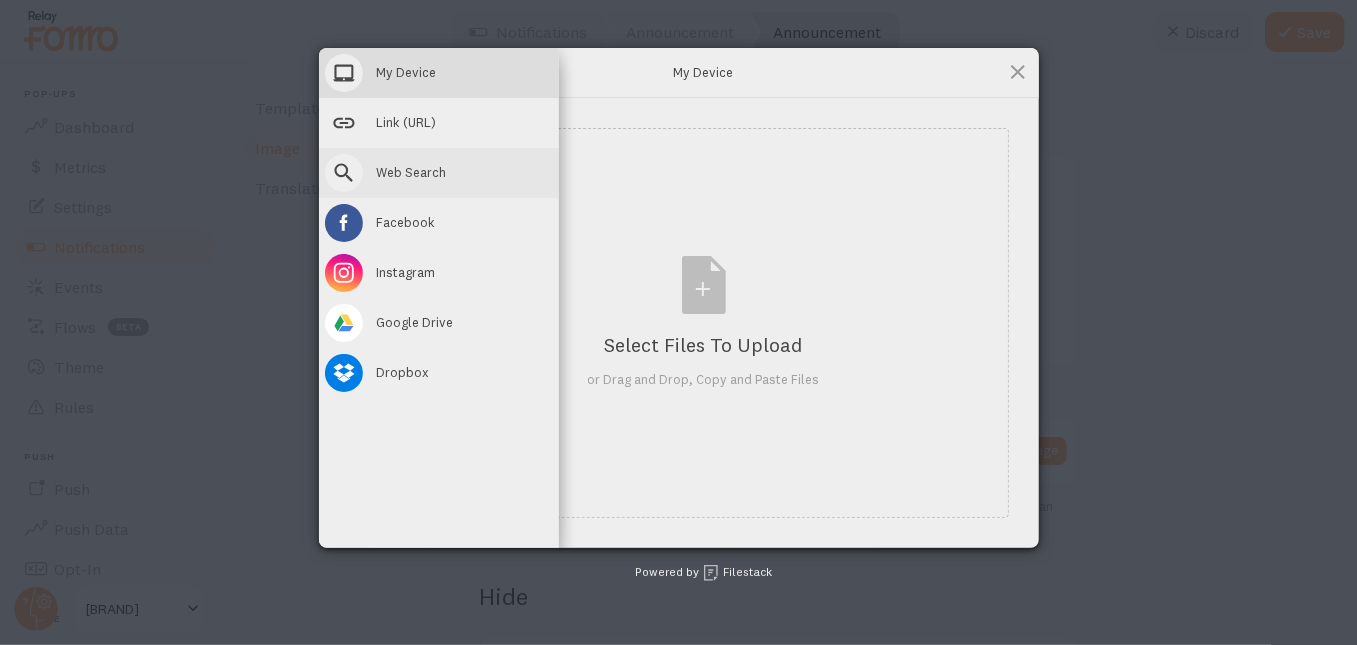 click on "Web Search" at bounding box center [412, 172] 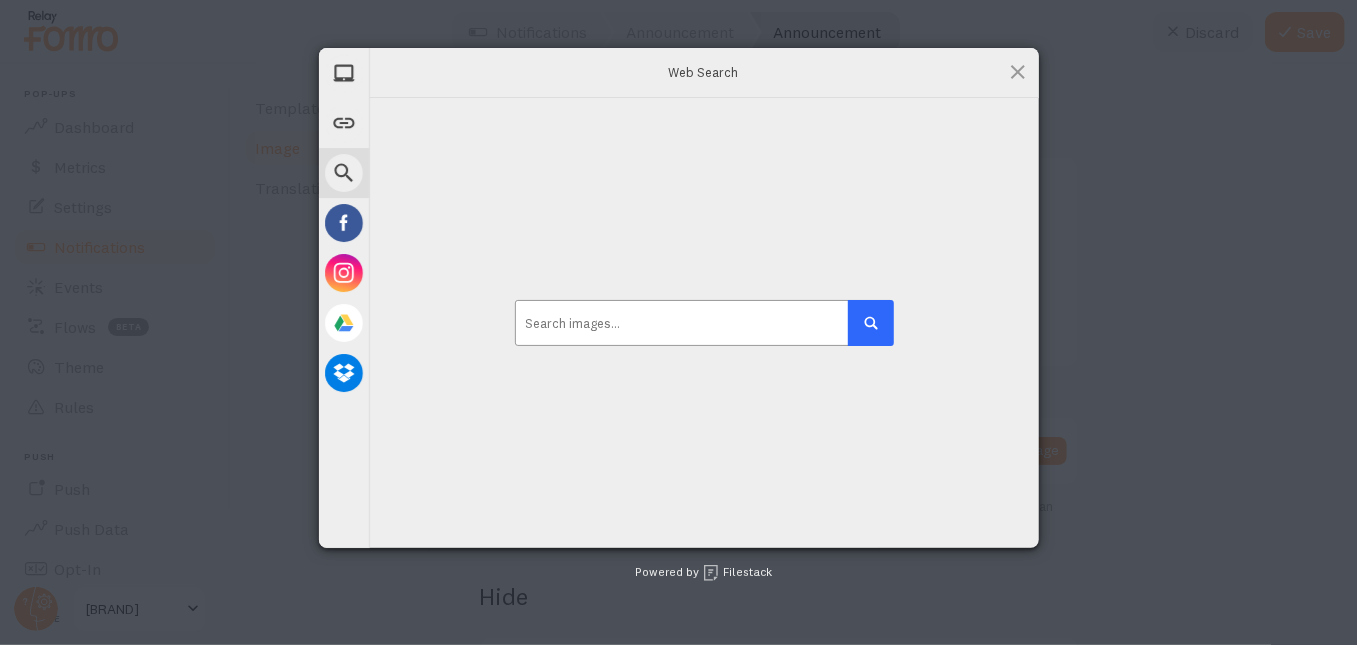 click at bounding box center (704, 323) 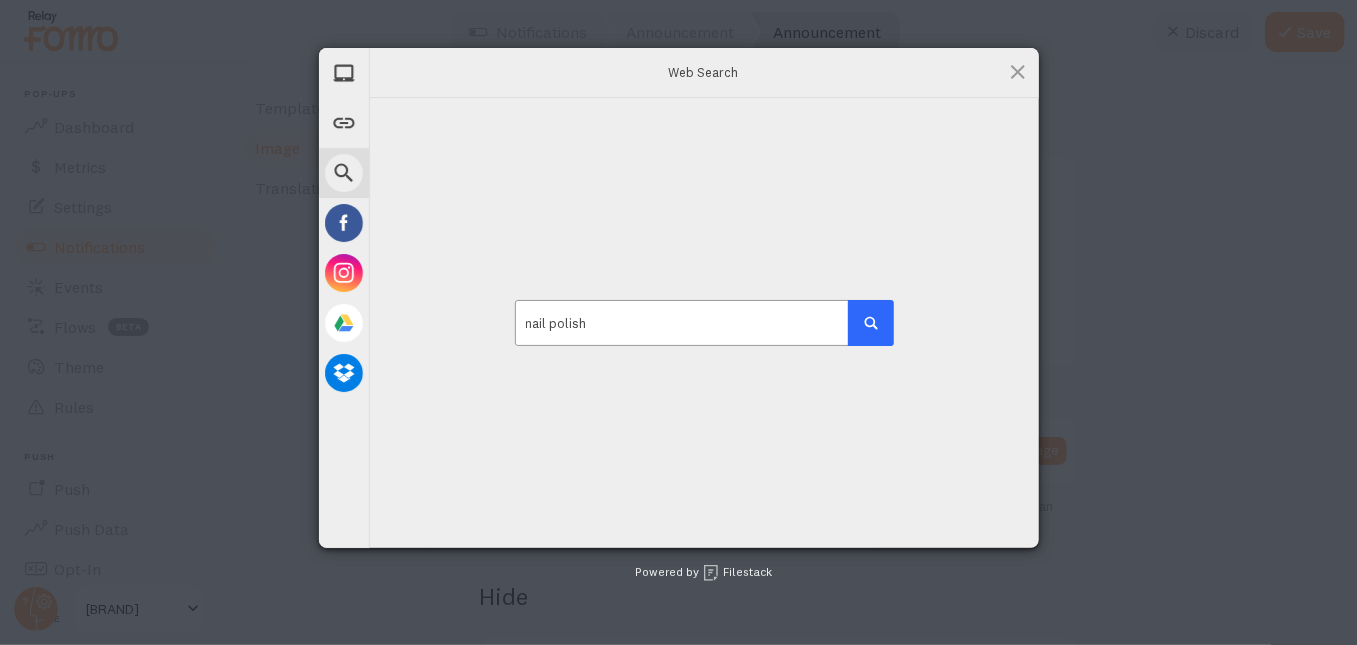 click at bounding box center [871, 323] 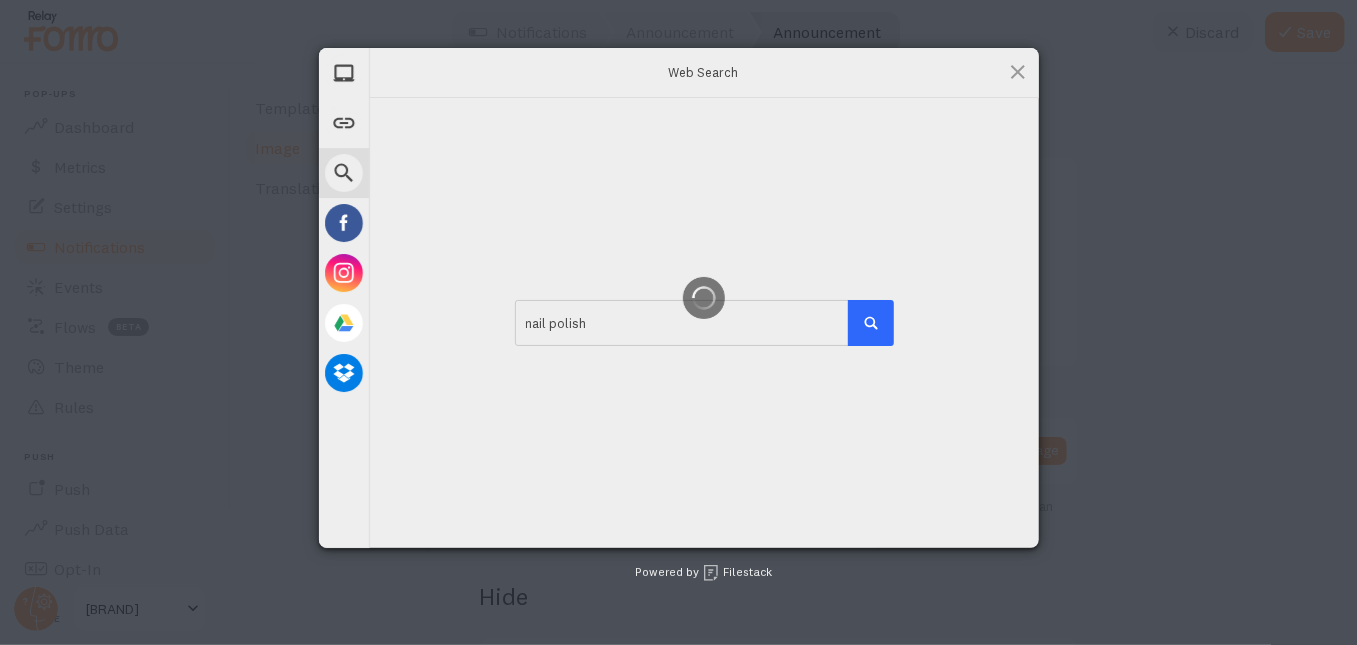 scroll, scrollTop: 153, scrollLeft: 0, axis: vertical 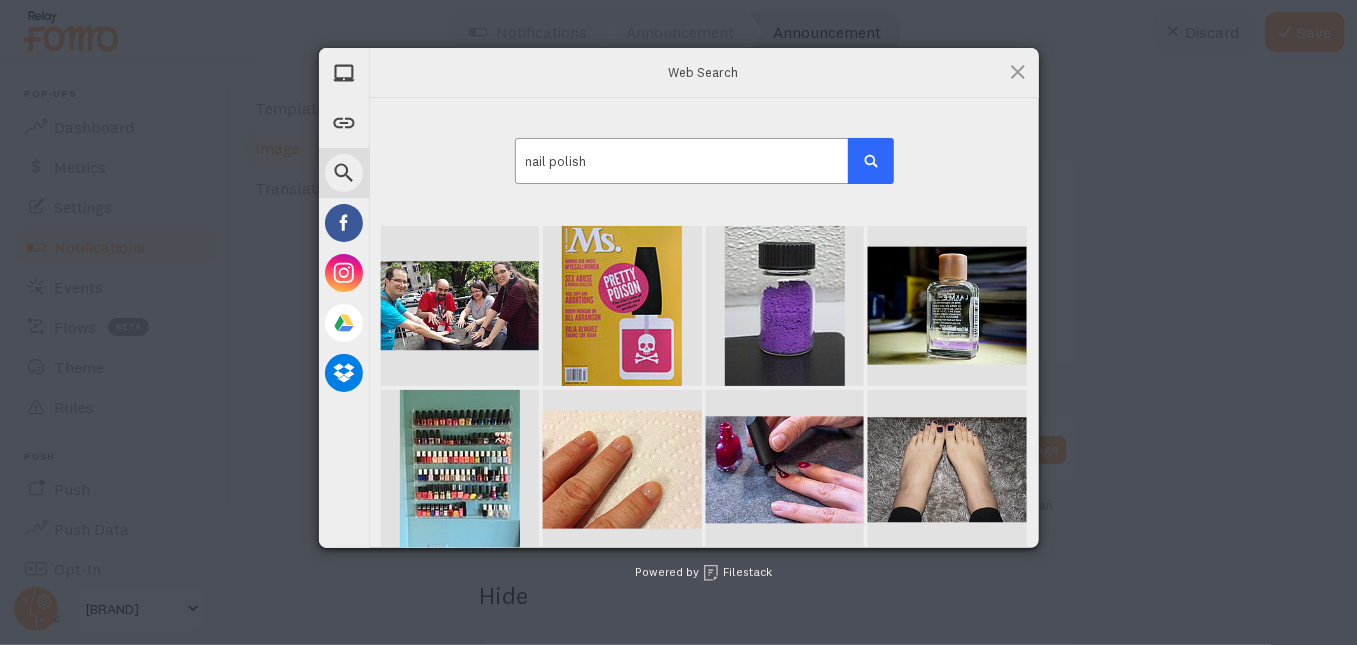 click on "nail polish" at bounding box center (704, 161) 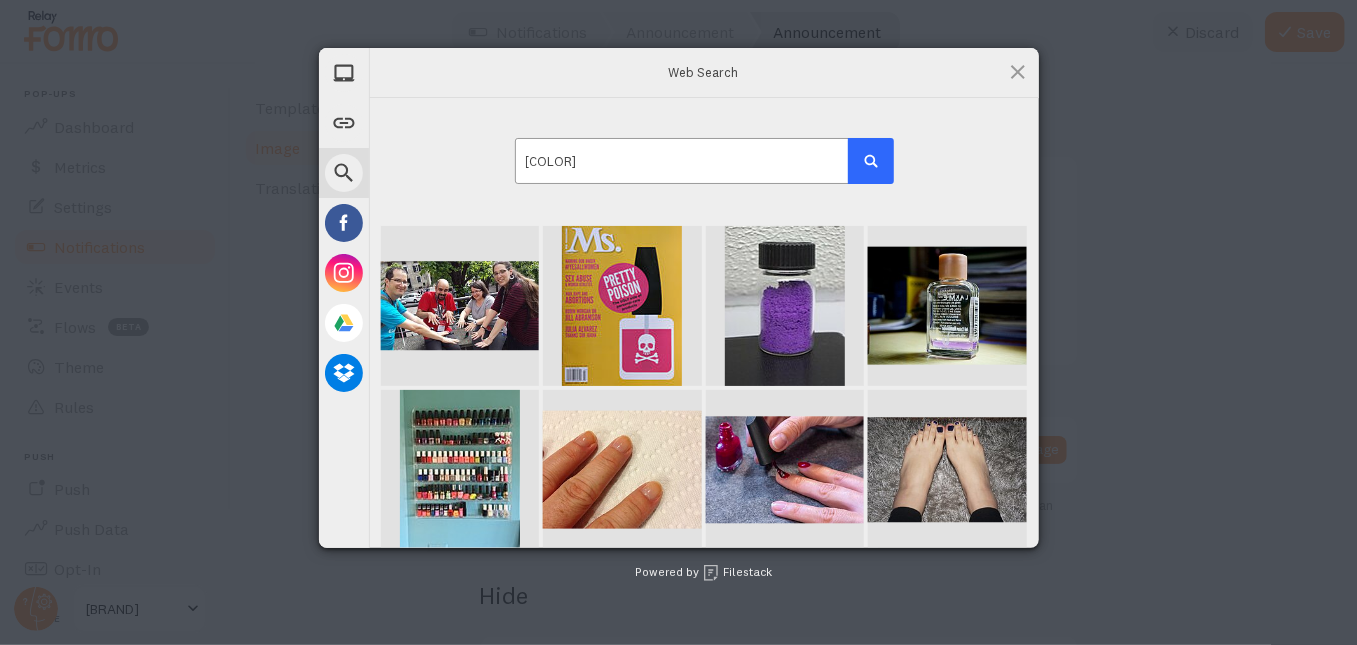 click at bounding box center (871, 161) 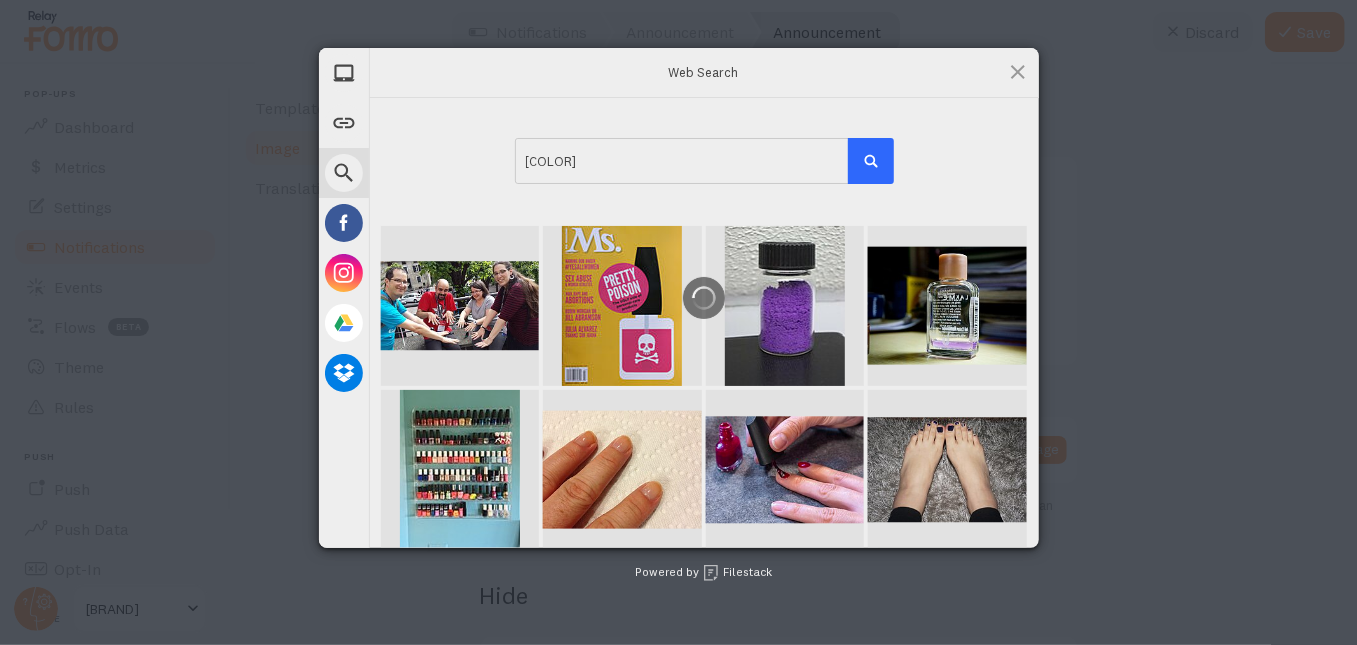 scroll, scrollTop: 153, scrollLeft: 0, axis: vertical 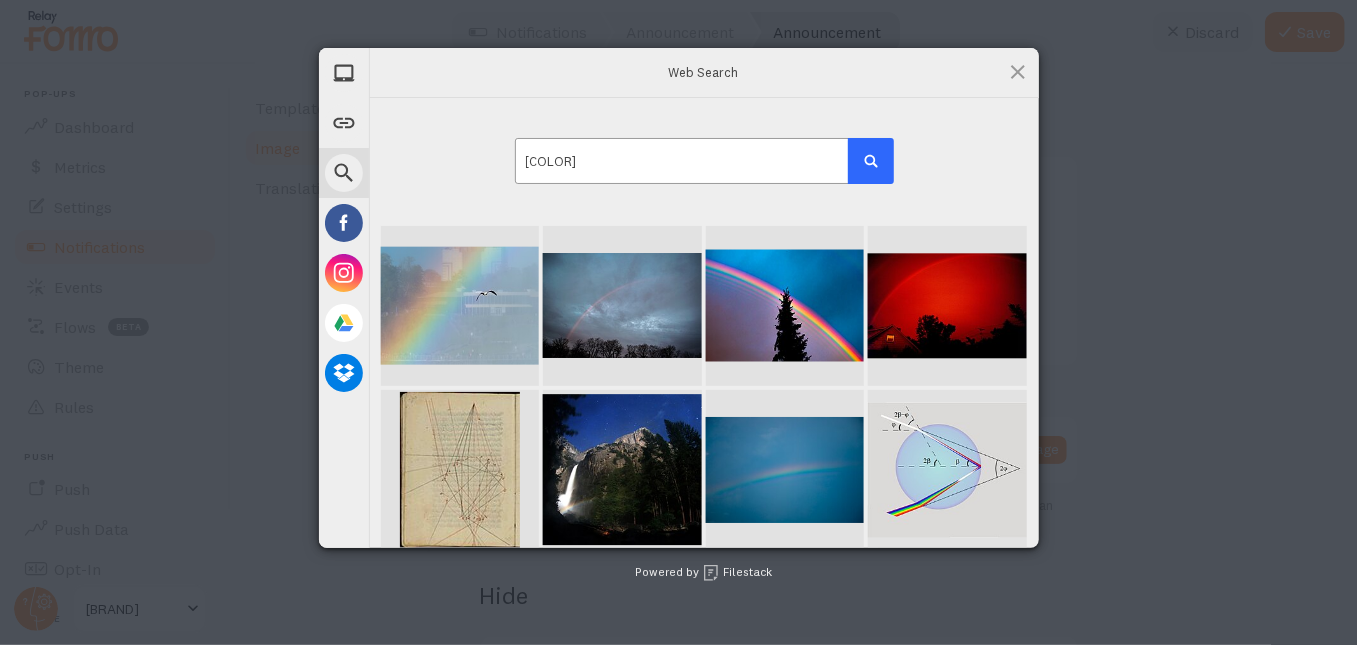 click on "[COLOR]" at bounding box center (704, 161) 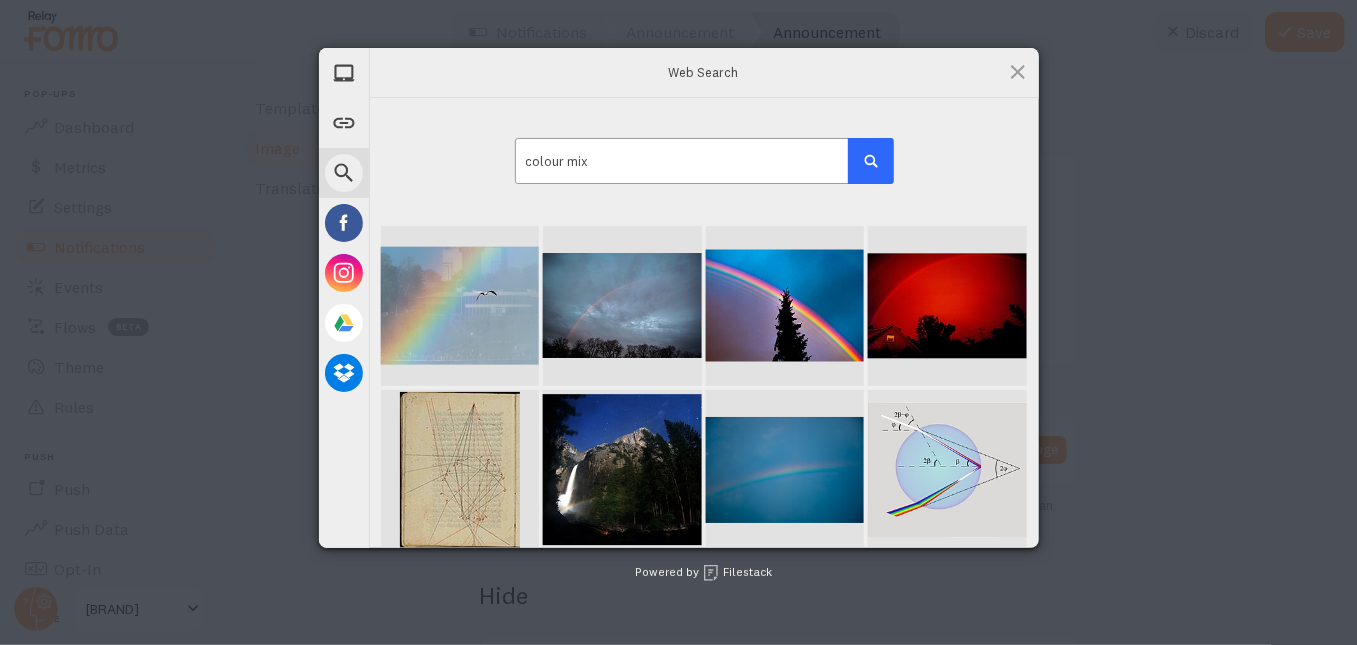 type on "colour mix" 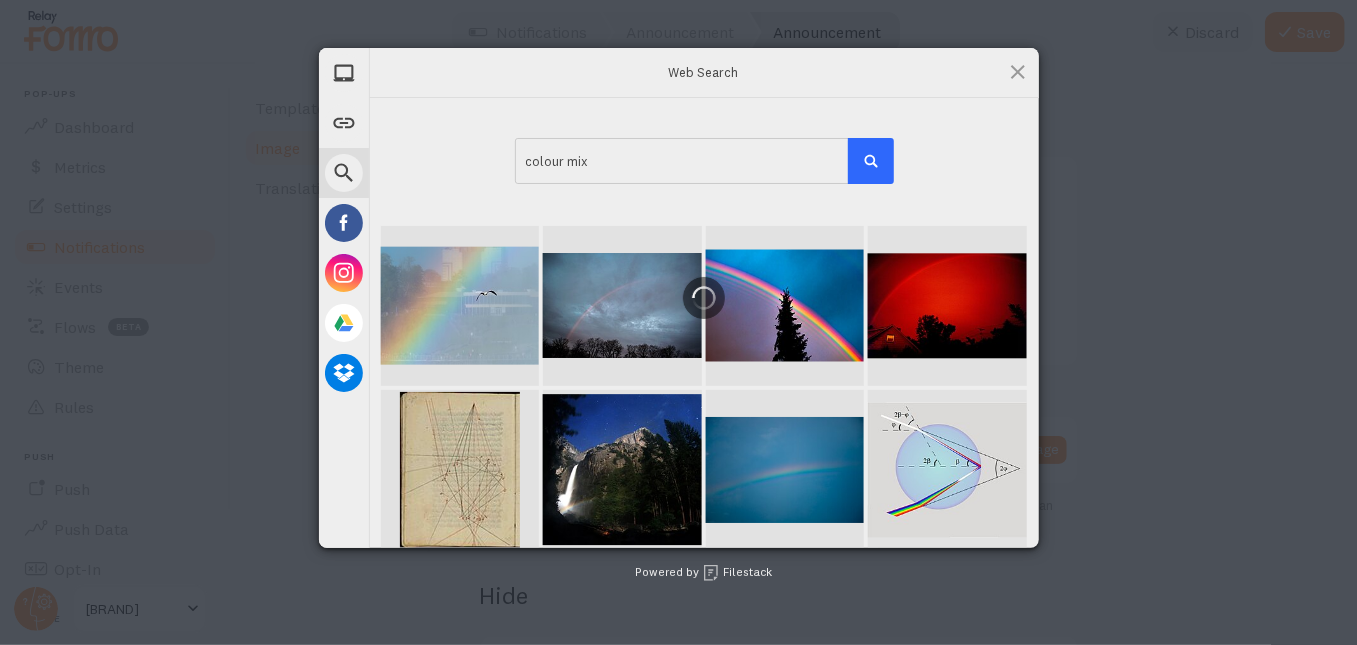 scroll, scrollTop: 153, scrollLeft: 0, axis: vertical 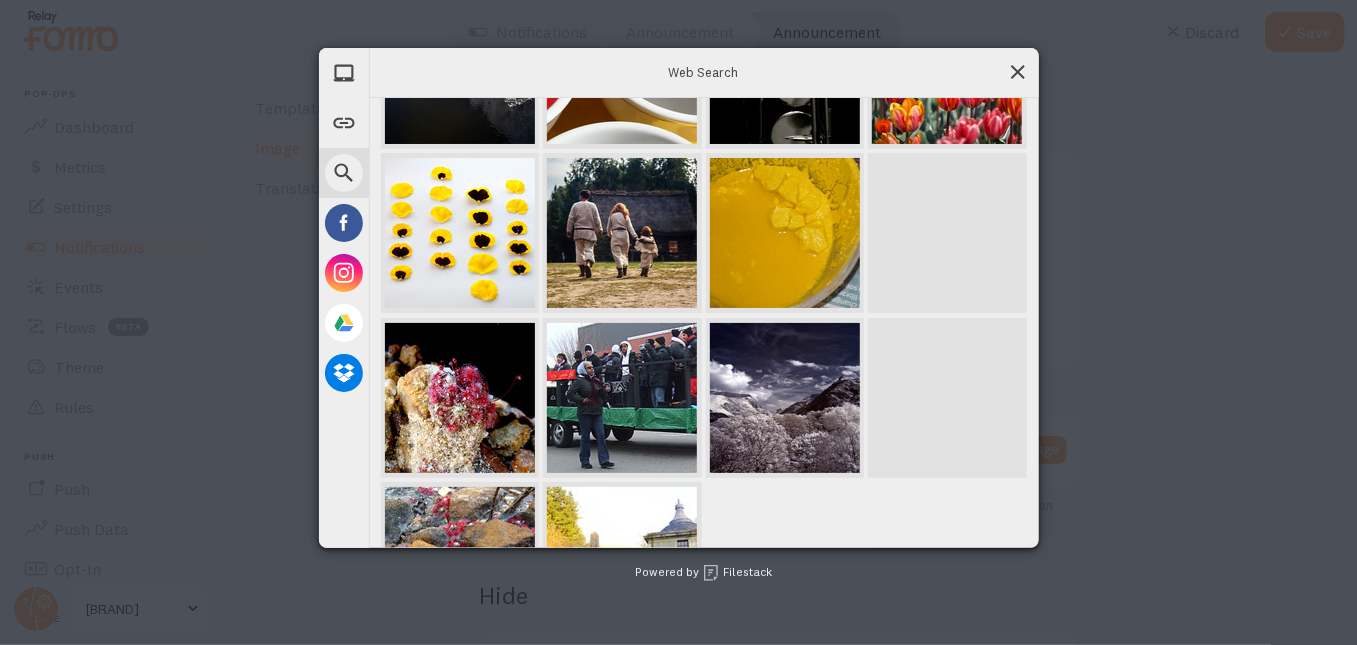 click at bounding box center [1018, 72] 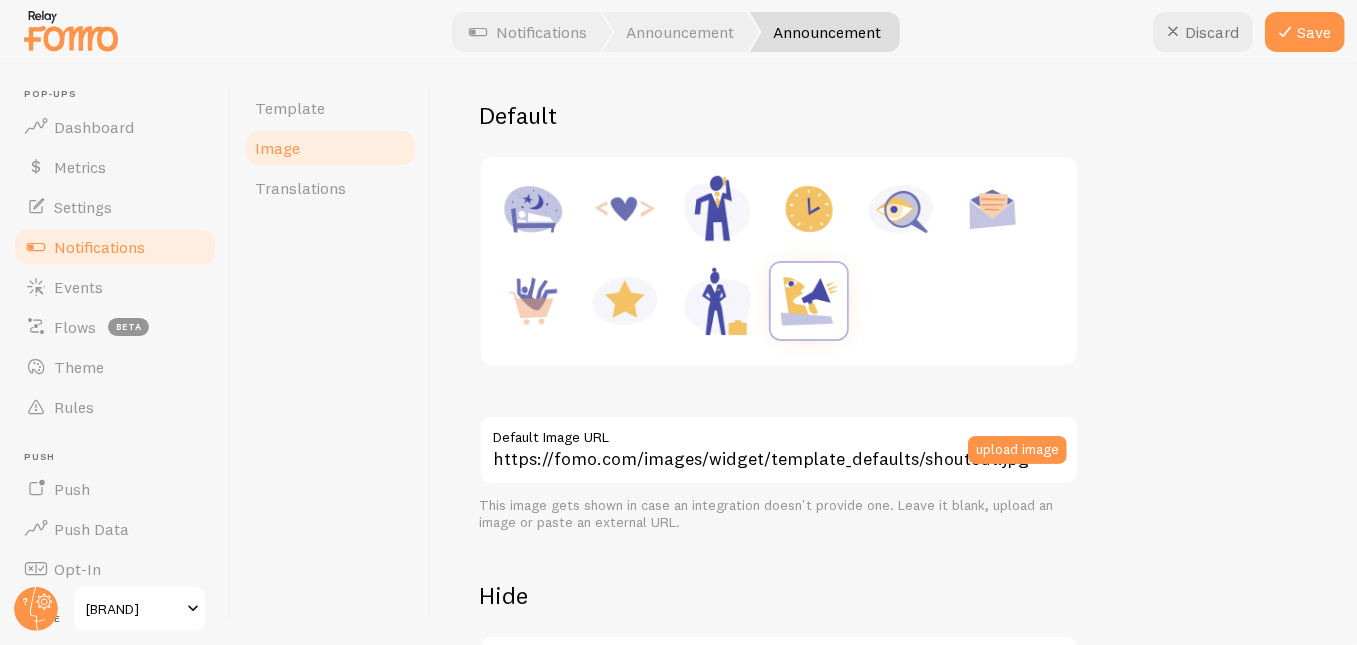 click at bounding box center (625, 301) 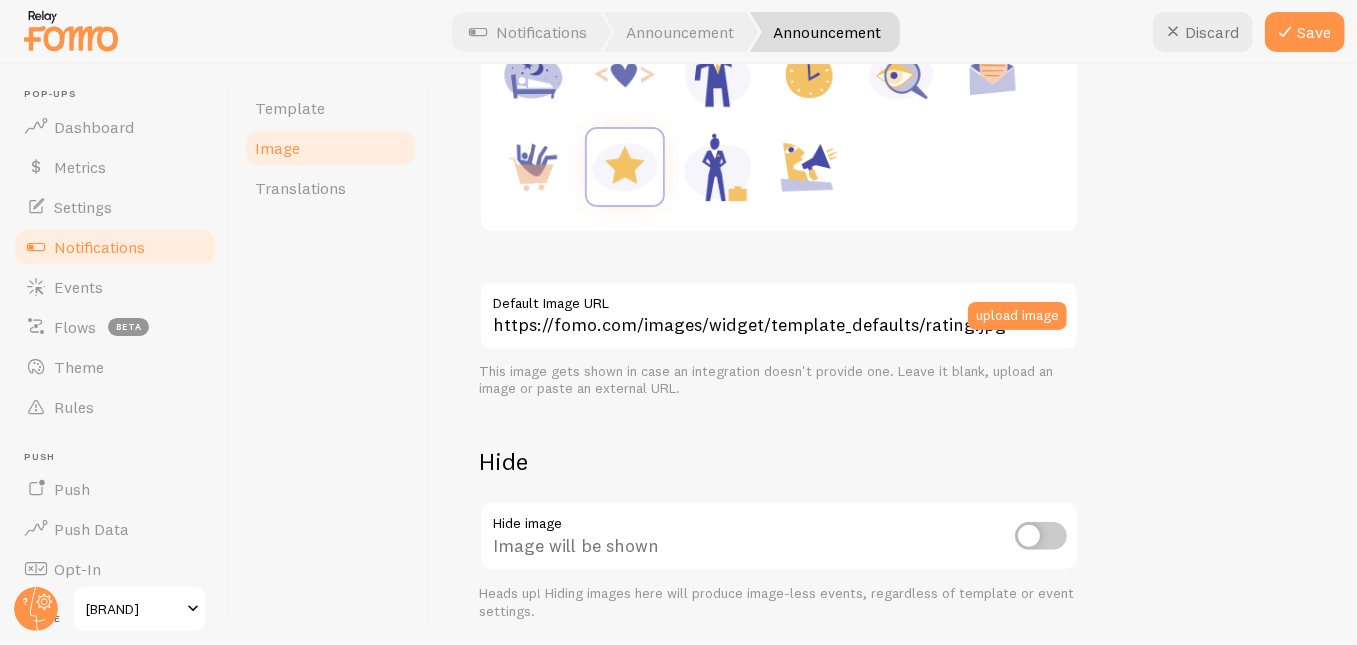 scroll, scrollTop: 358, scrollLeft: 0, axis: vertical 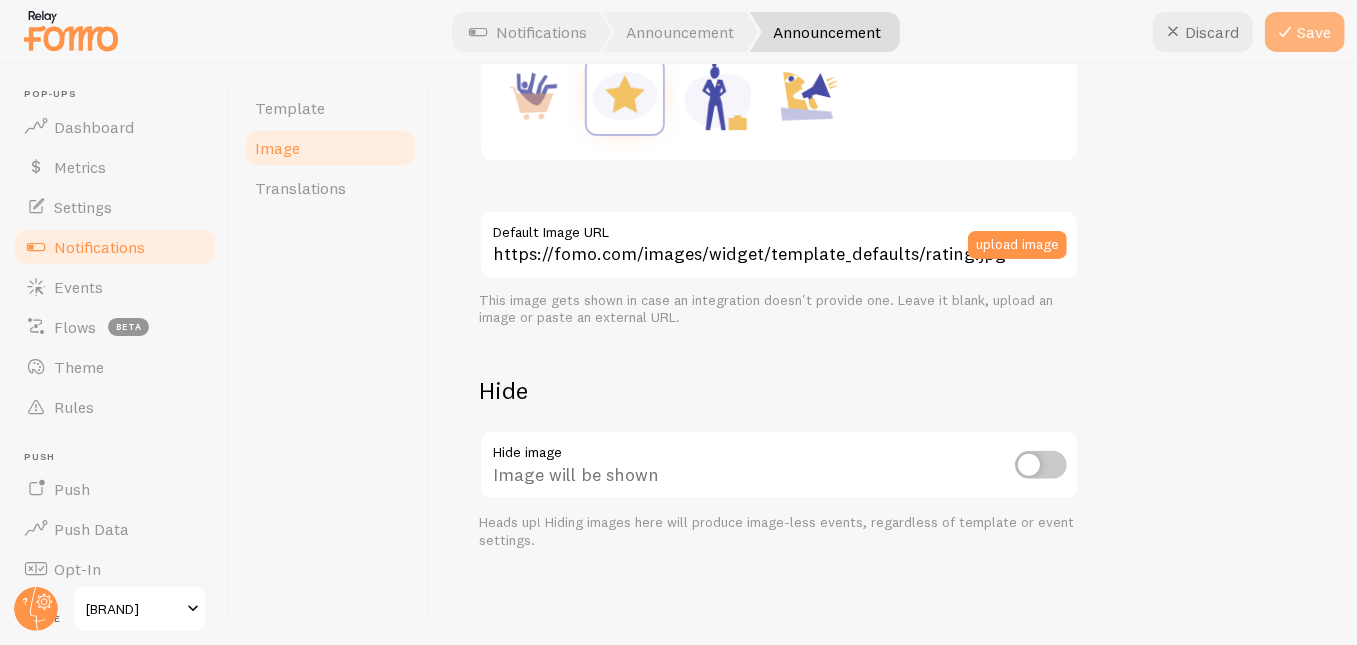 click on "Save" at bounding box center (1305, 32) 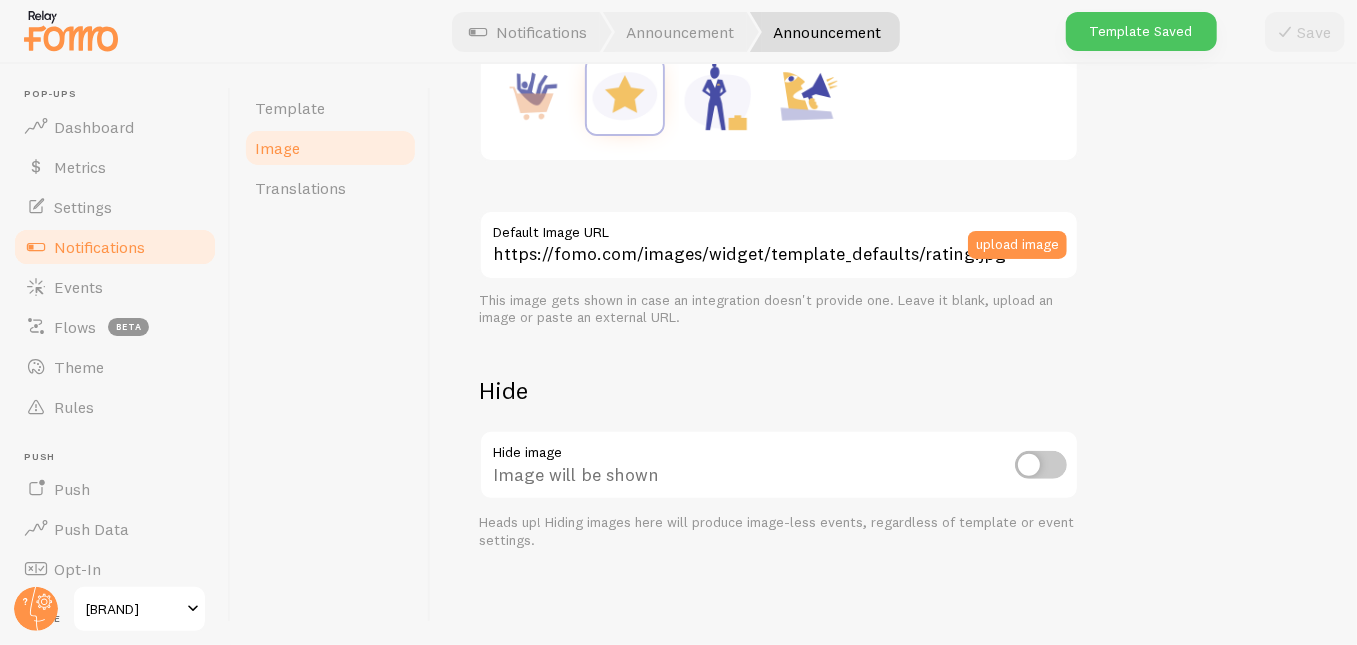 click on "Notifications" at bounding box center [99, 247] 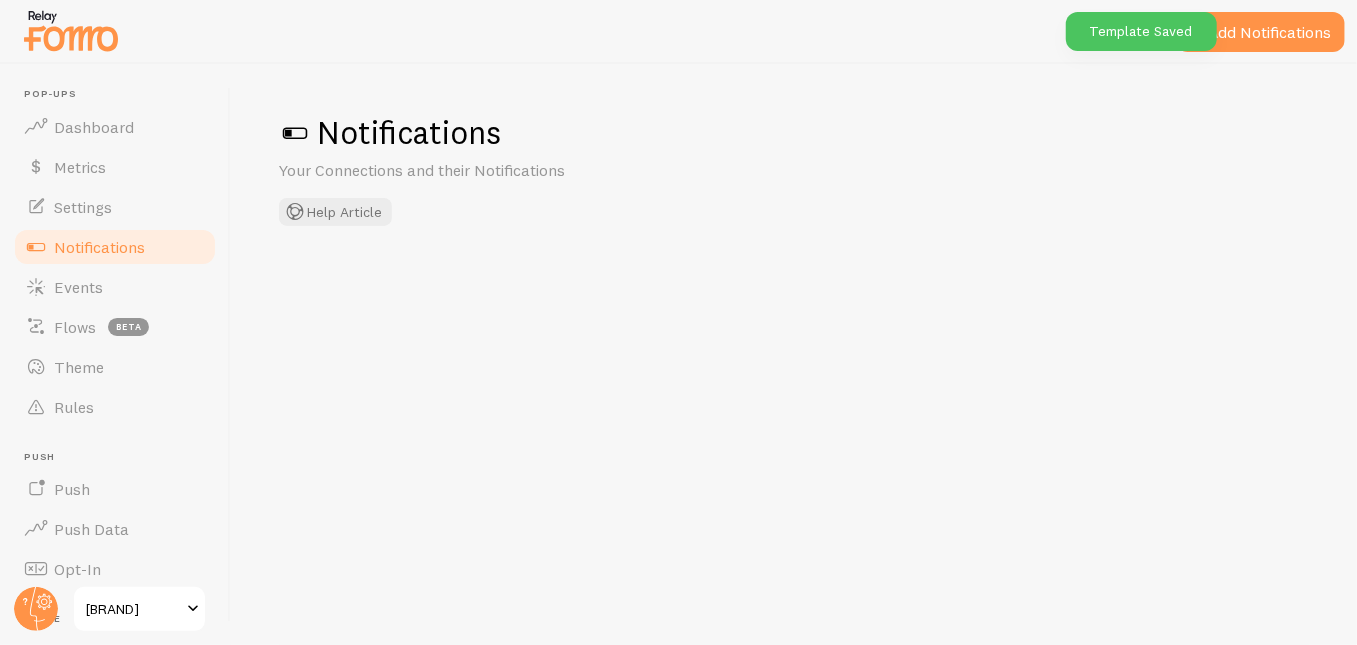 checkbox on "false" 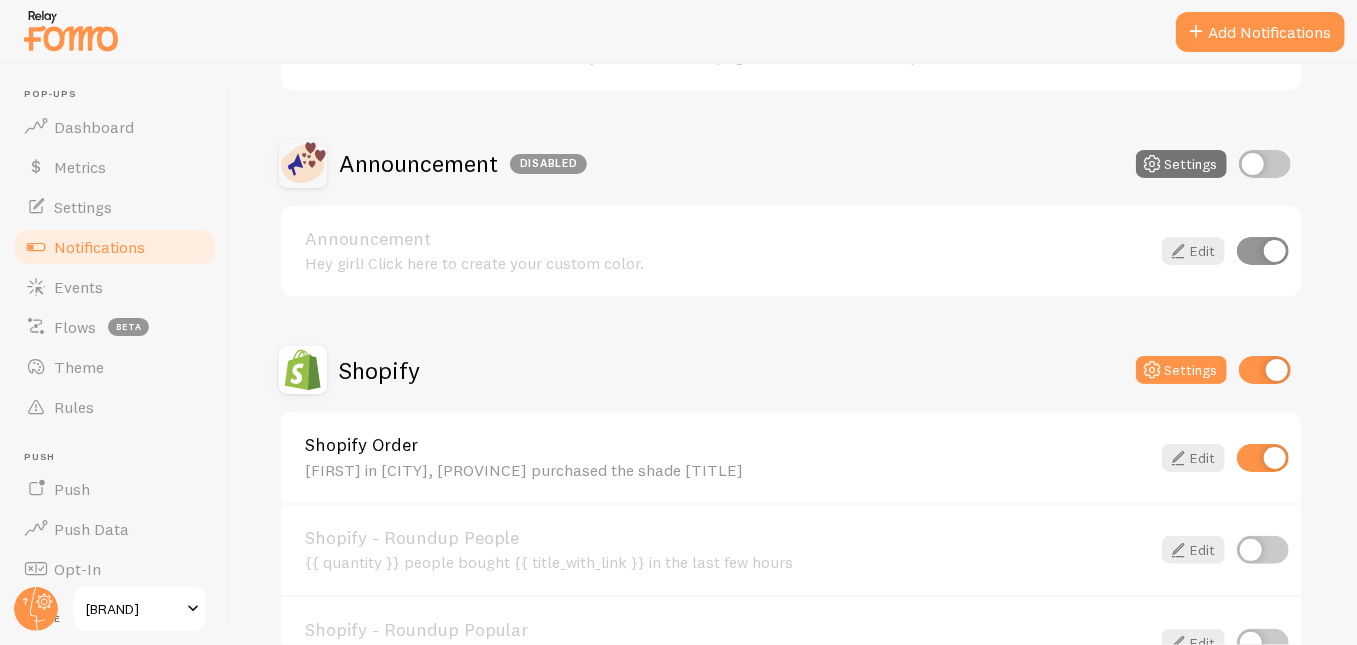 scroll, scrollTop: 597, scrollLeft: 0, axis: vertical 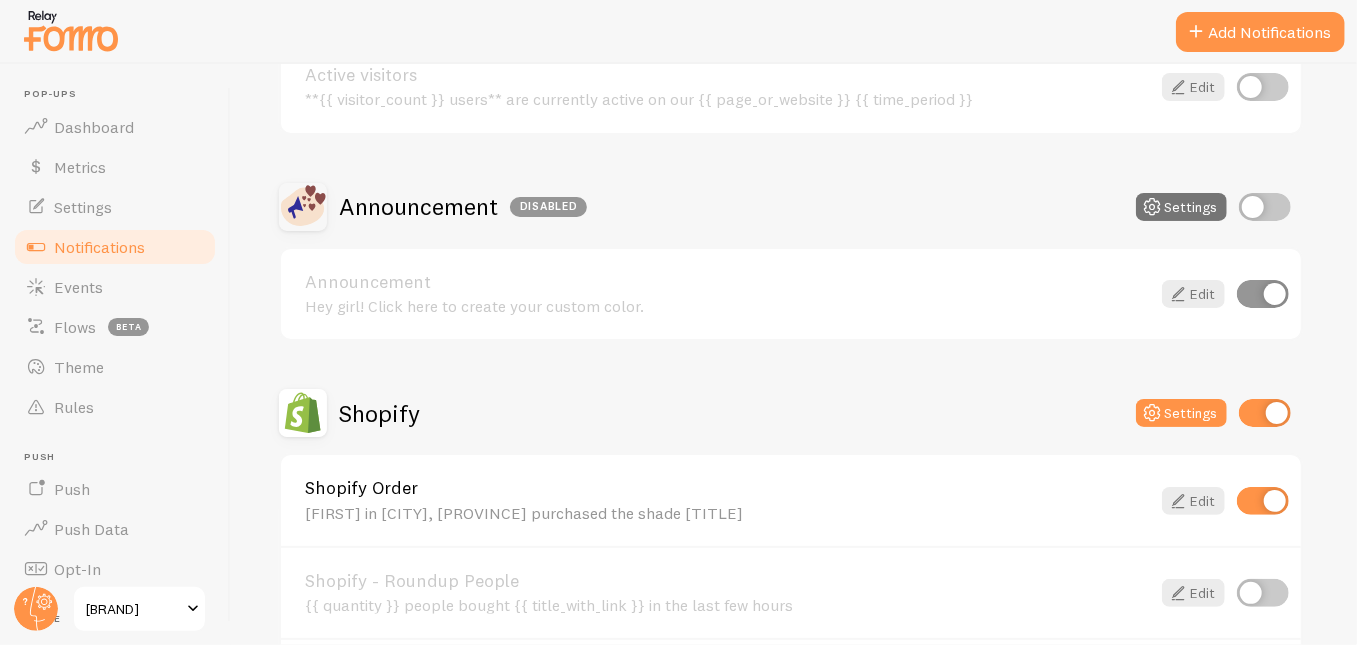 click on "Shopify Order
[FIRST] in [CITY], [PROVINCE] purchased the shade [TITLE]" at bounding box center (727, 500) 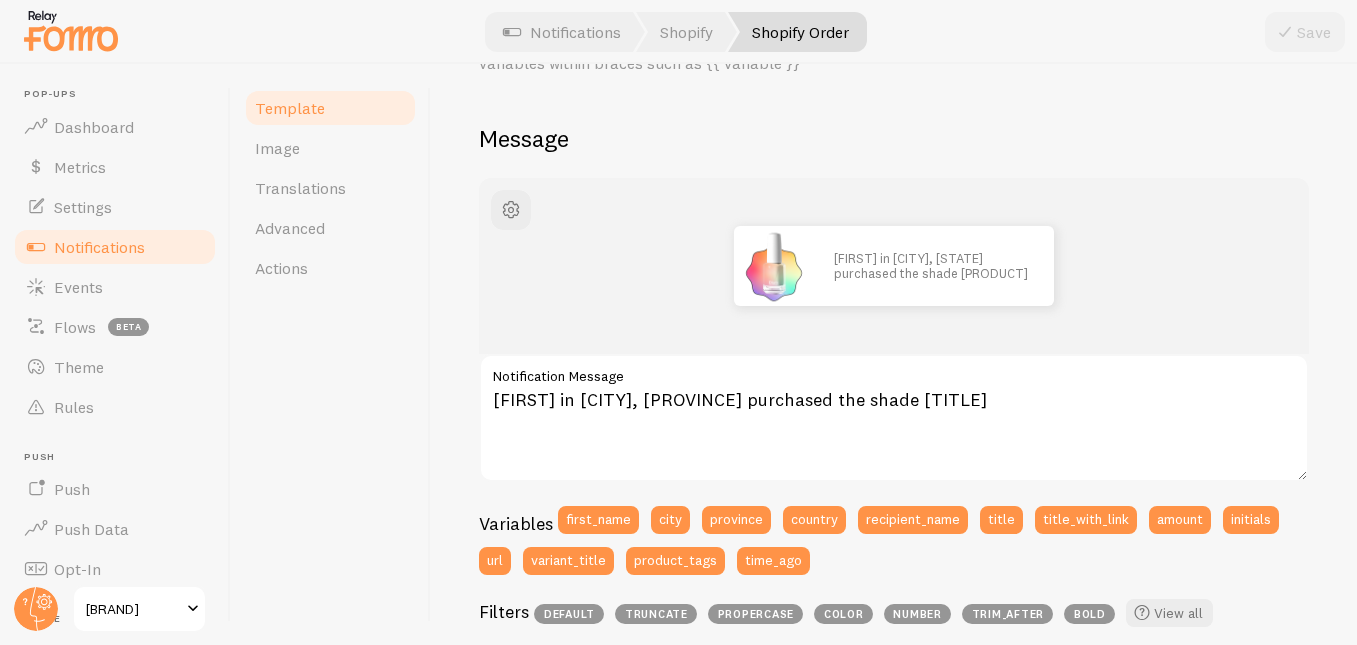 scroll, scrollTop: 130, scrollLeft: 0, axis: vertical 